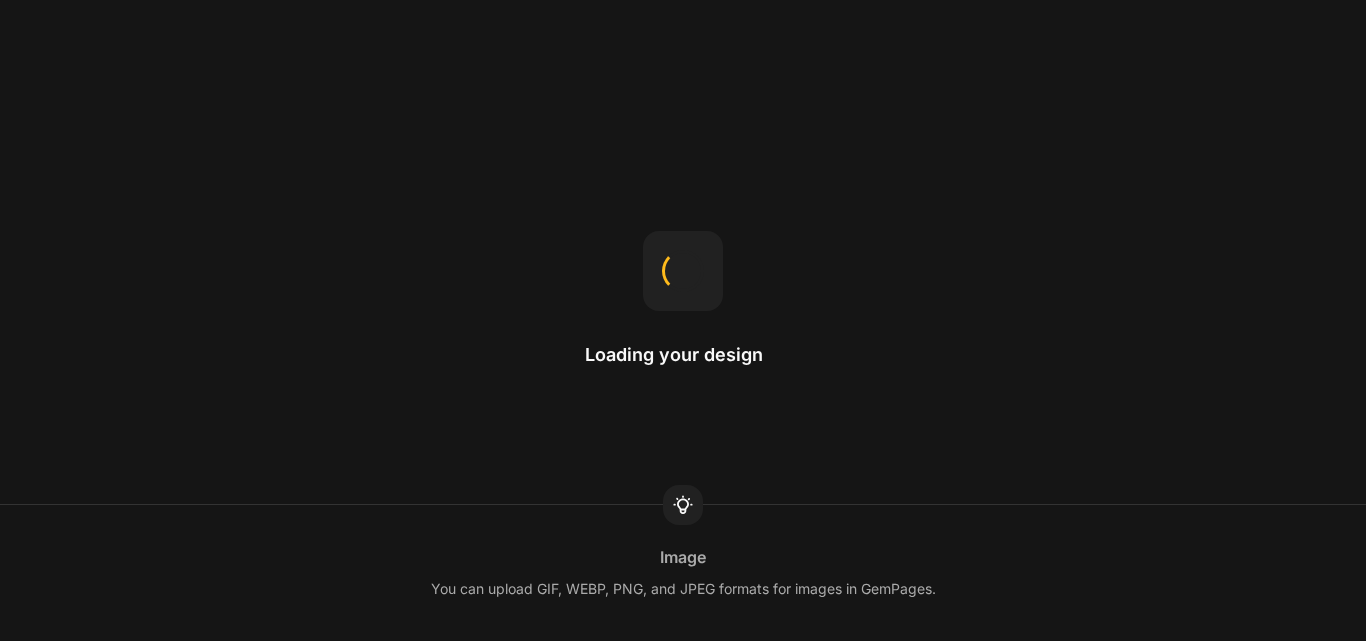 scroll, scrollTop: 0, scrollLeft: 0, axis: both 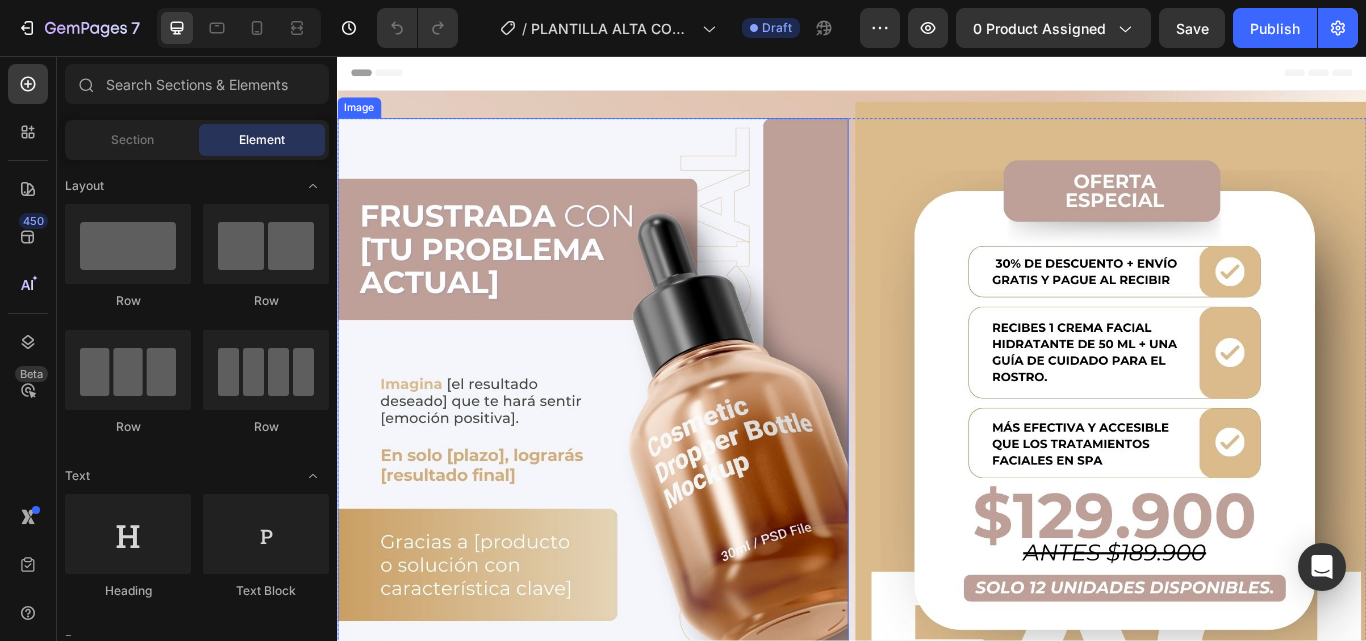 click at bounding box center (635, 493) 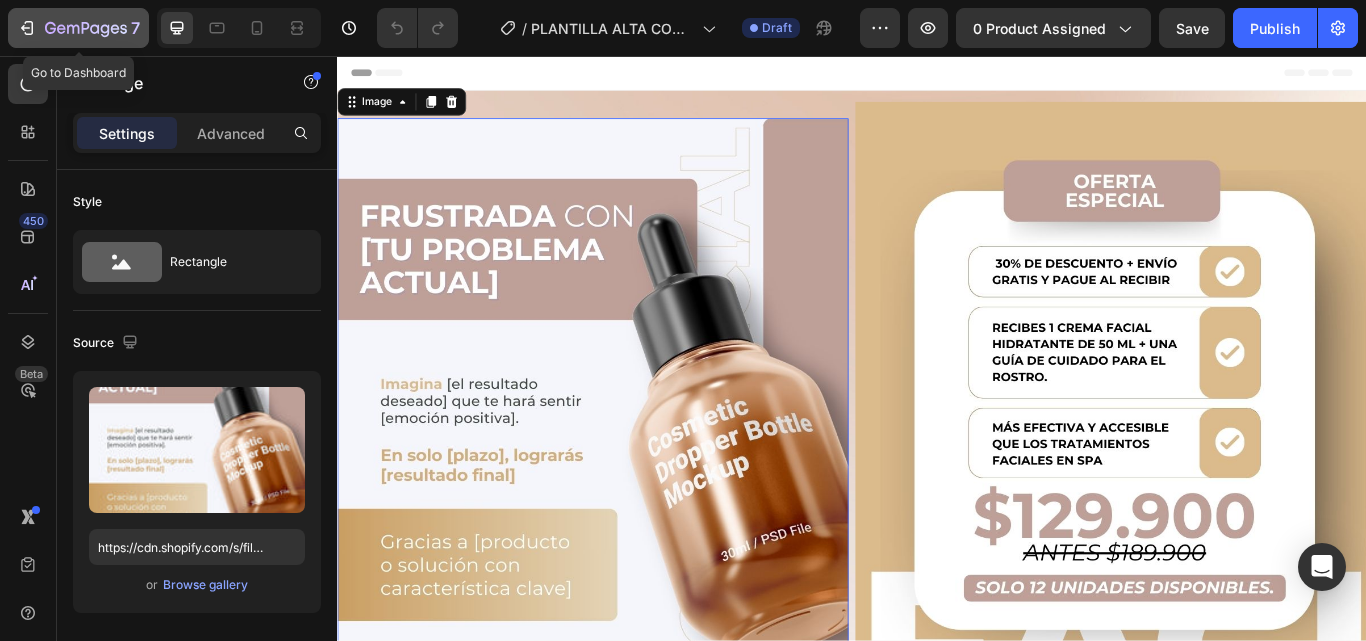 click on "7" 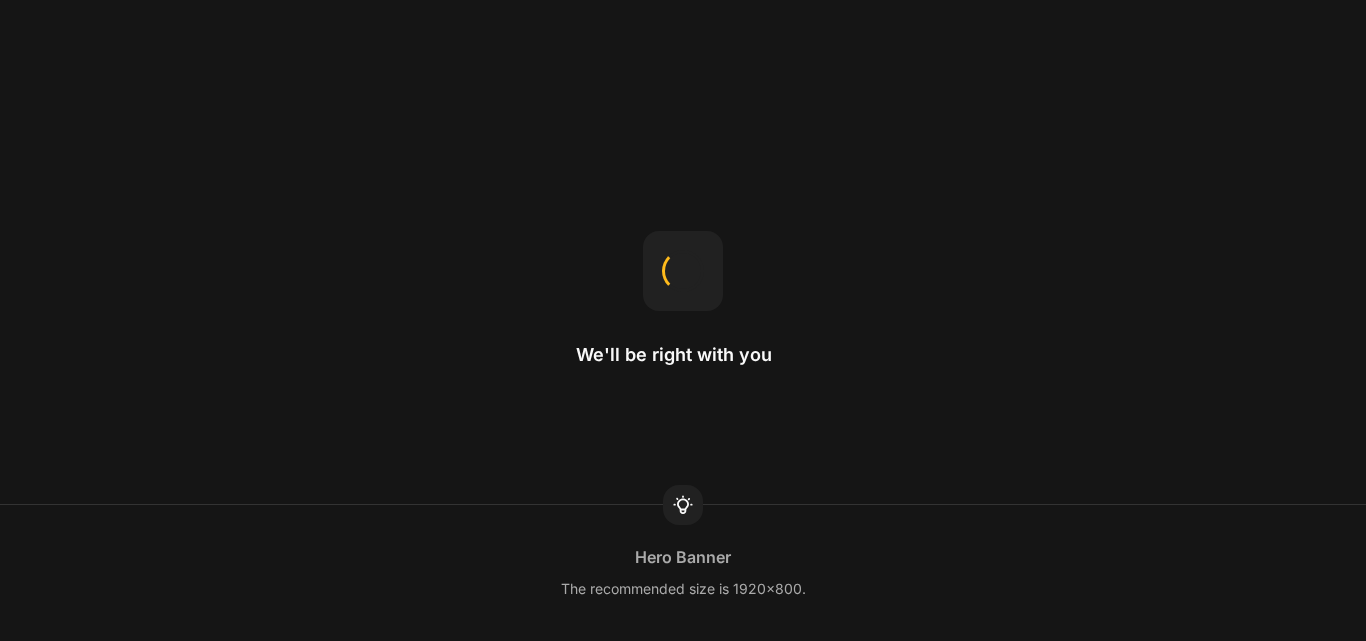 scroll, scrollTop: 0, scrollLeft: 0, axis: both 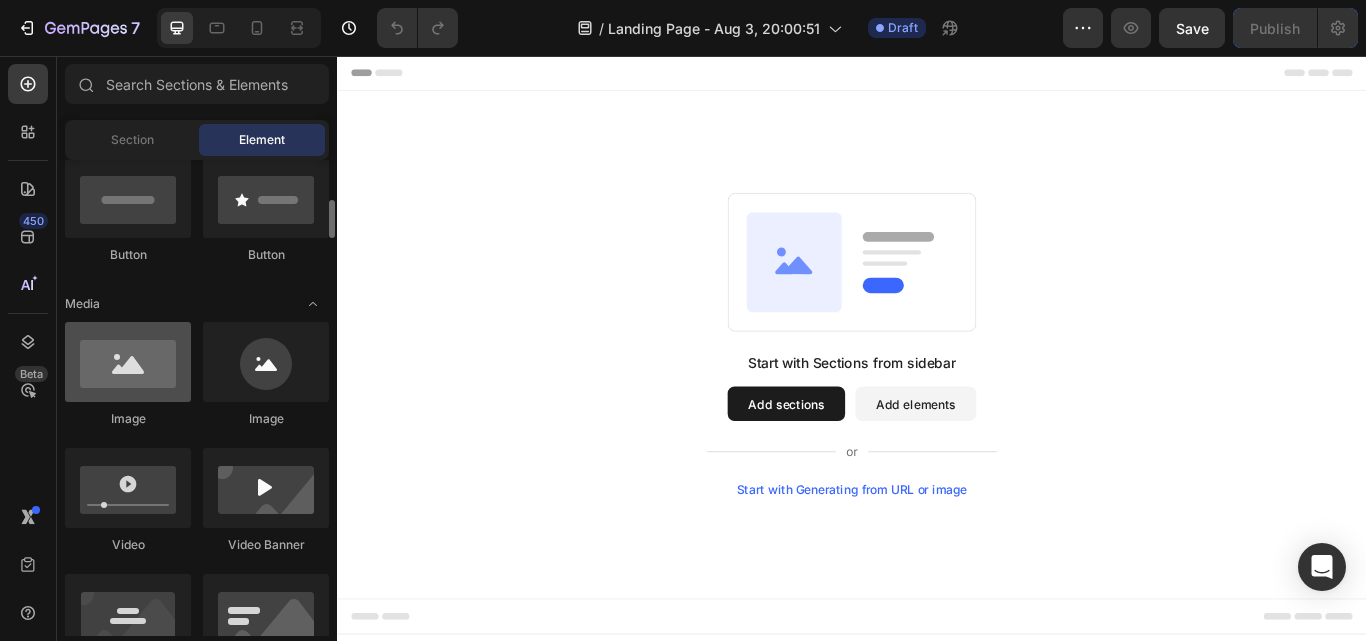 click at bounding box center (128, 362) 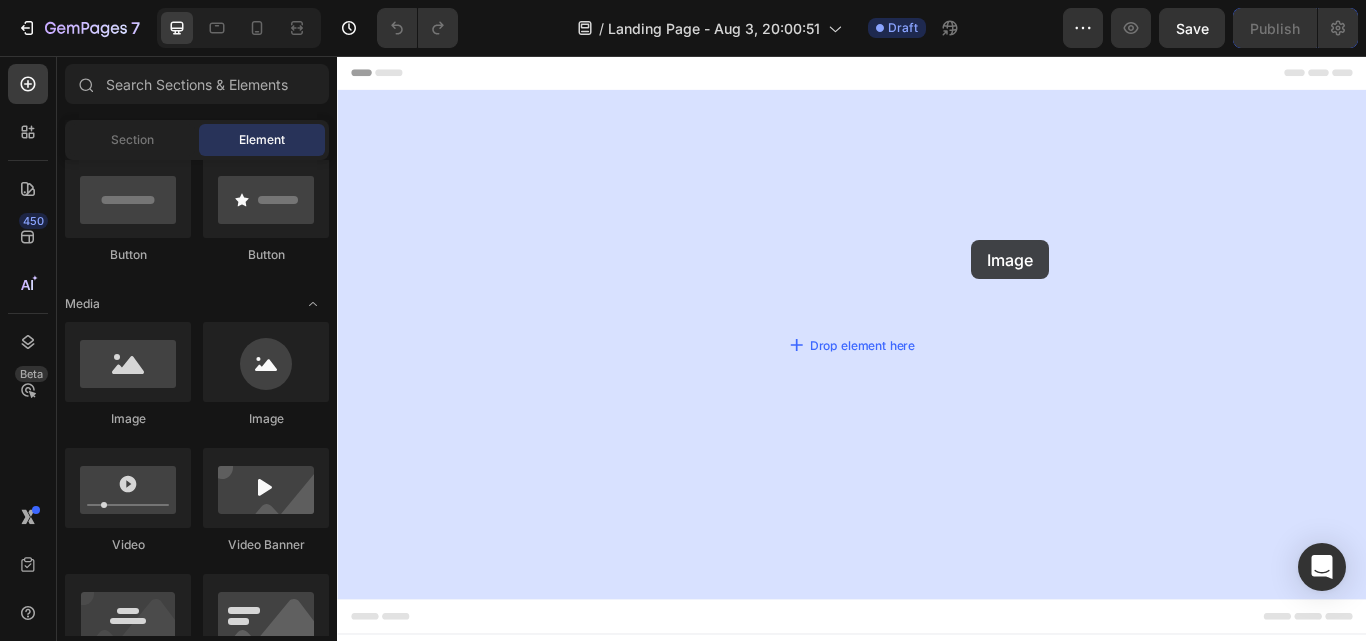 drag, startPoint x: 488, startPoint y: 420, endPoint x: 883, endPoint y: 320, distance: 407.46164 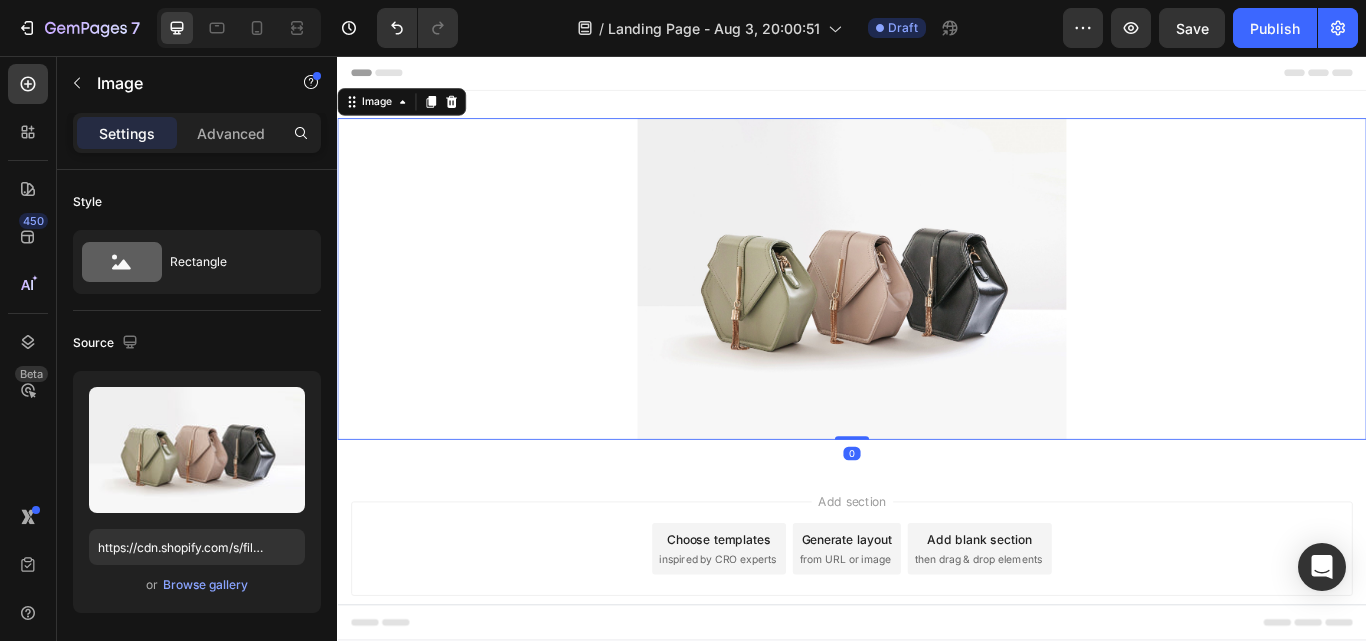 click at bounding box center [937, 316] 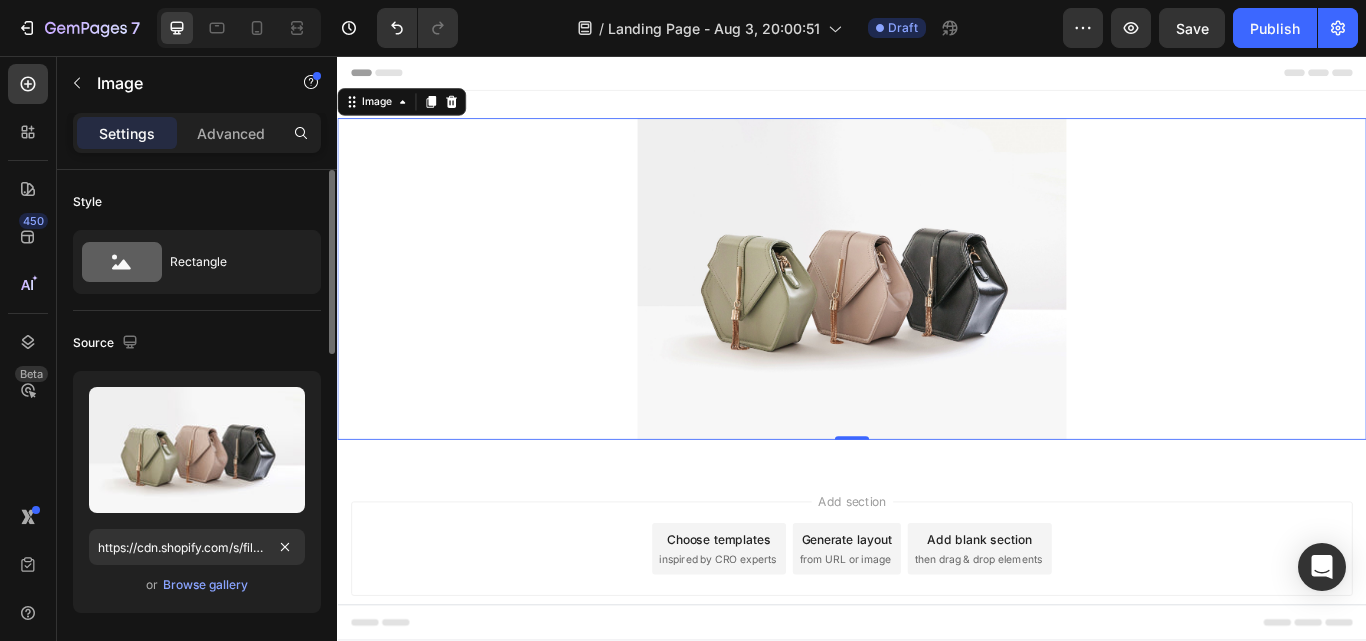 scroll, scrollTop: 100, scrollLeft: 0, axis: vertical 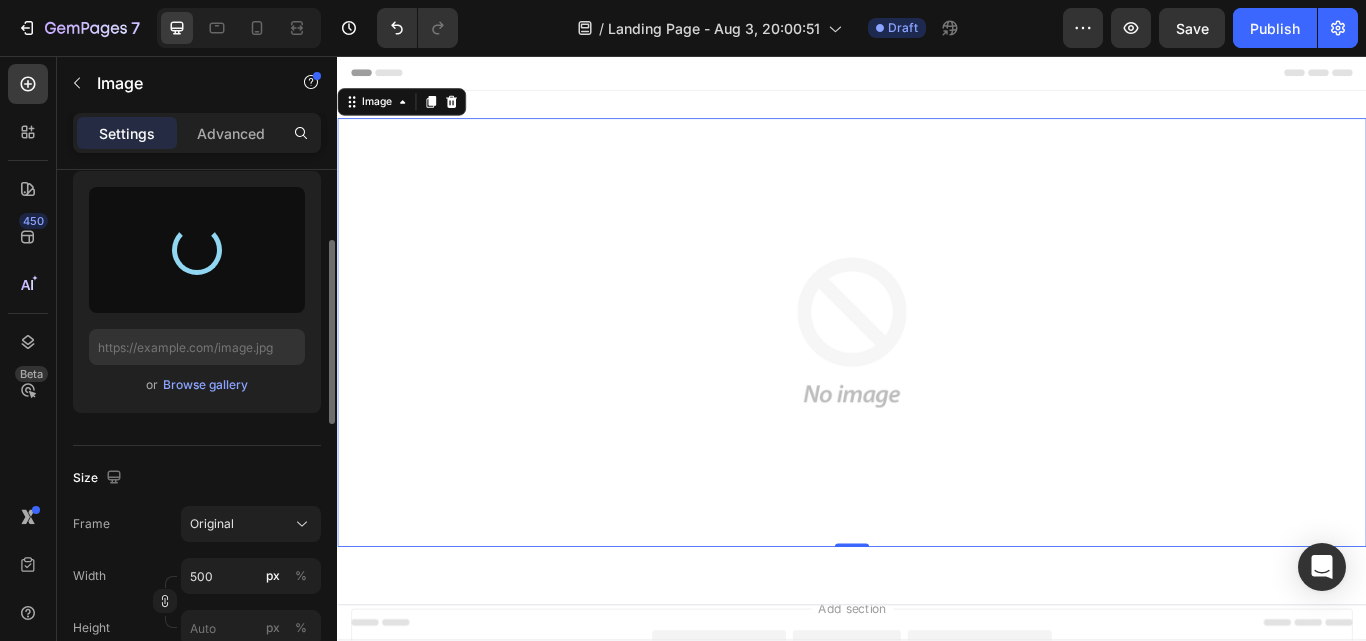 type on "https://cdn.shopify.com/s/files/1/0716/4775/6459/files/gempages_578361120226542268-550aba13-2d4e-43ab-87a3-a8d73dbe9d92.png" 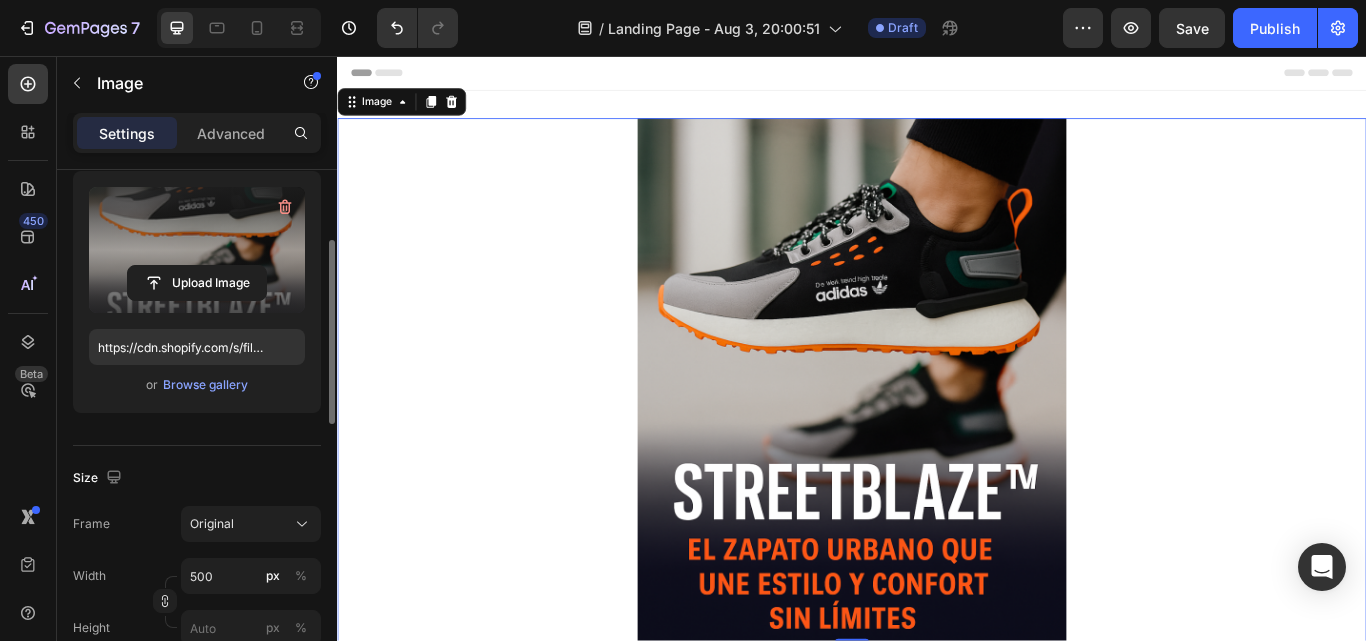 click at bounding box center [937, 434] 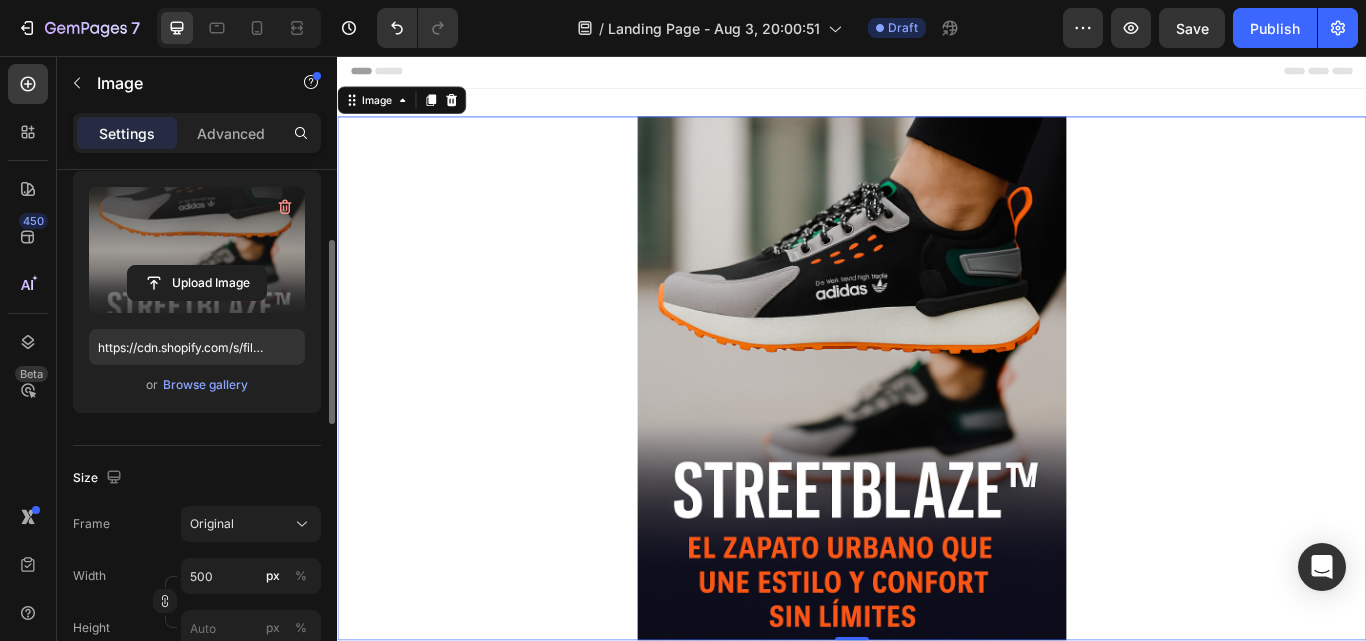 scroll, scrollTop: 0, scrollLeft: 0, axis: both 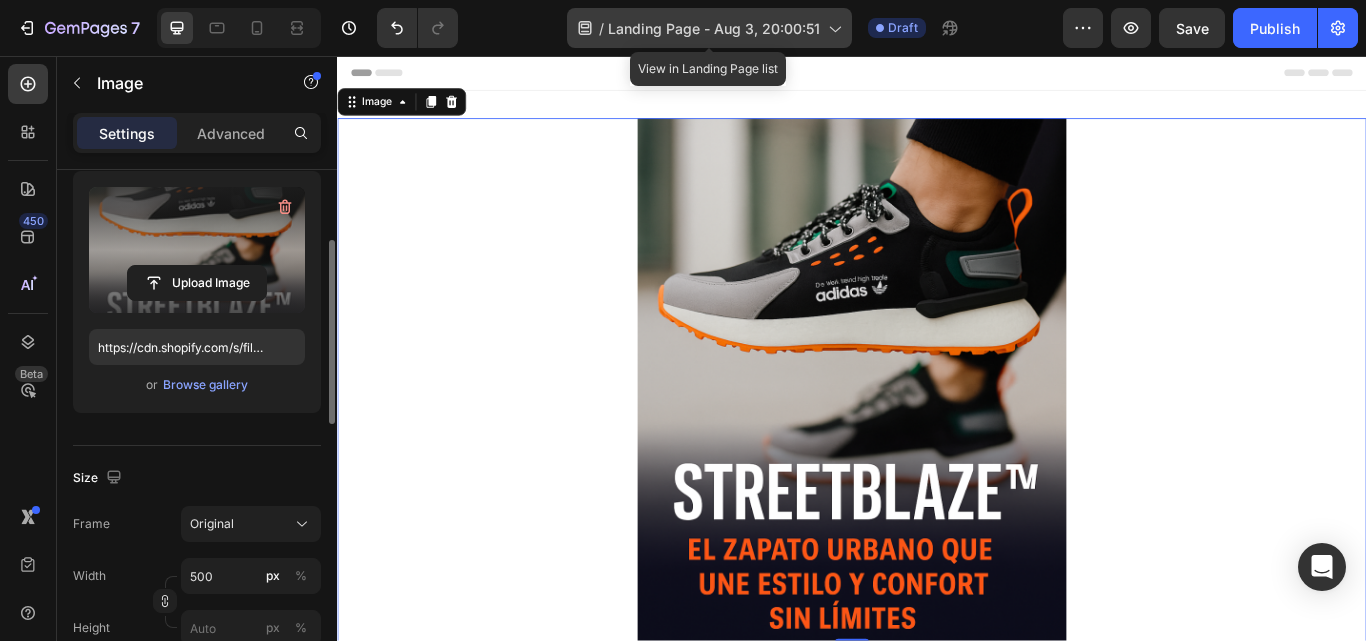 click on "Landing Page - Aug 3, 20:00:51" at bounding box center (714, 28) 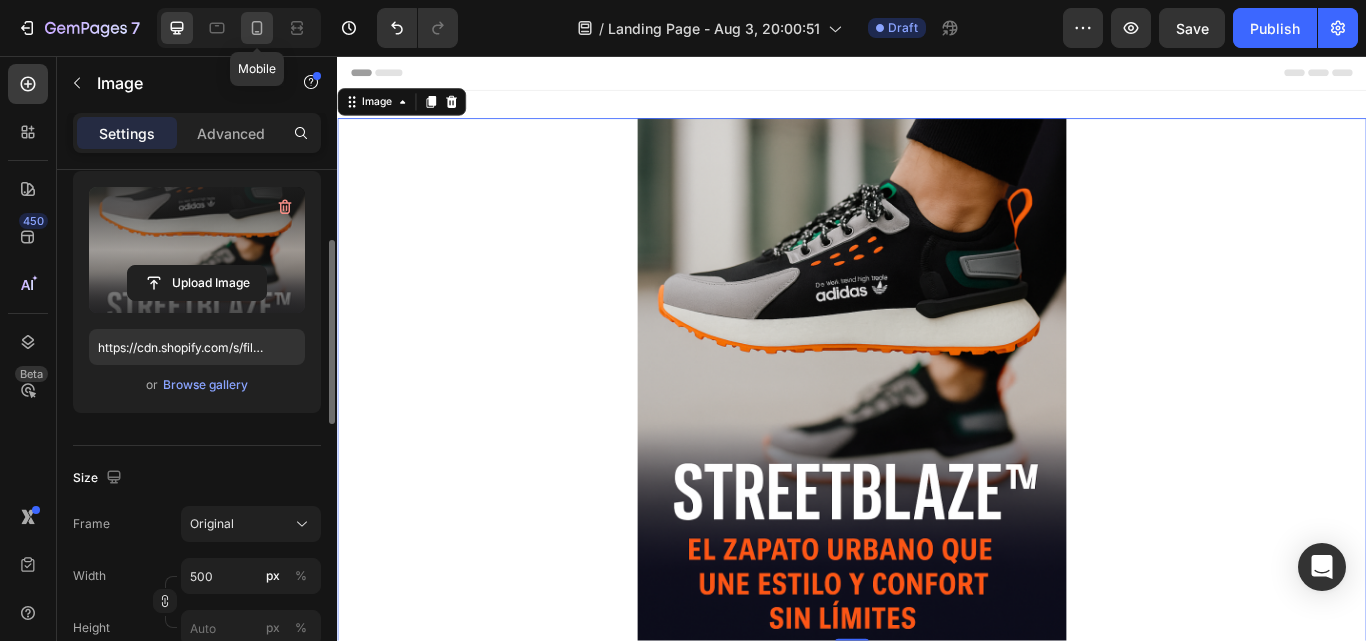 click 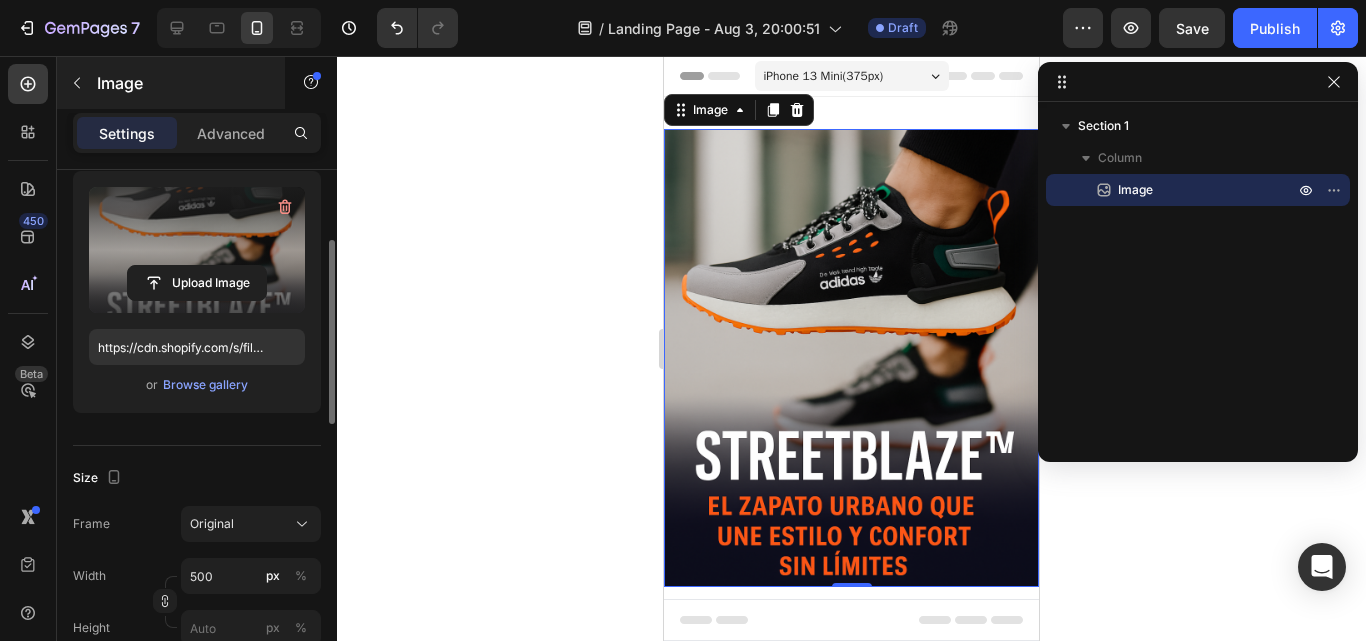 scroll, scrollTop: 3, scrollLeft: 0, axis: vertical 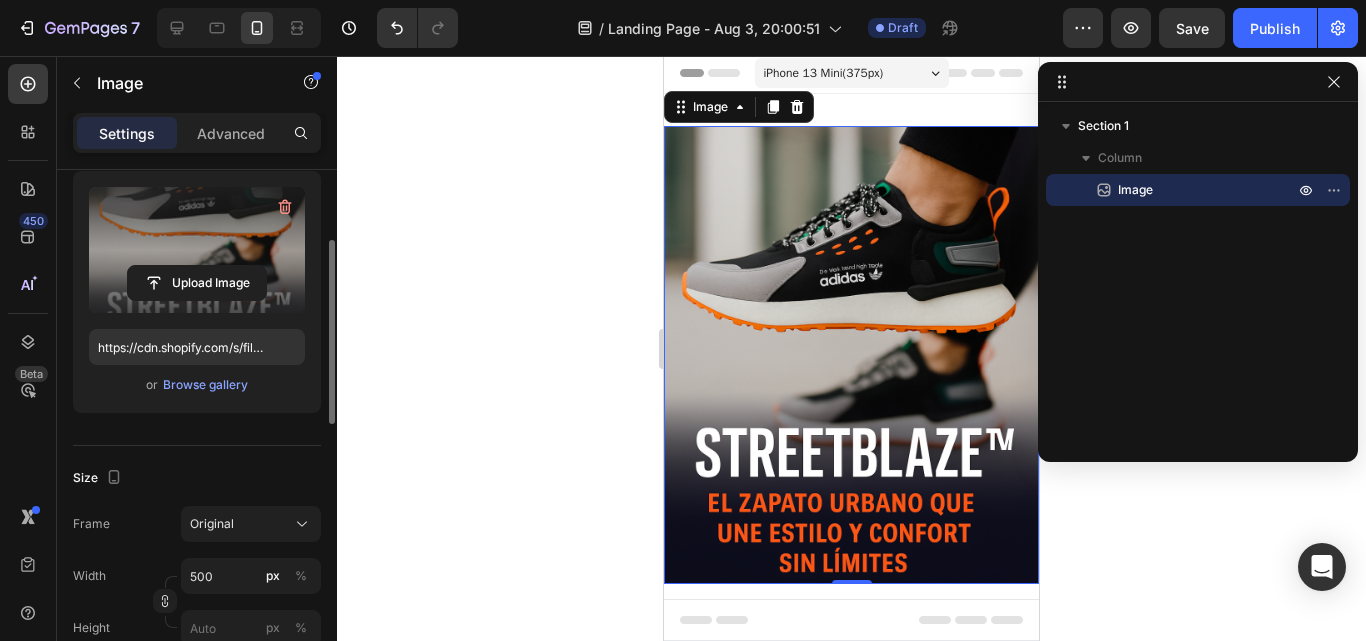 click 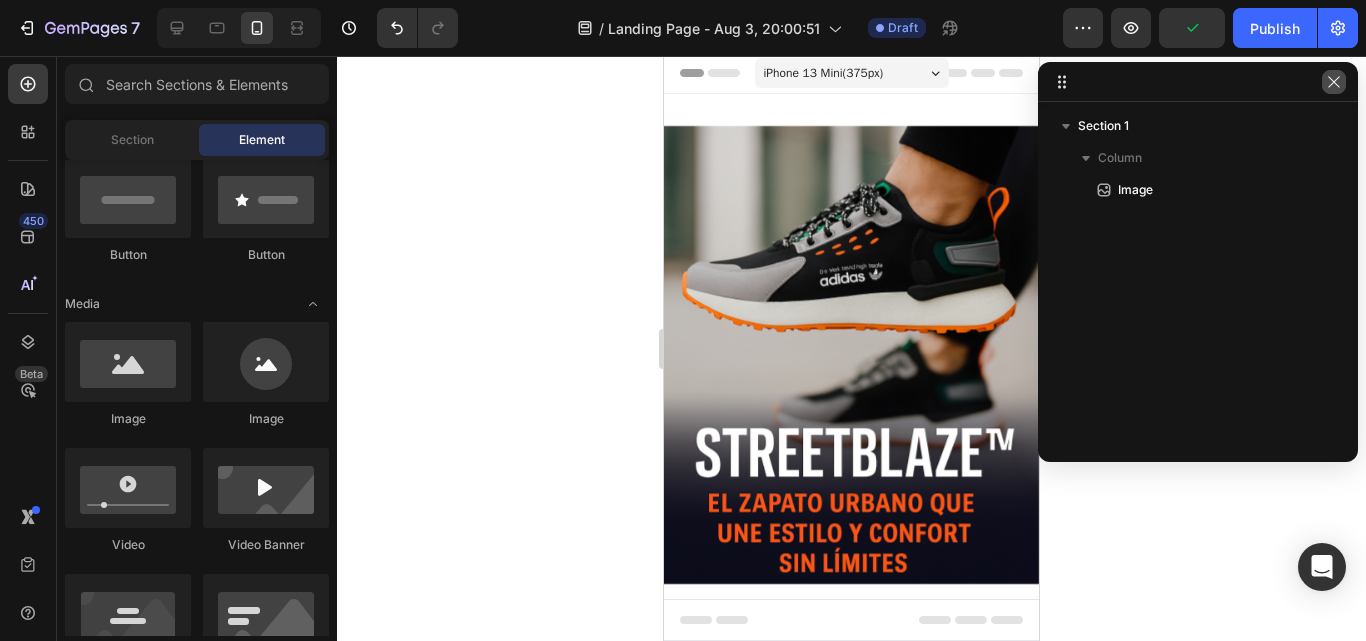 click 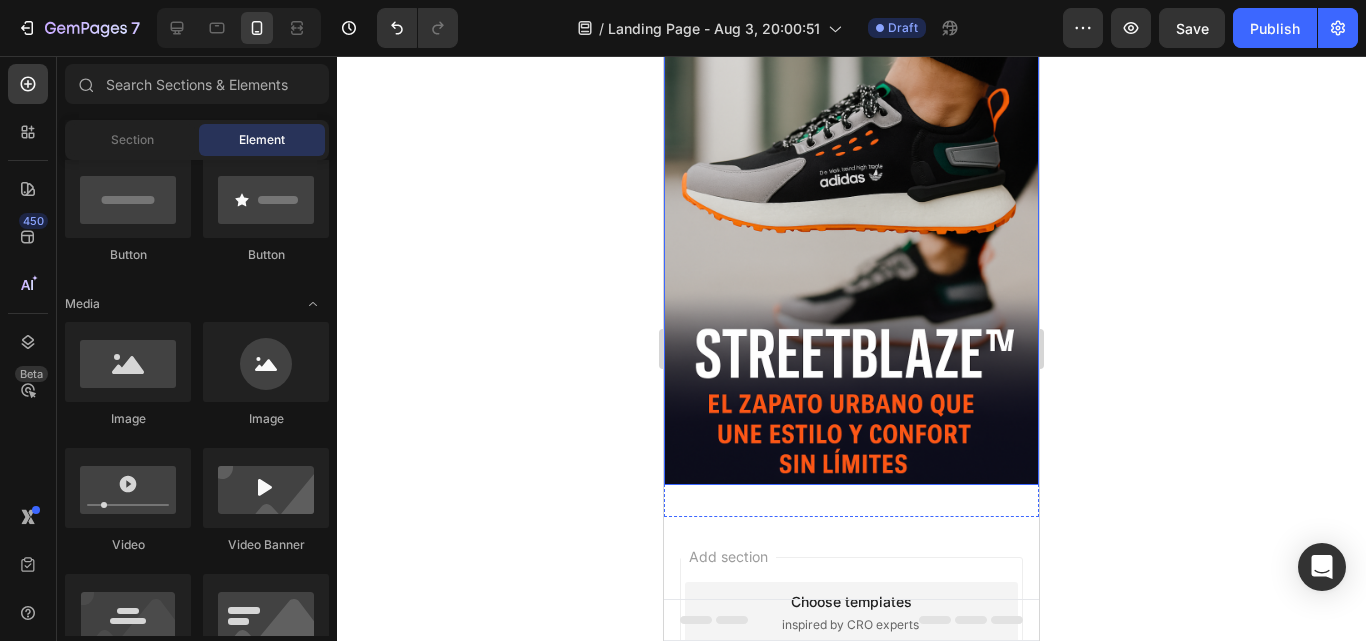 scroll, scrollTop: 0, scrollLeft: 0, axis: both 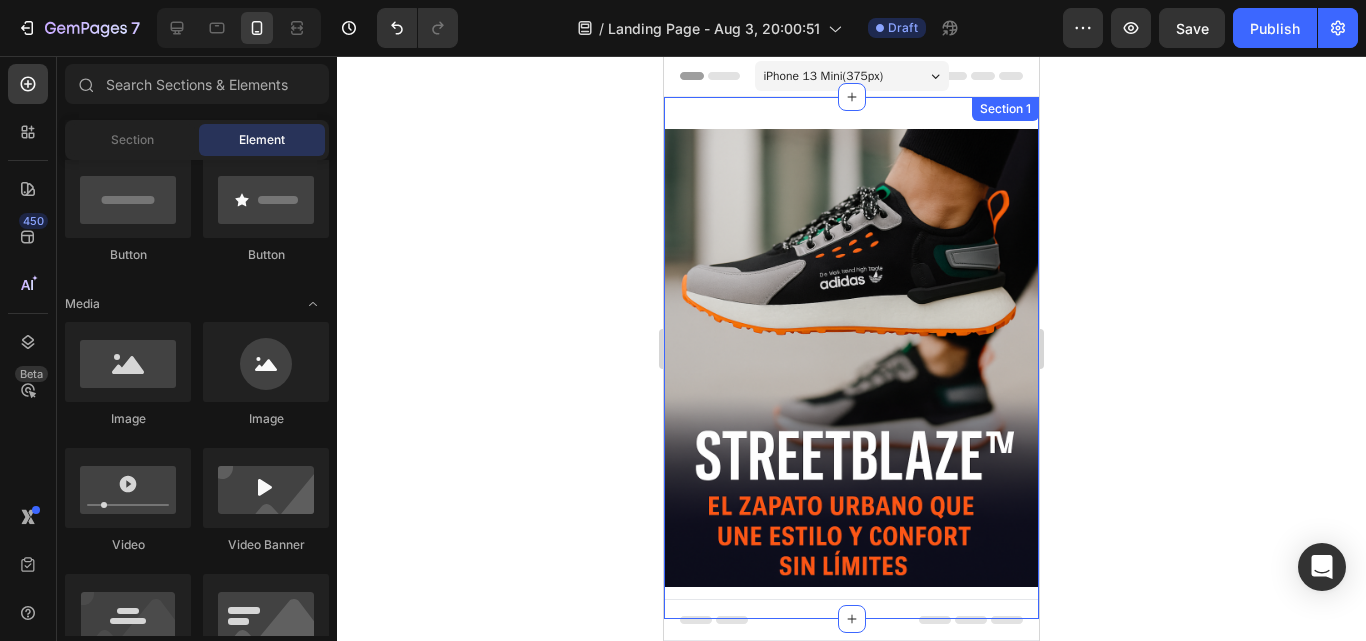 click on "Image Section 1" at bounding box center [851, 358] 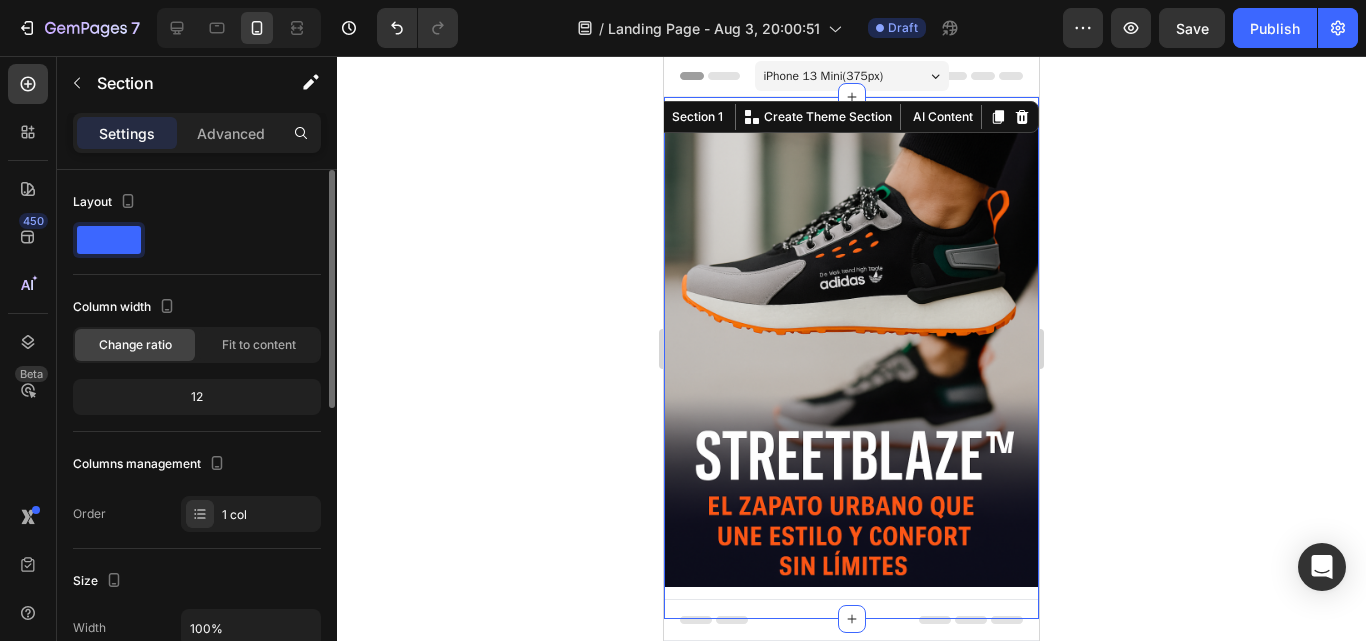 click on "12" 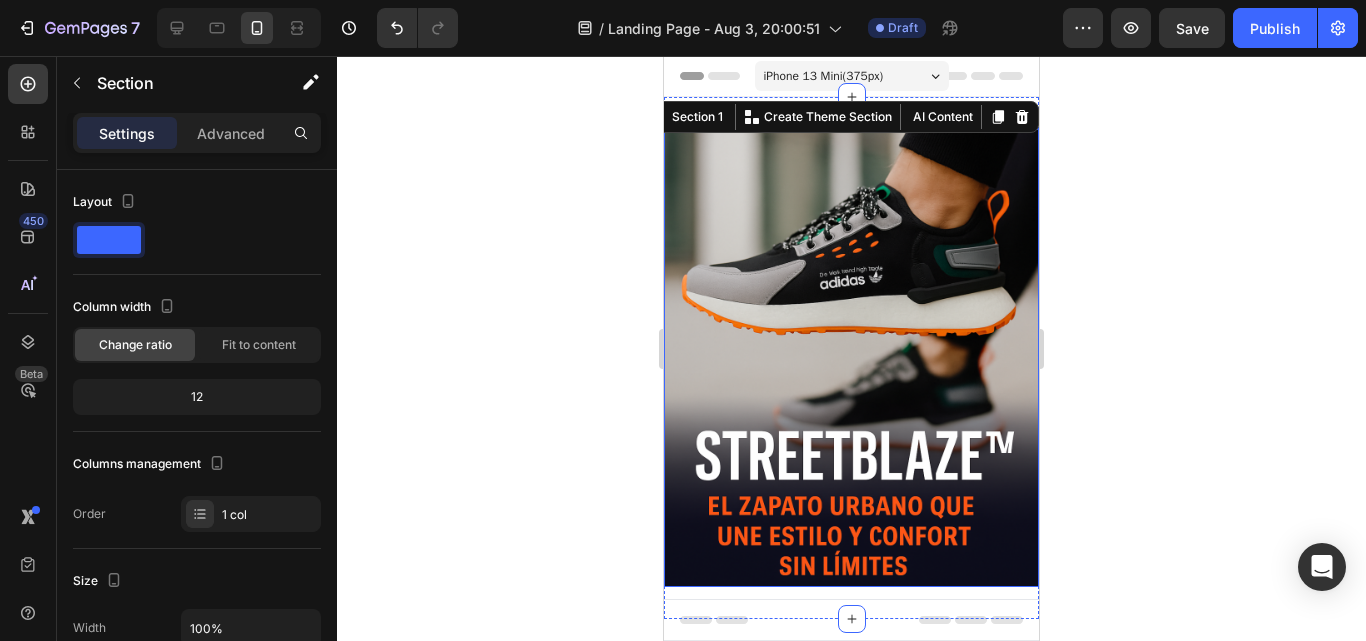 click at bounding box center [851, 358] 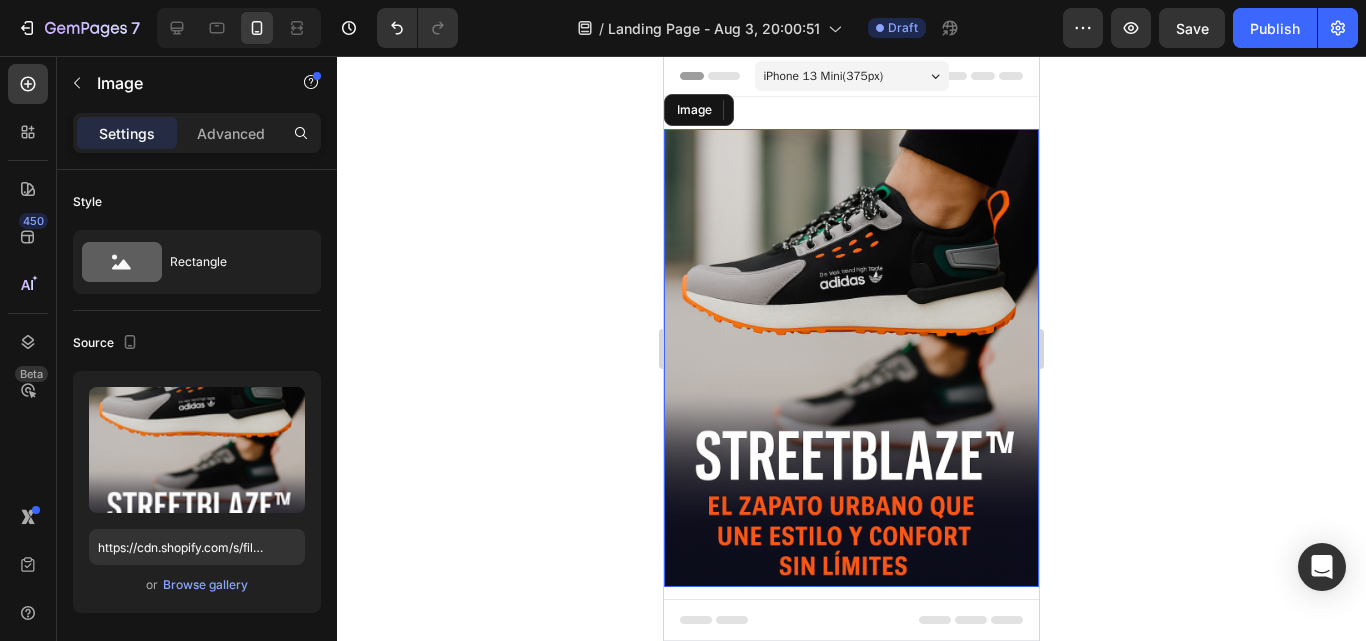 click 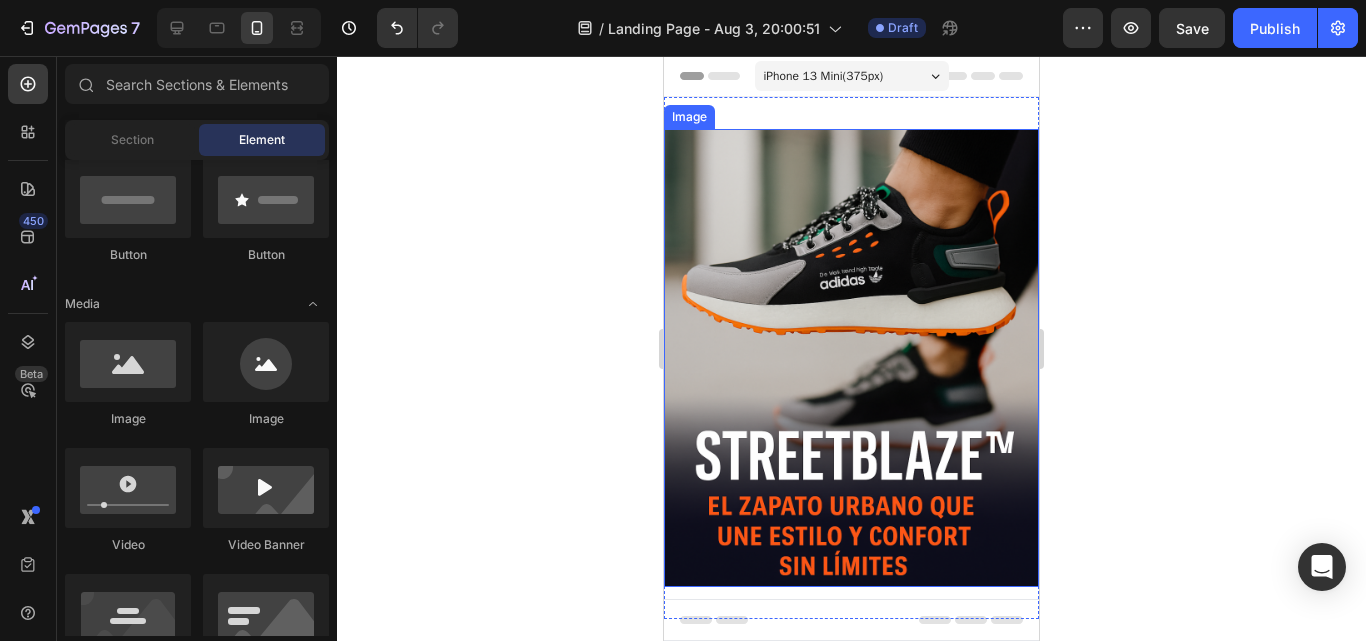 click at bounding box center (851, 358) 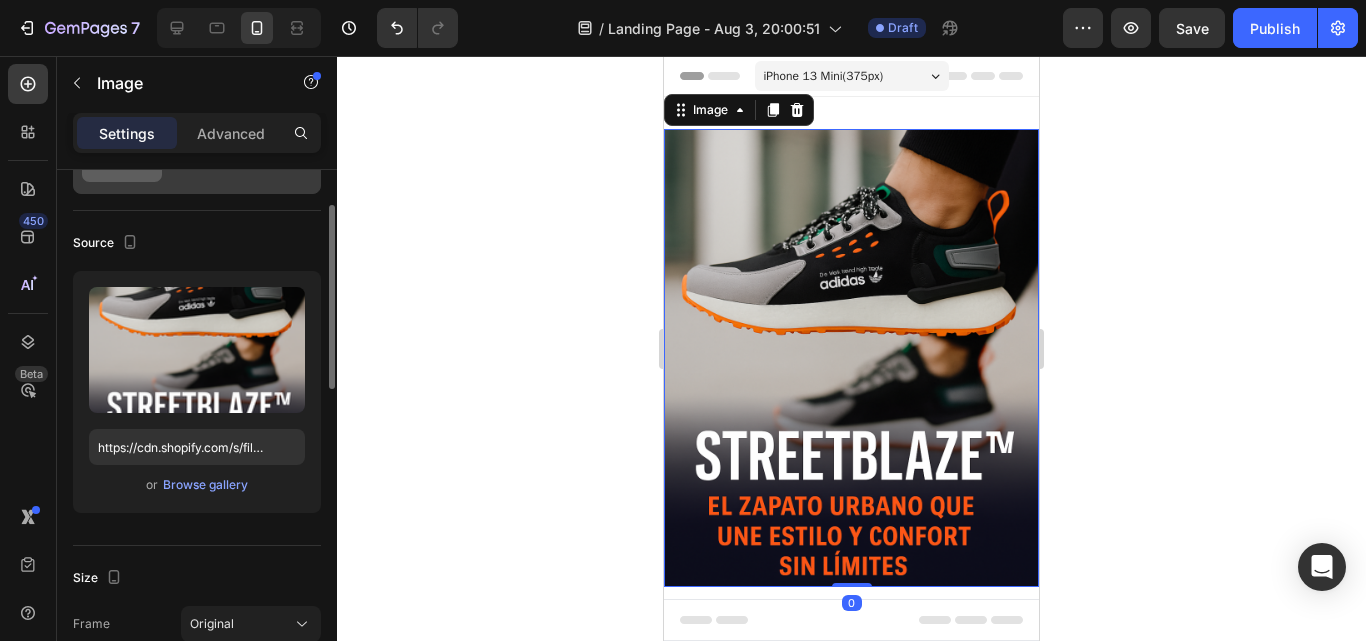 scroll, scrollTop: 0, scrollLeft: 0, axis: both 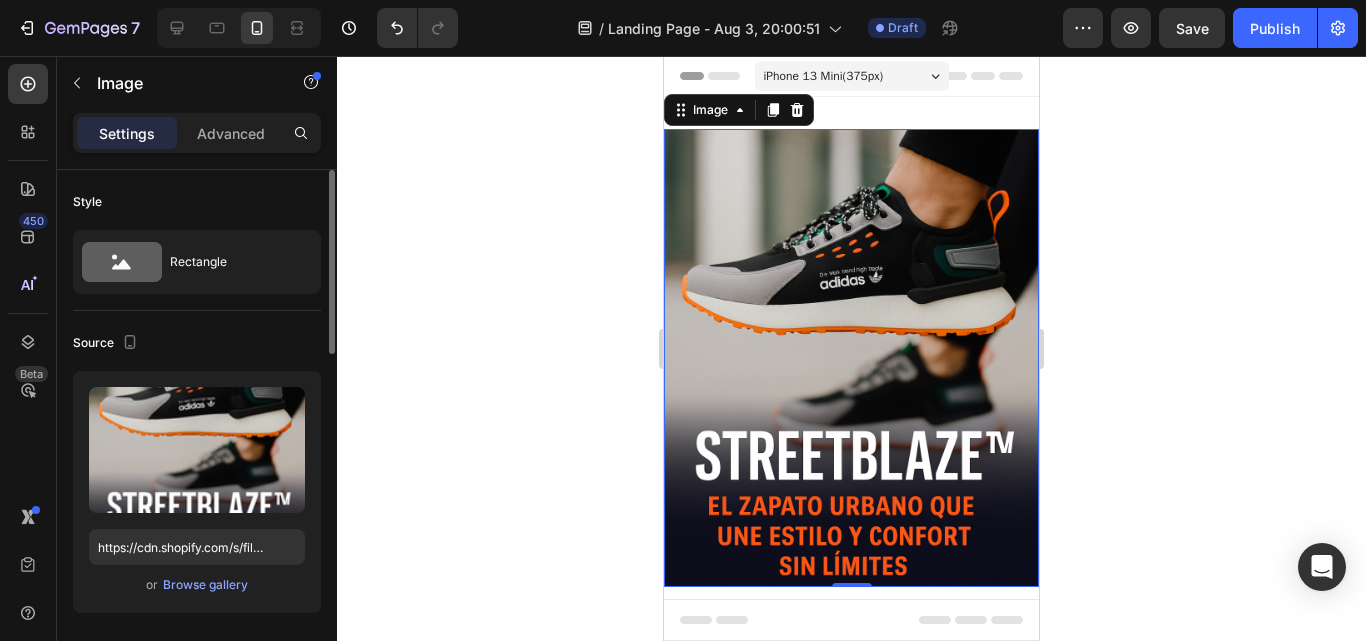 click on "Style Rectangle" 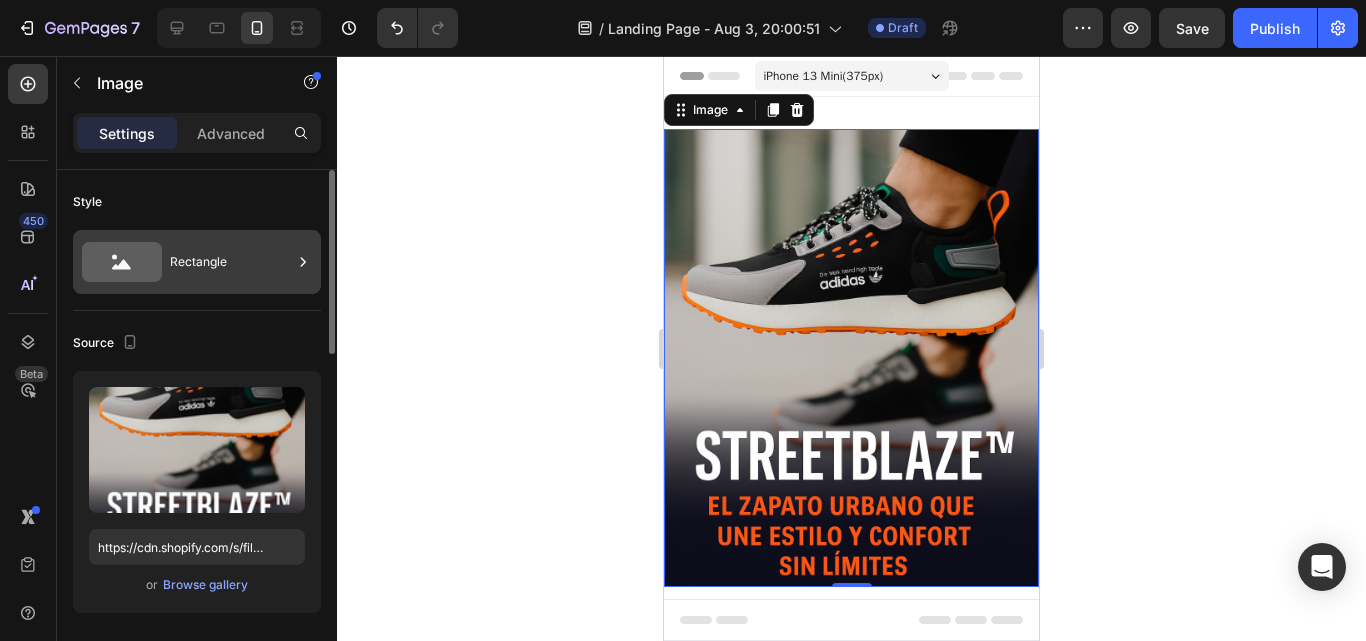 click on "Rectangle" at bounding box center (231, 262) 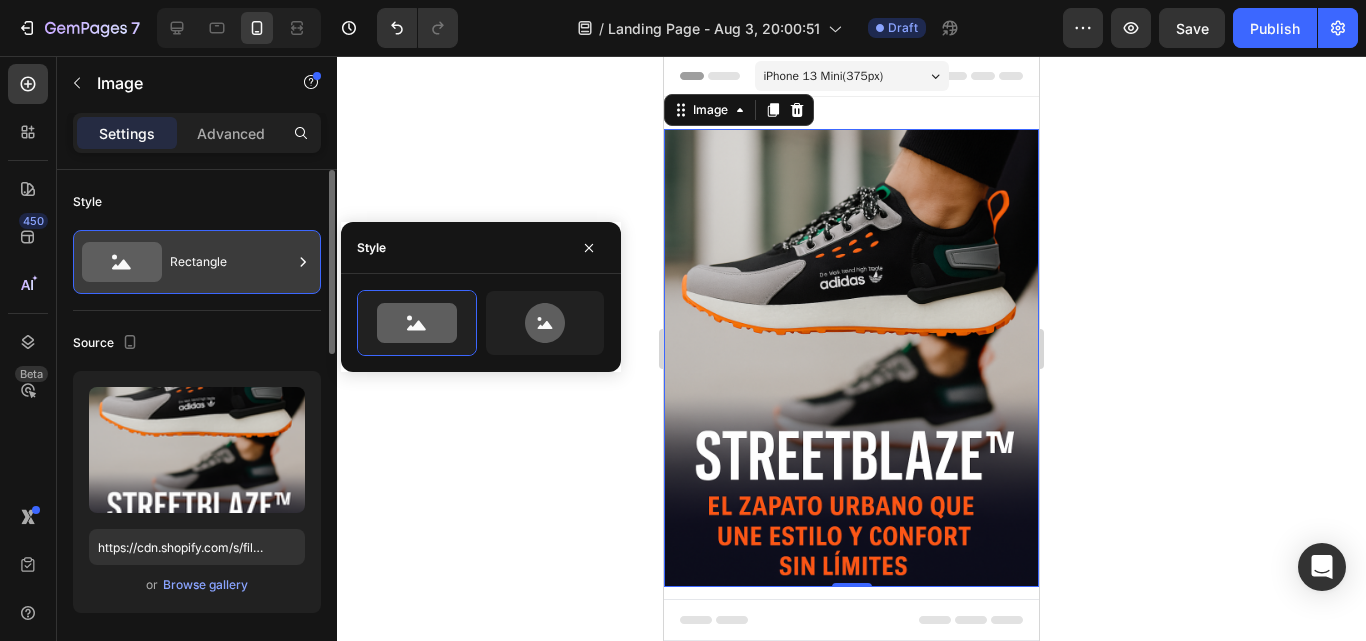 click on "Rectangle" at bounding box center (231, 262) 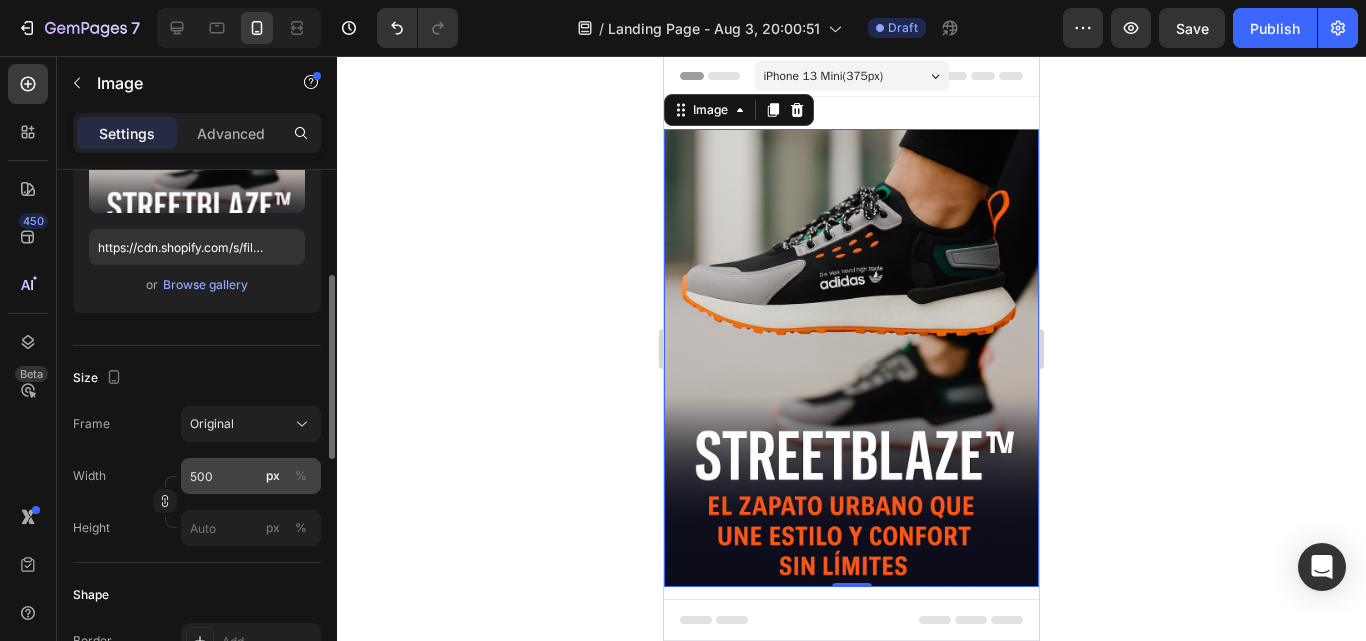 scroll, scrollTop: 400, scrollLeft: 0, axis: vertical 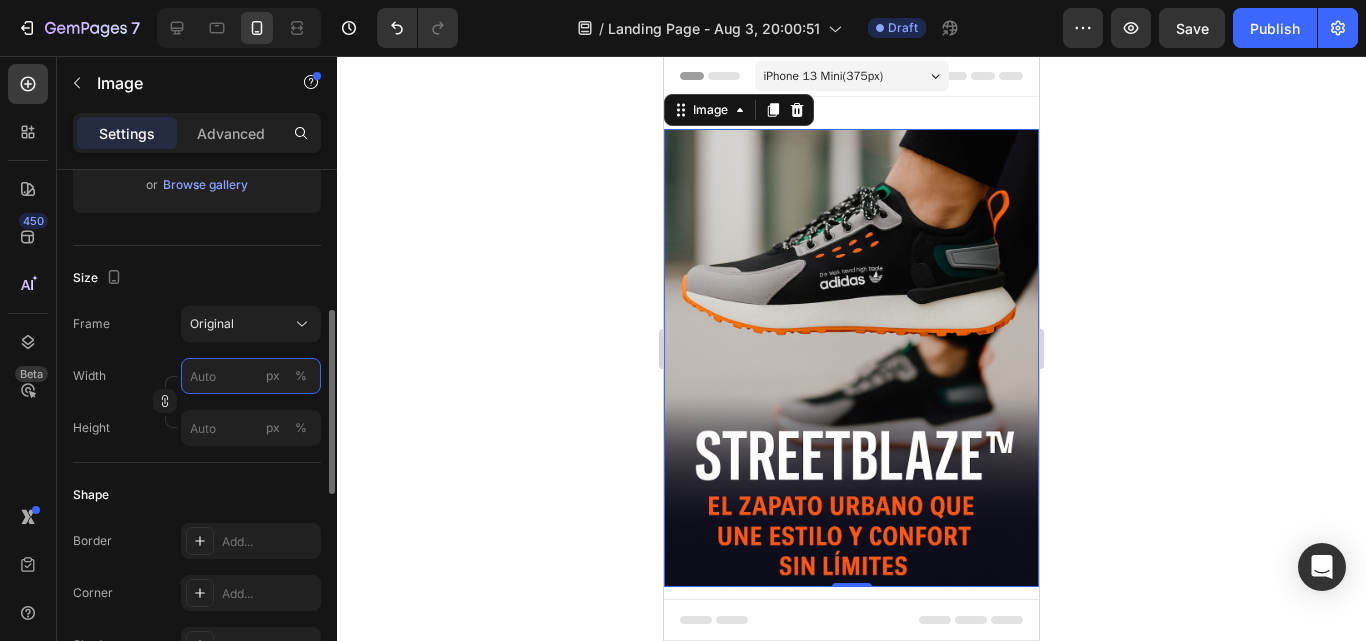 type 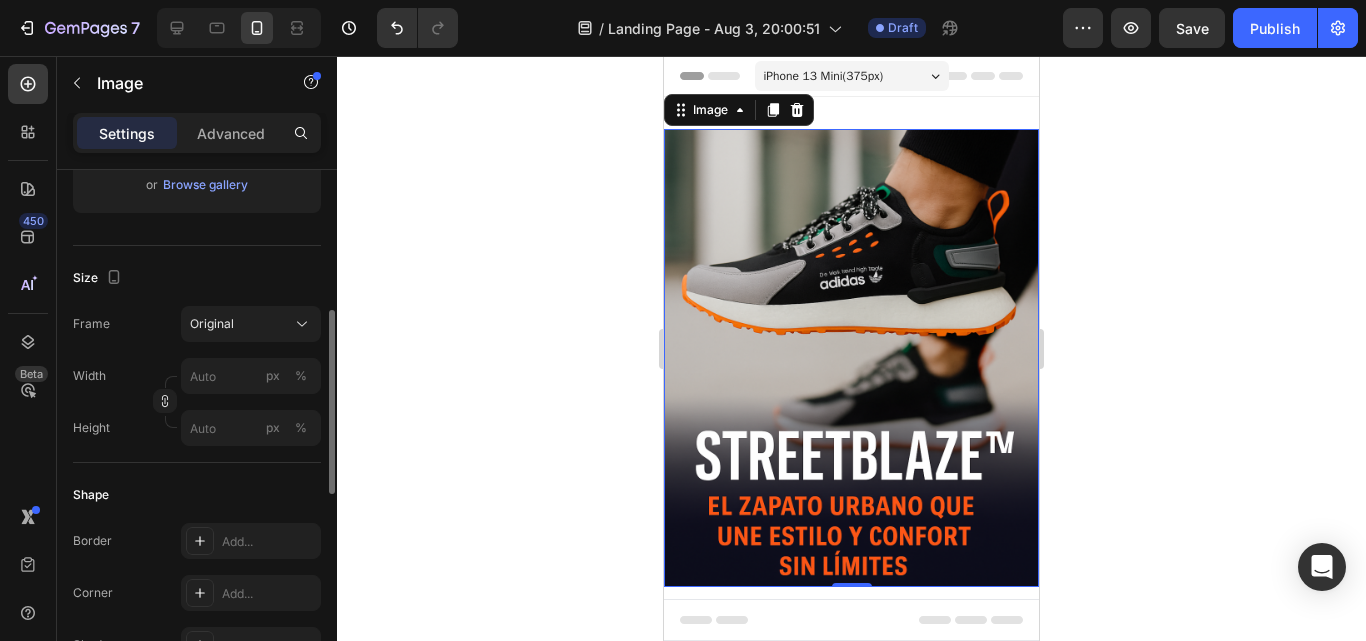 click on "Size" at bounding box center (197, 278) 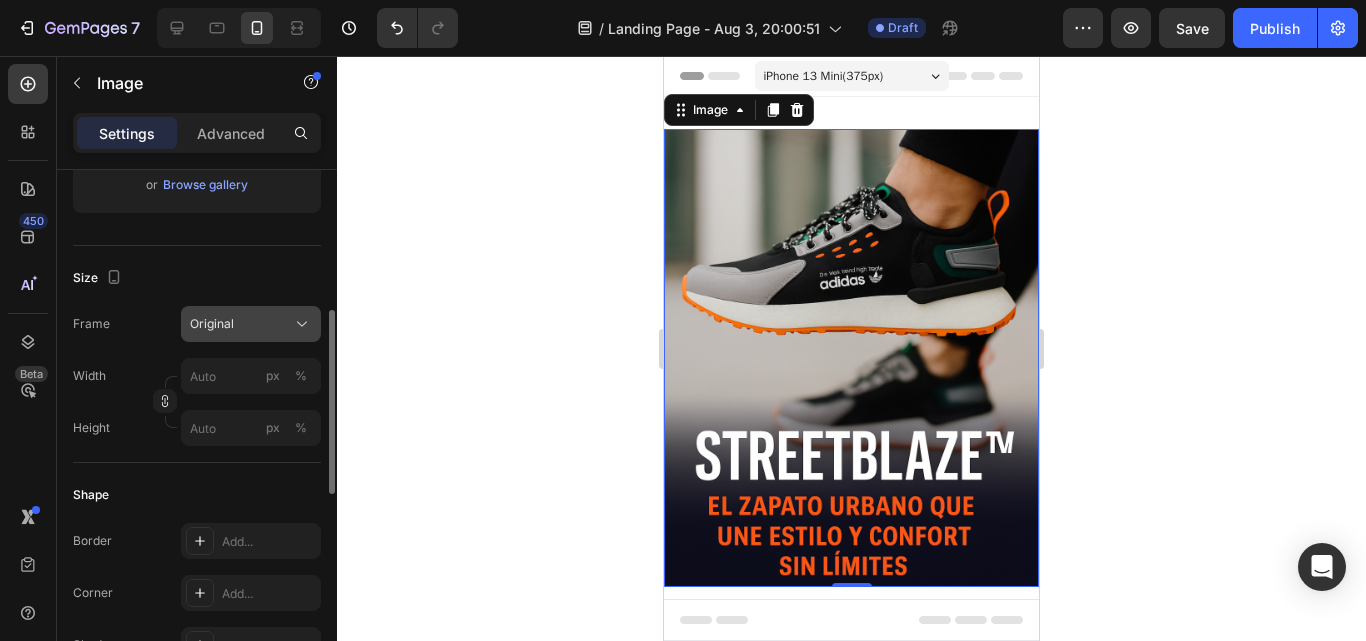 click on "Original" at bounding box center [251, 324] 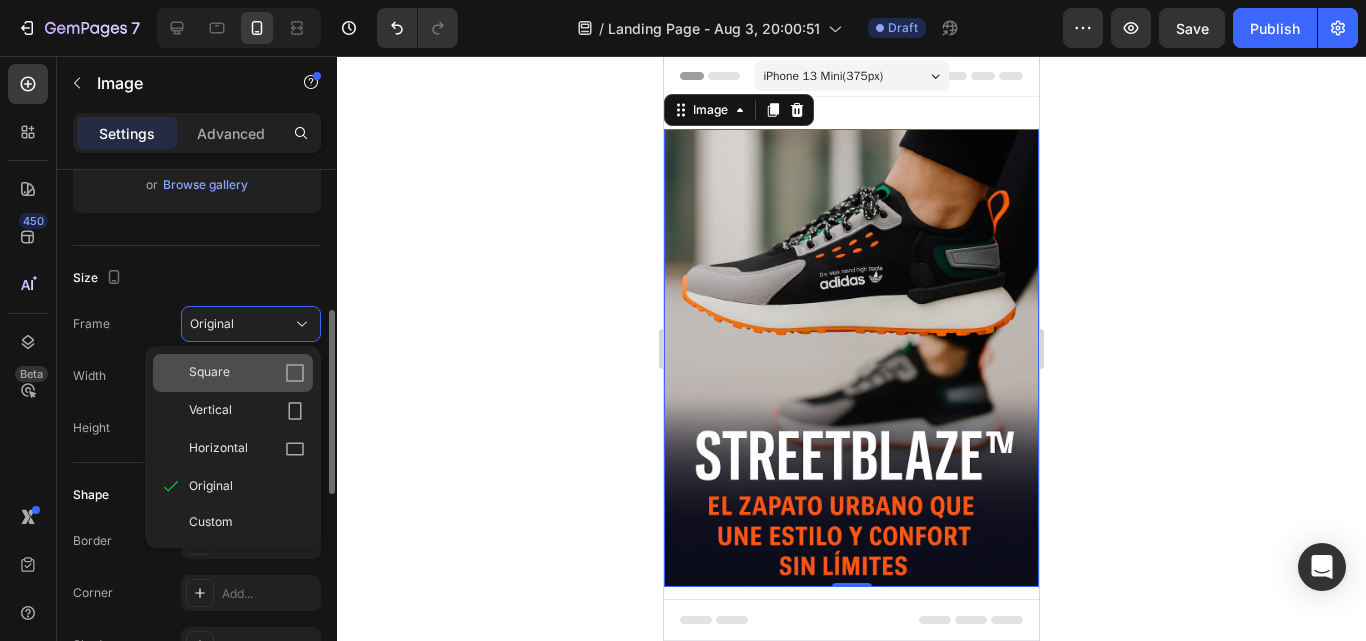click 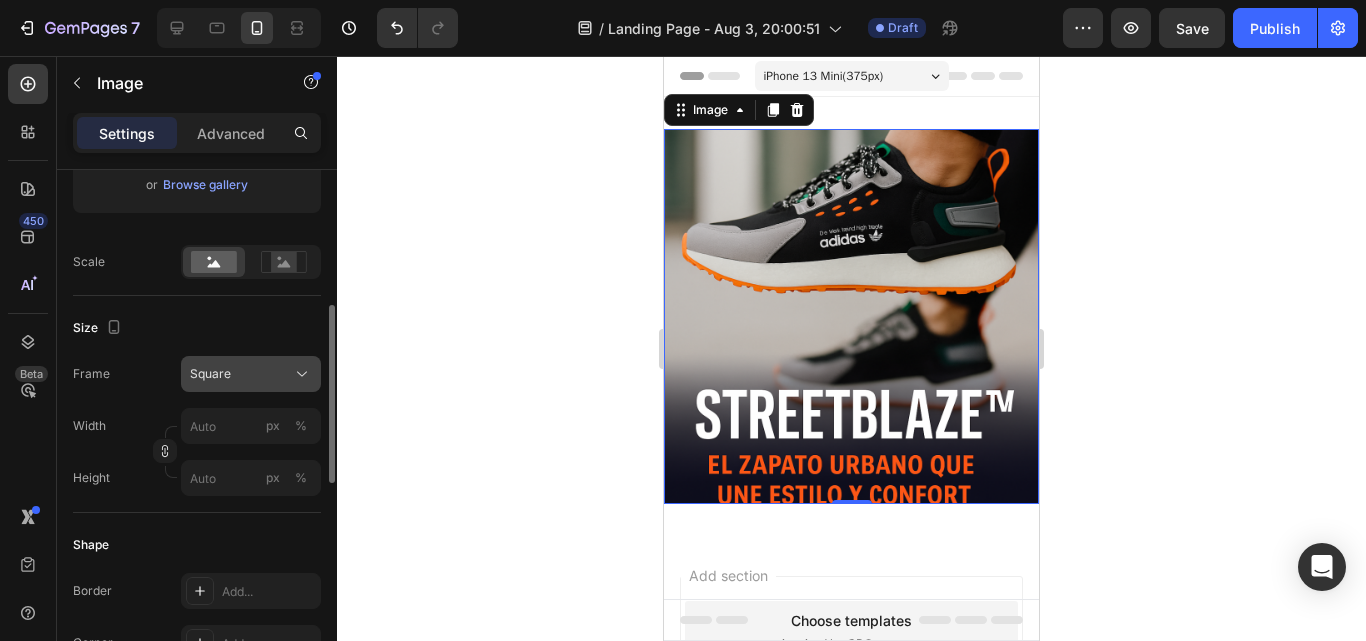 click on "Square" 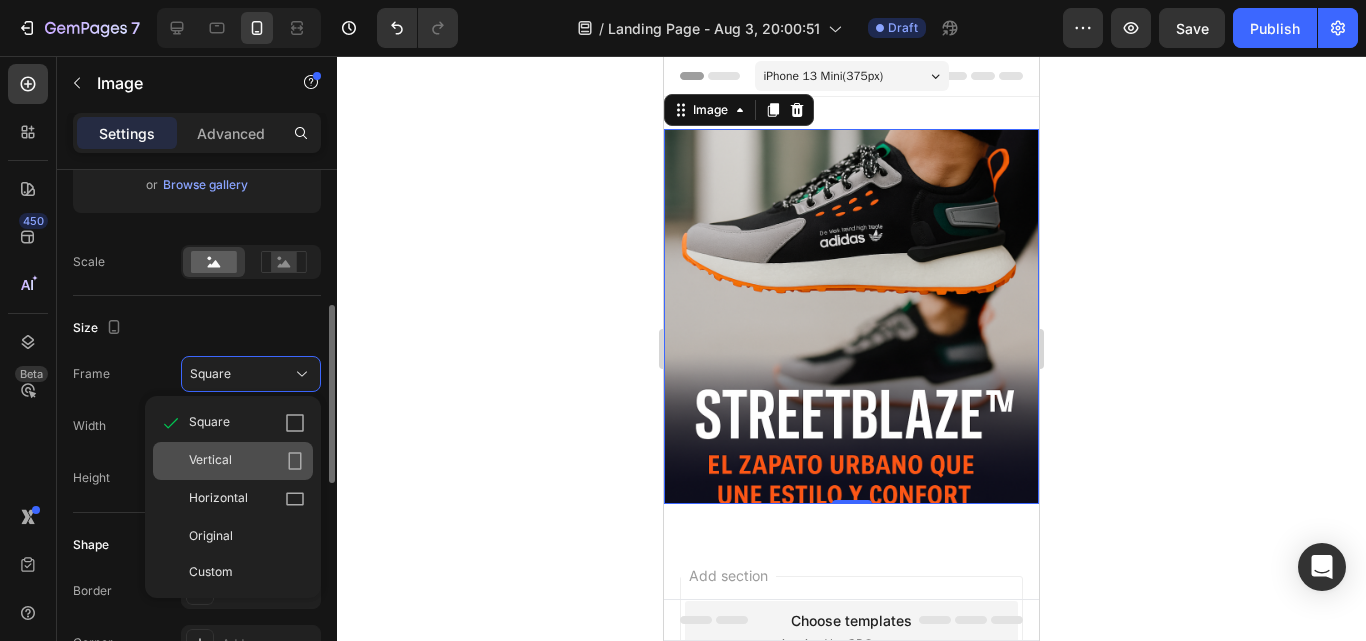 click on "Vertical" at bounding box center [247, 461] 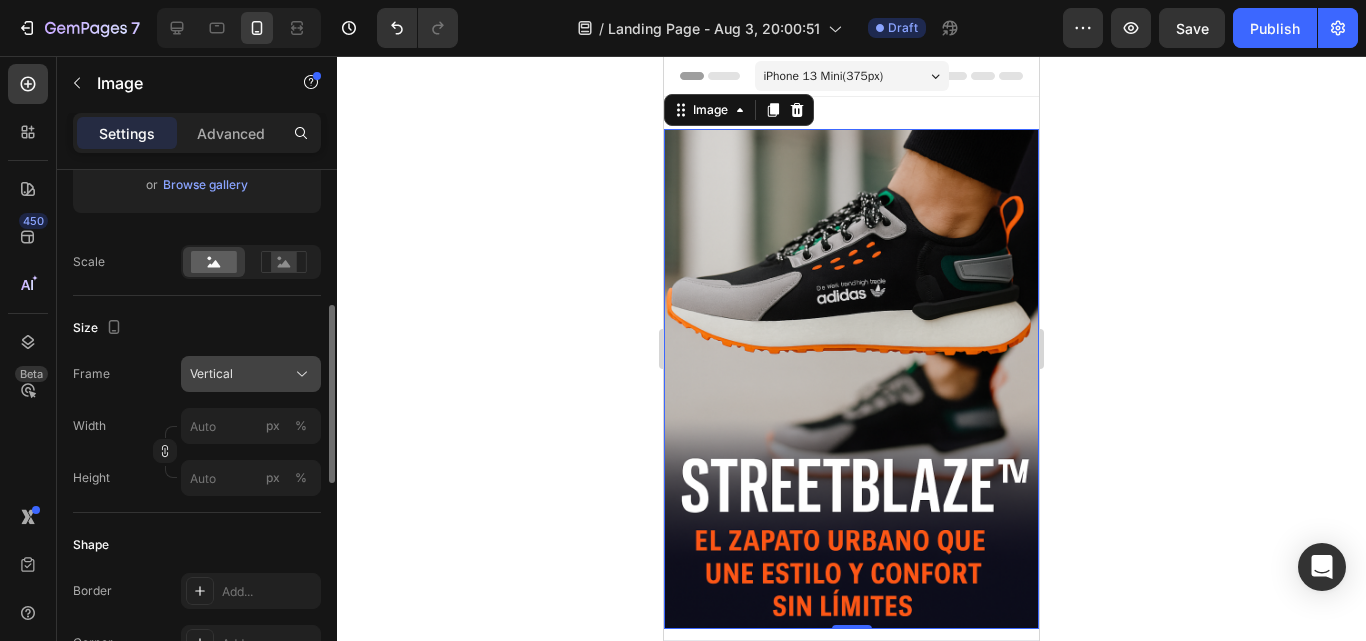 click on "Vertical" 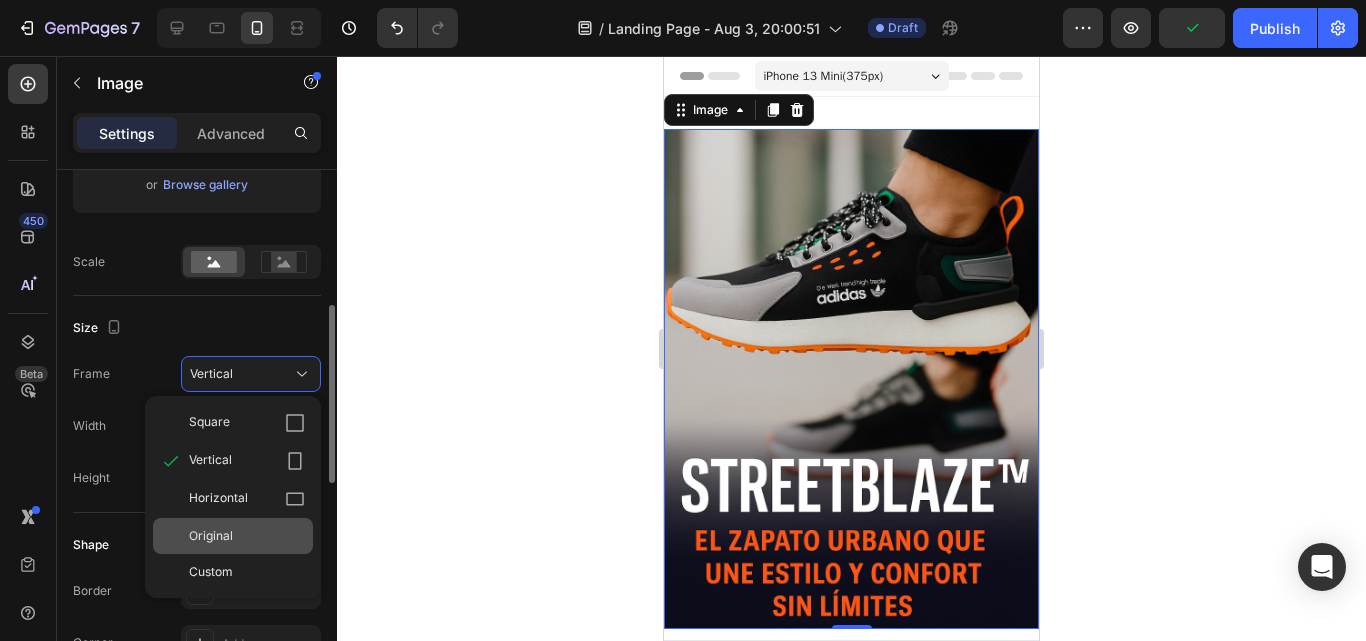 click on "Original" 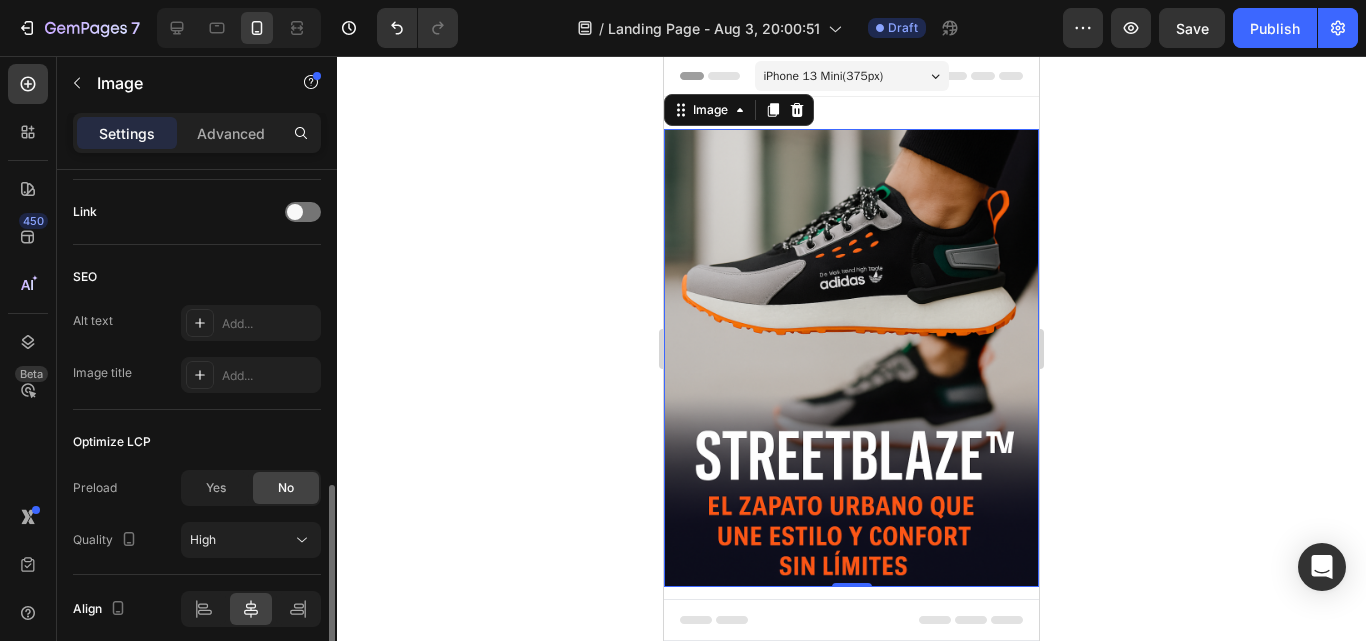 scroll, scrollTop: 982, scrollLeft: 0, axis: vertical 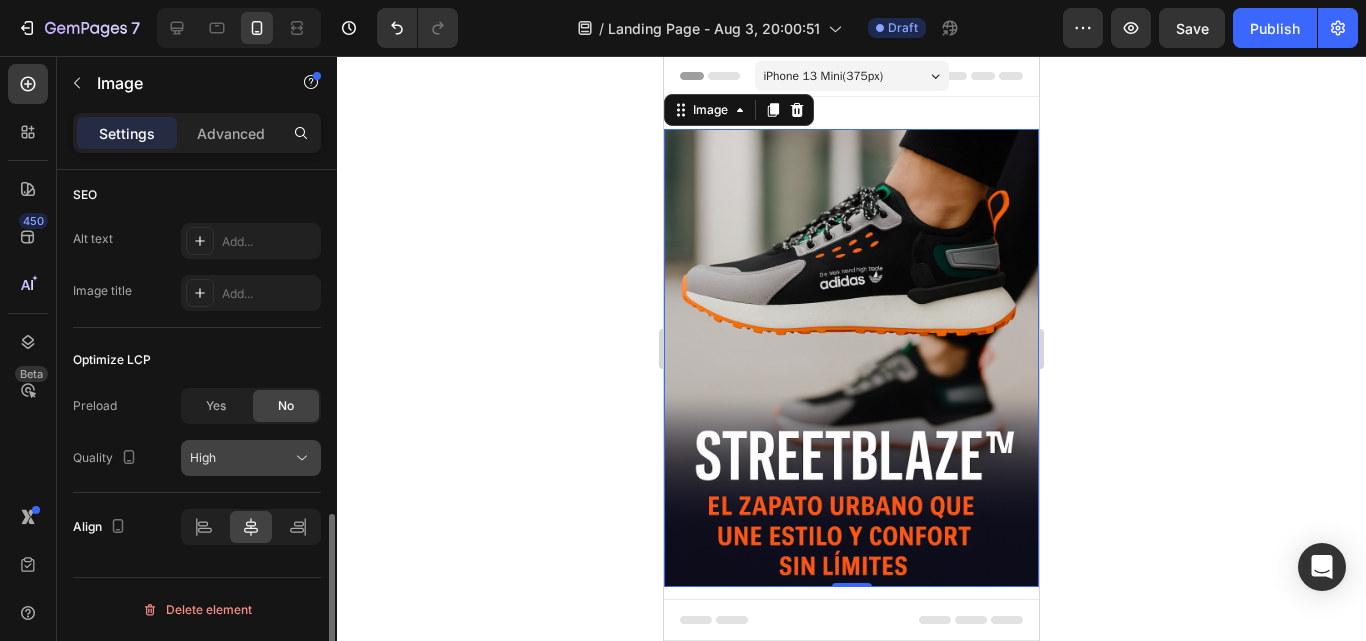 click on "High" at bounding box center [203, 457] 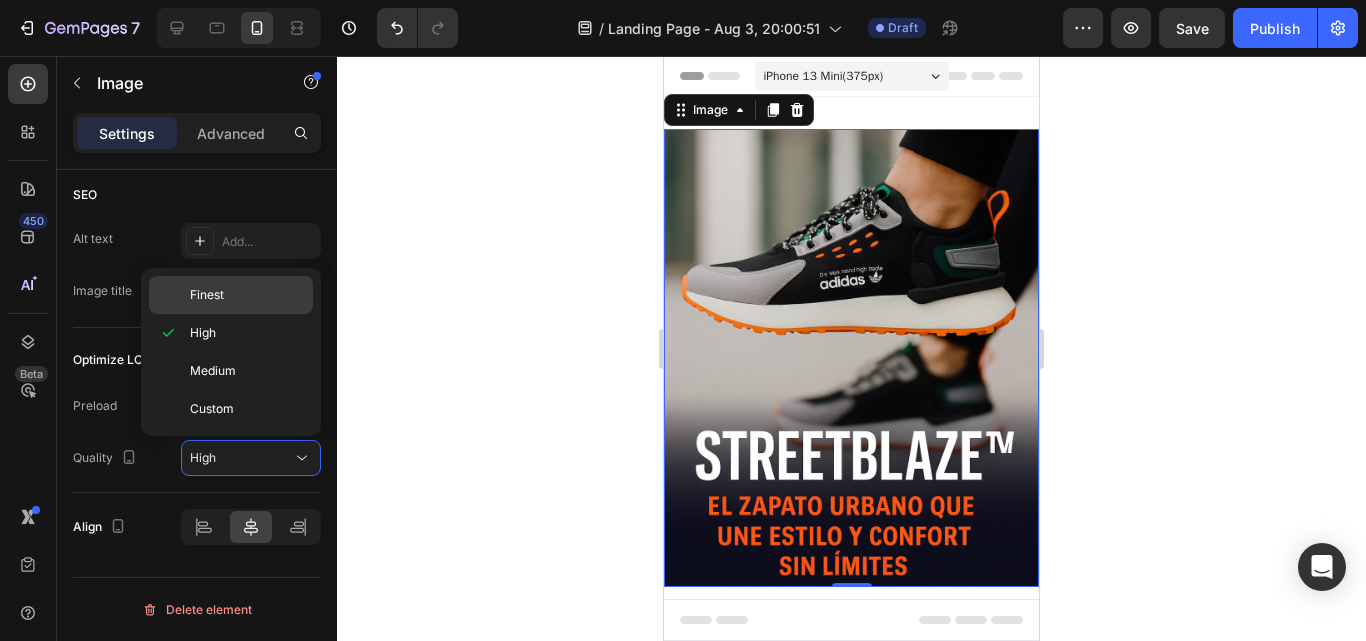 click on "Finest" at bounding box center (247, 295) 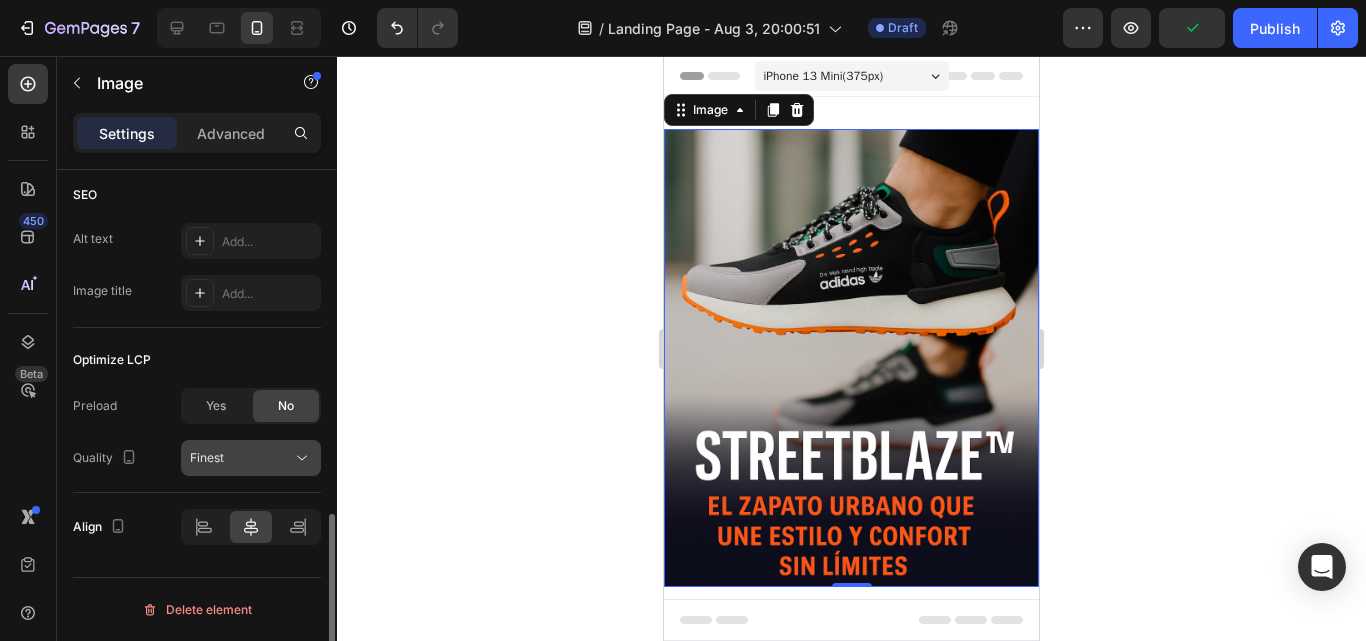click on "Finest" 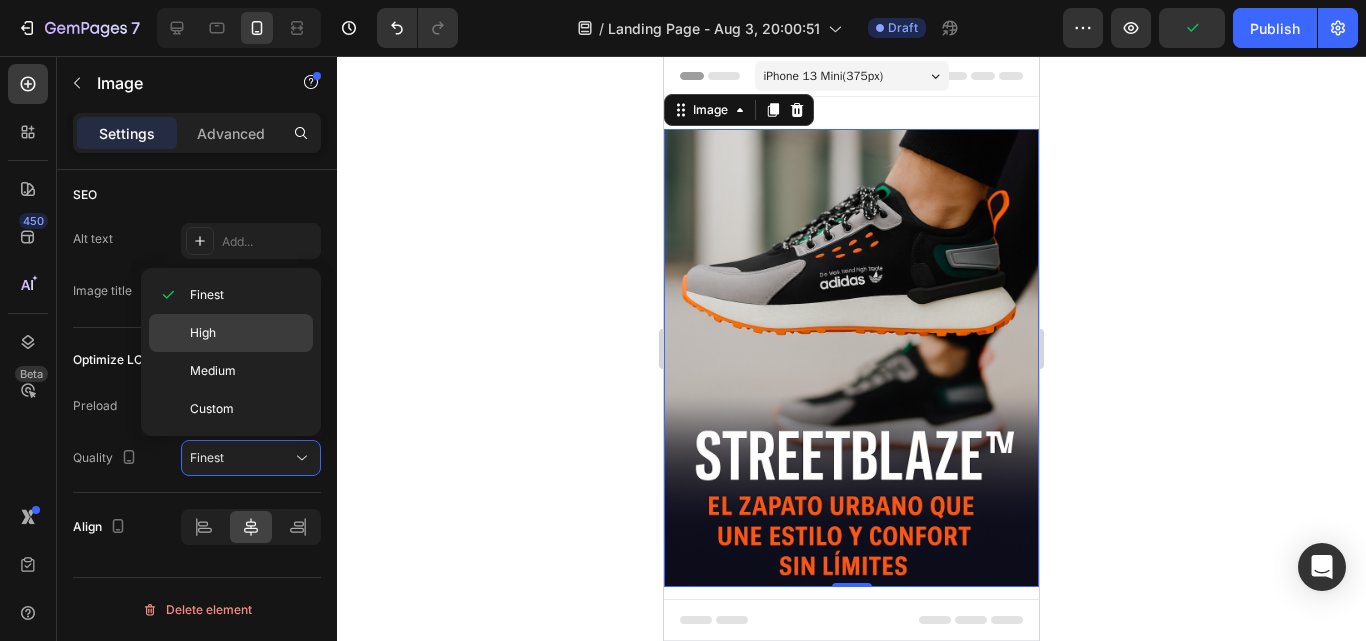 click on "High" at bounding box center [247, 333] 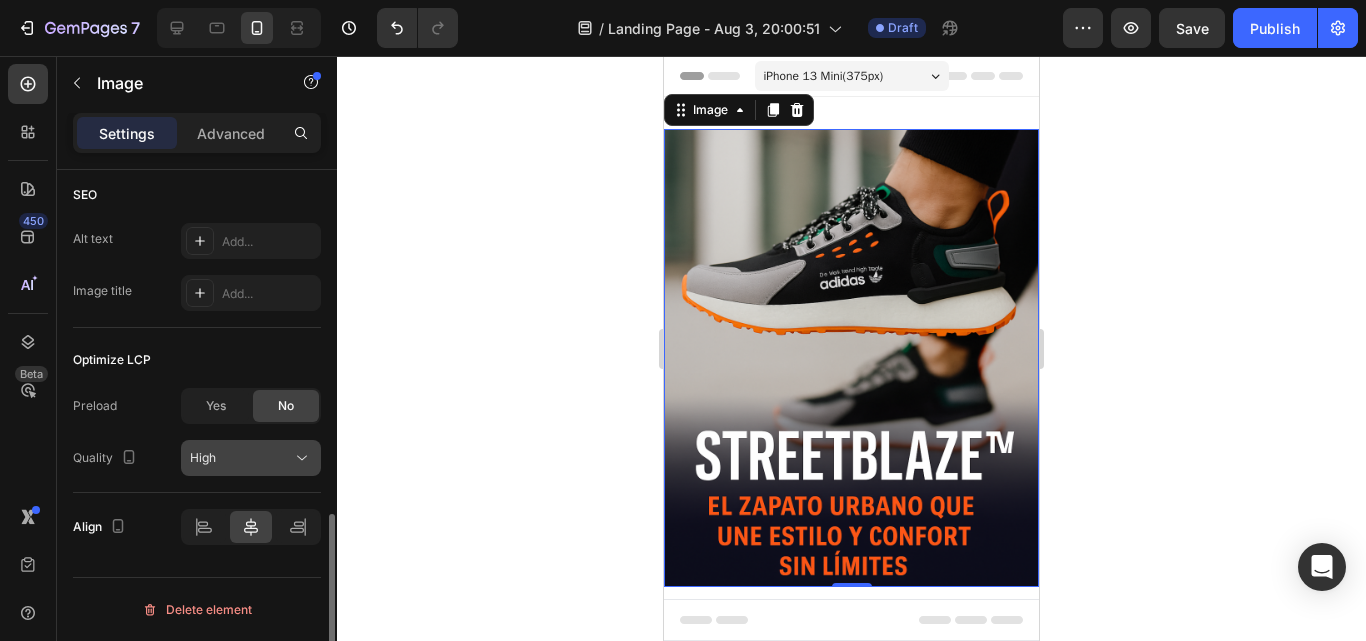 click on "High" at bounding box center (241, 458) 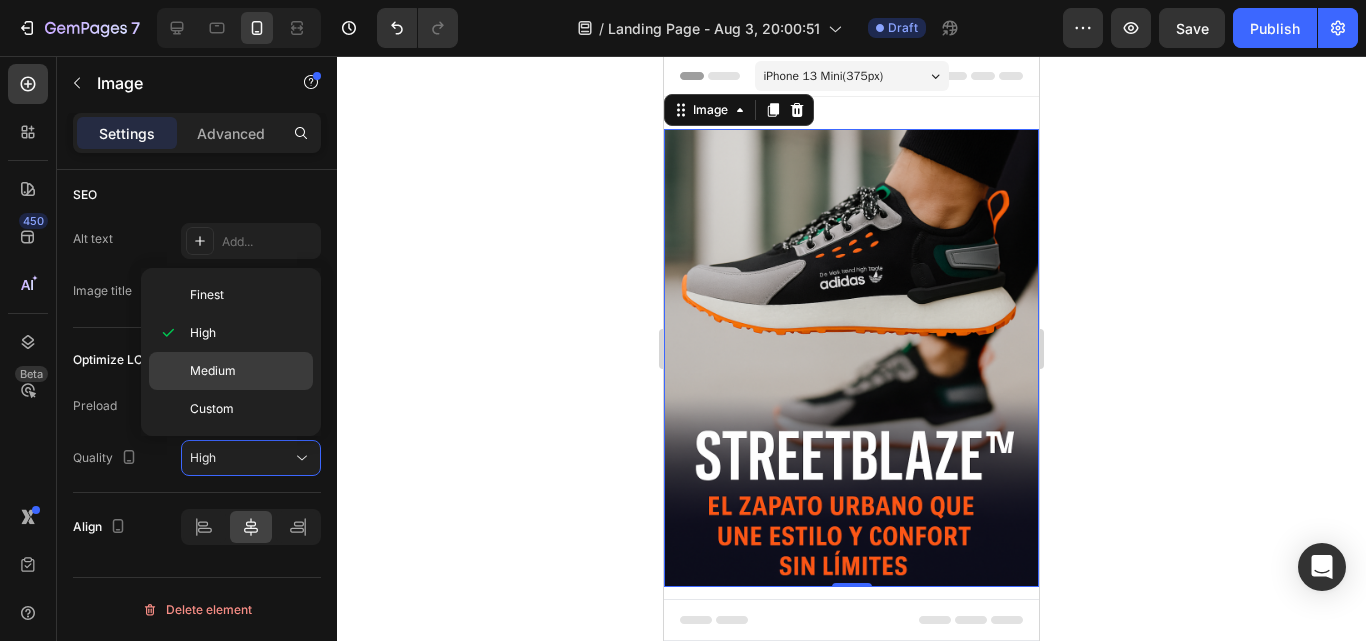 click on "Medium" at bounding box center [247, 371] 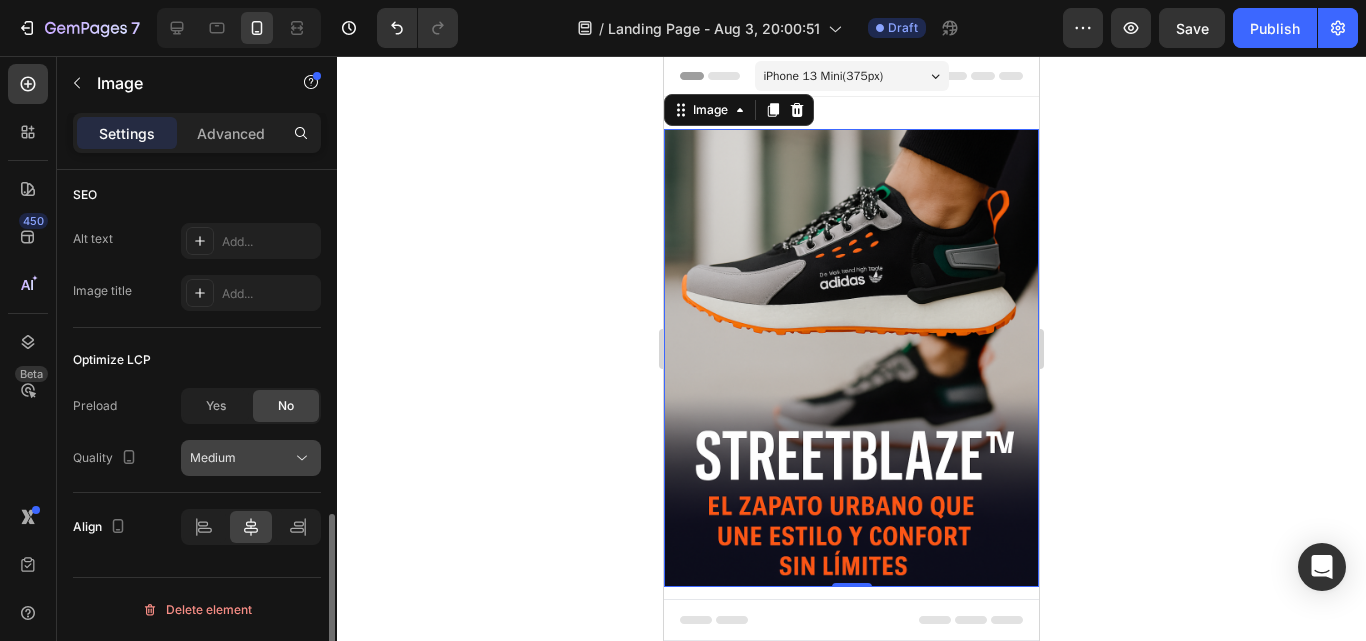 click on "Medium" at bounding box center [251, 458] 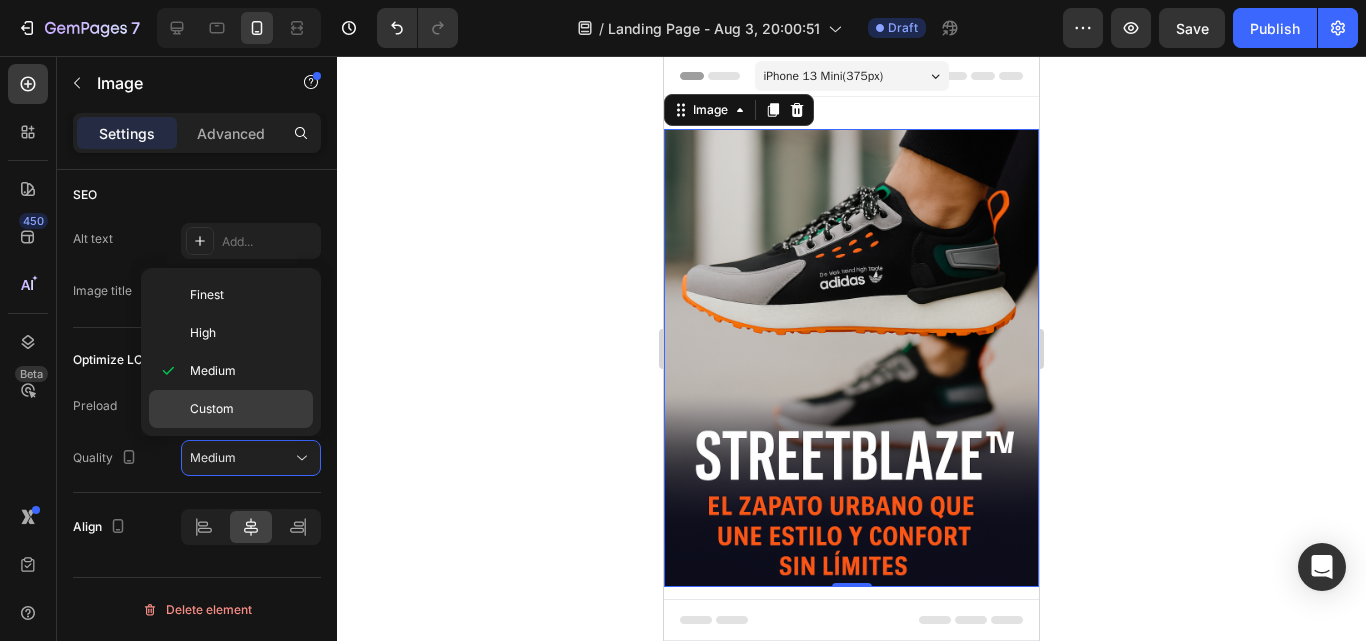 click on "Custom" at bounding box center (247, 409) 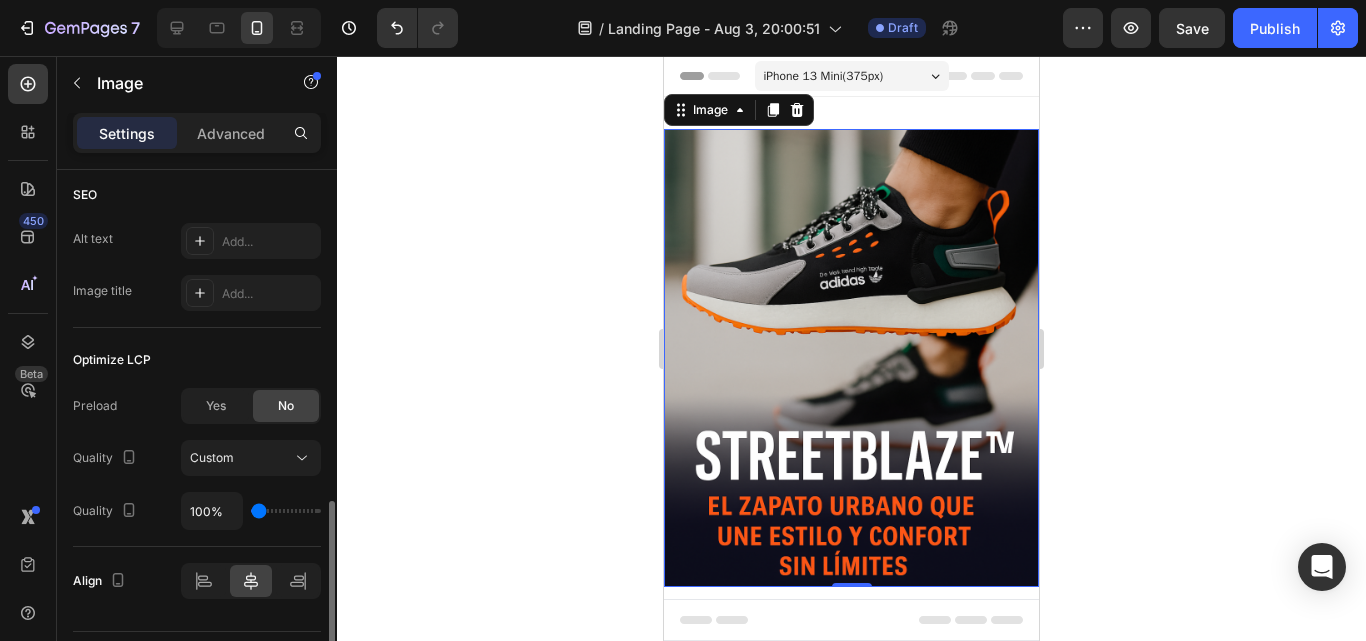 type on "150%" 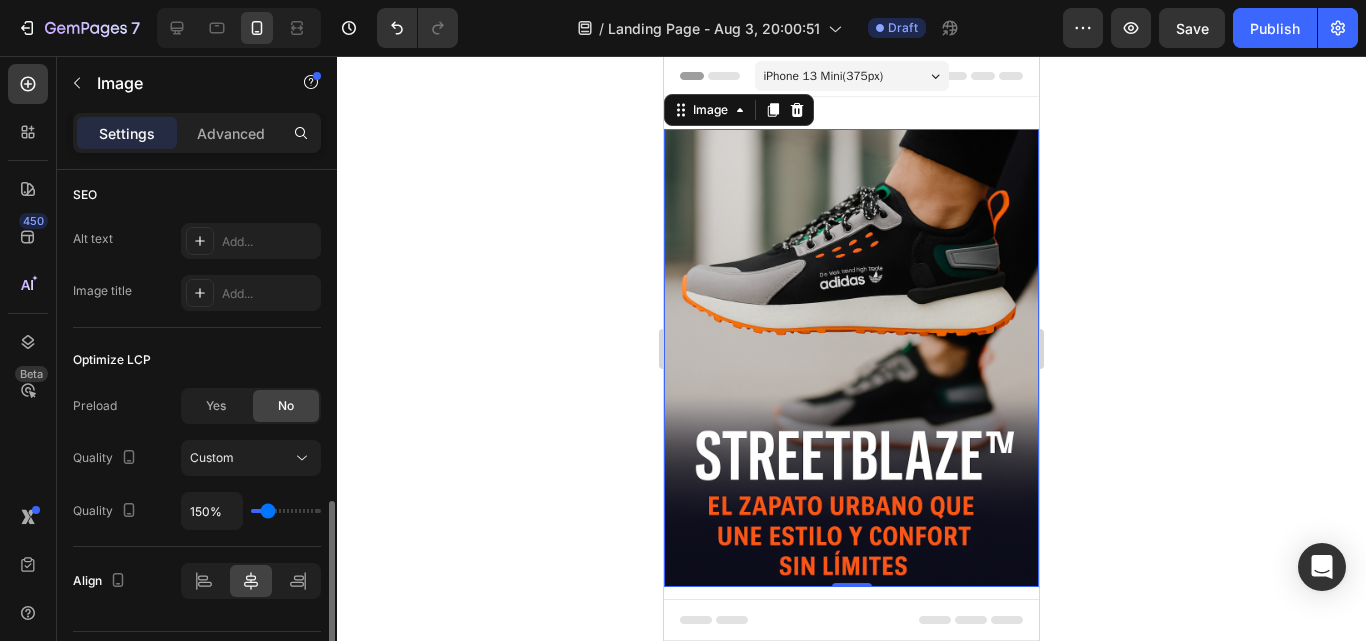 type on "200%" 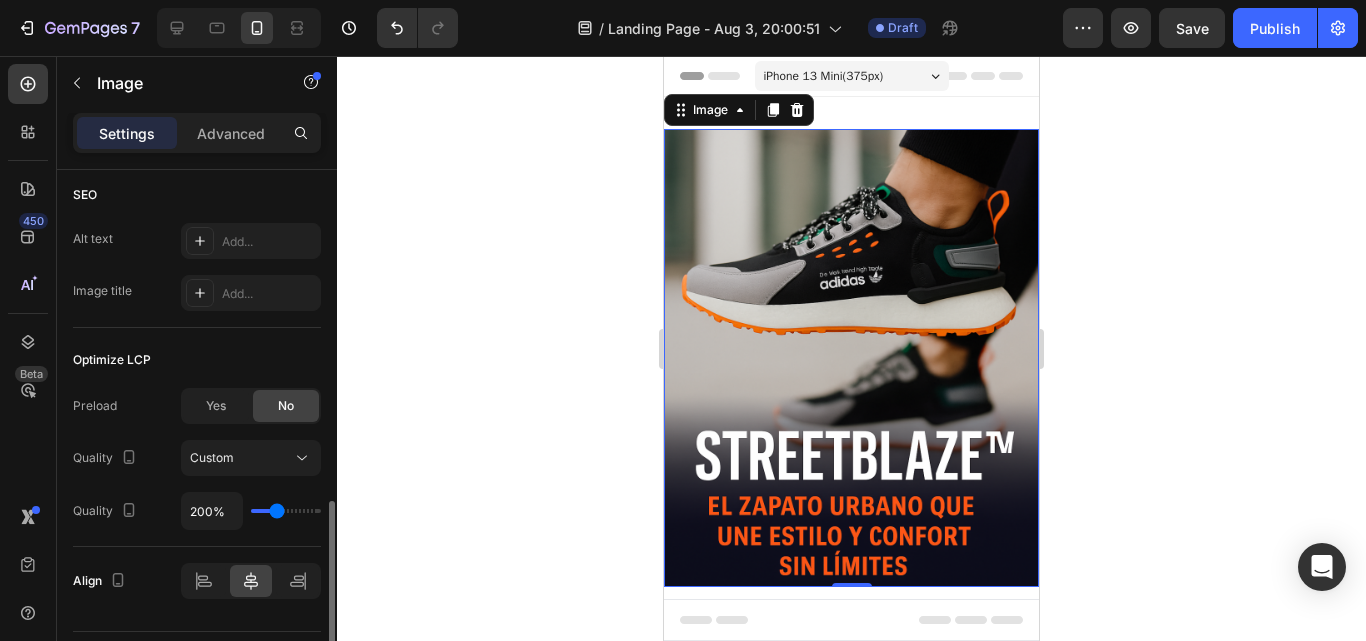 type on "250%" 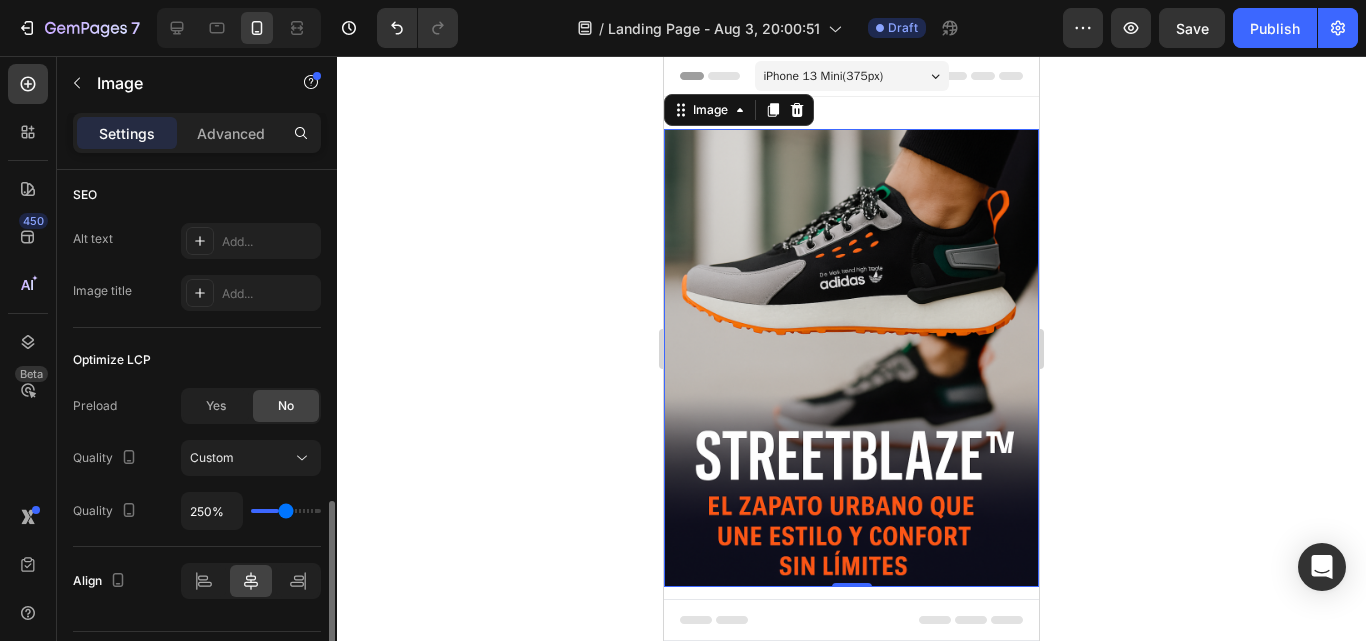 type on "300%" 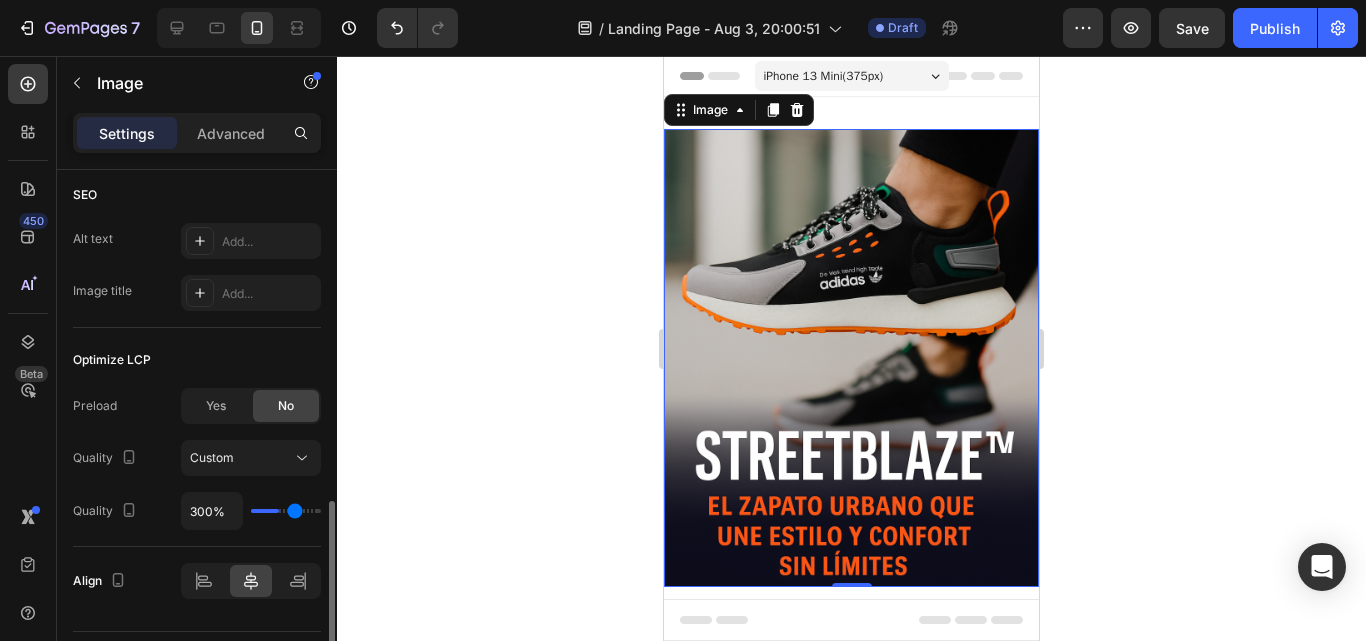 type on "350%" 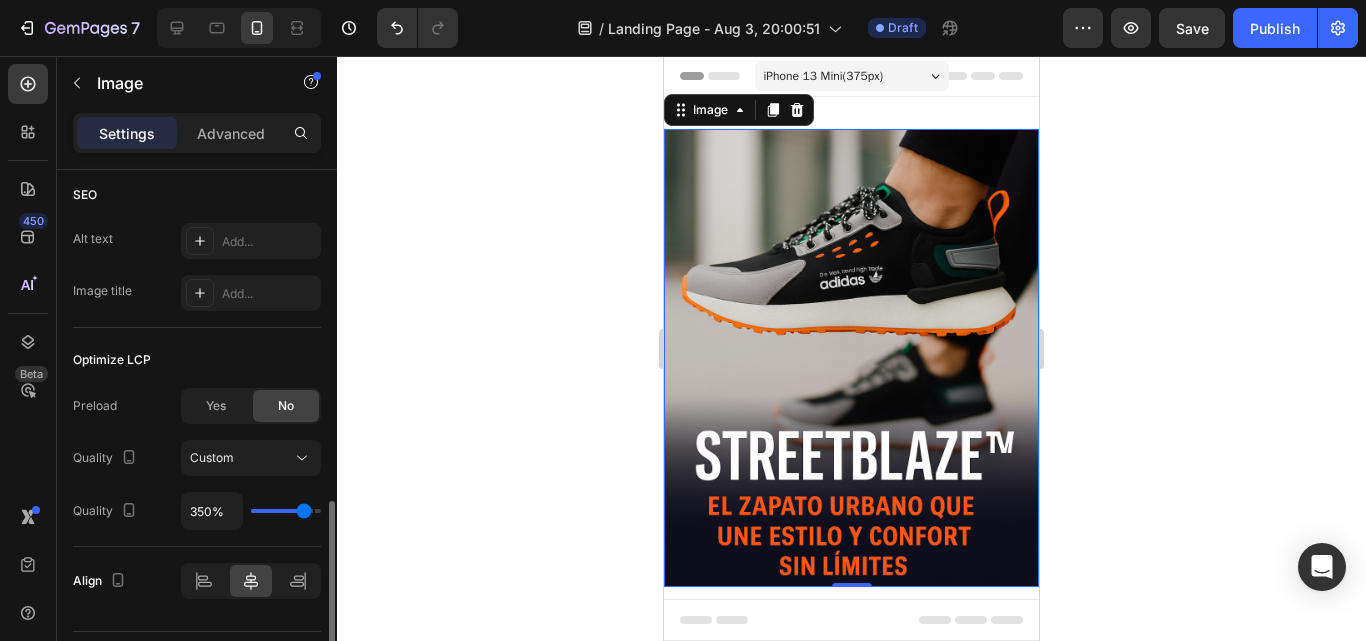 drag, startPoint x: 261, startPoint y: 510, endPoint x: 303, endPoint y: 530, distance: 46.518814 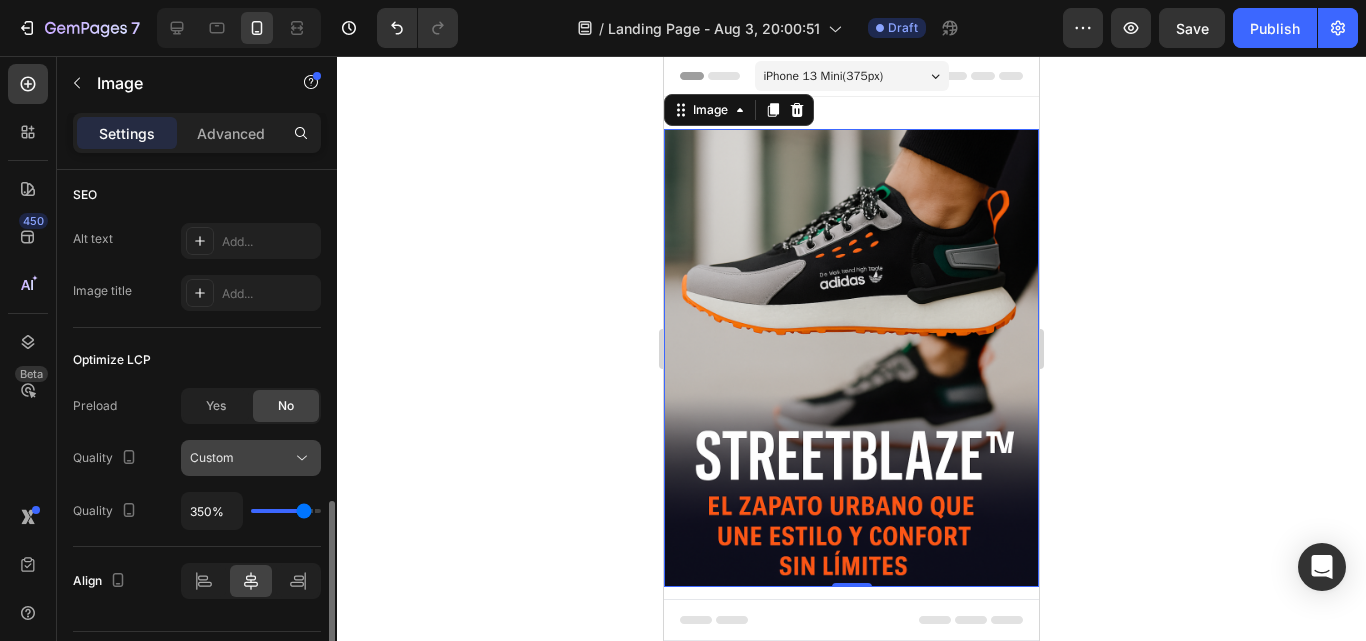 click on "Custom" 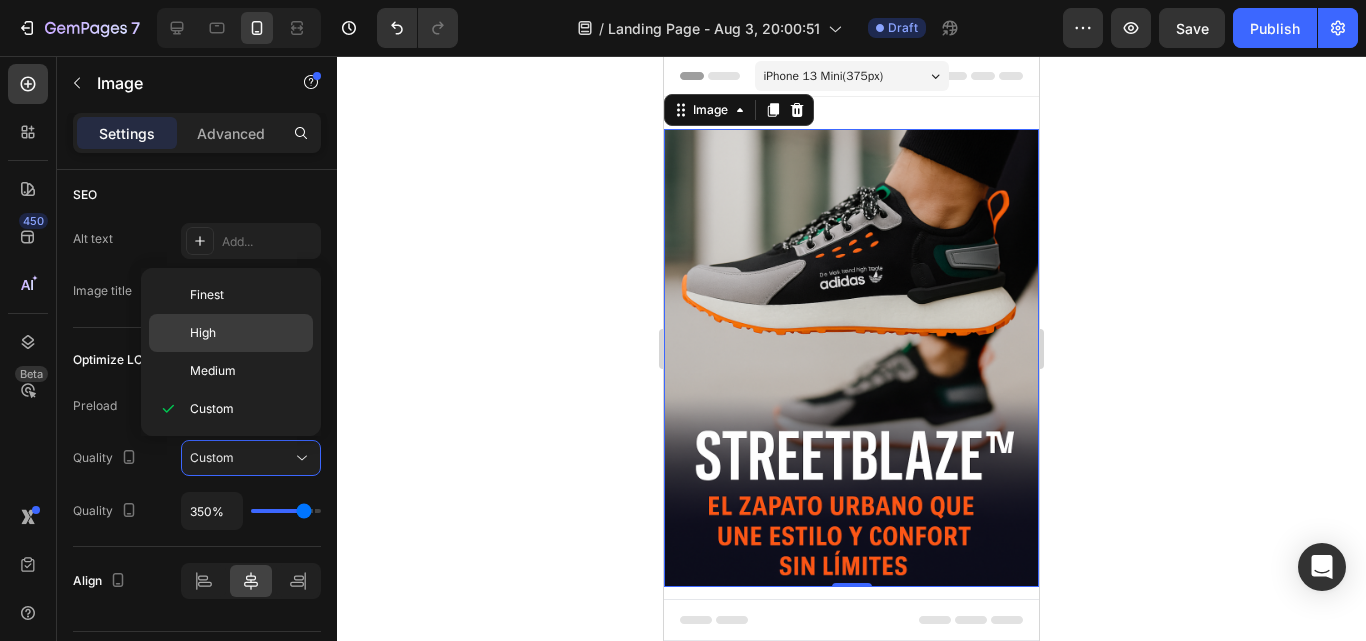 click on "High" 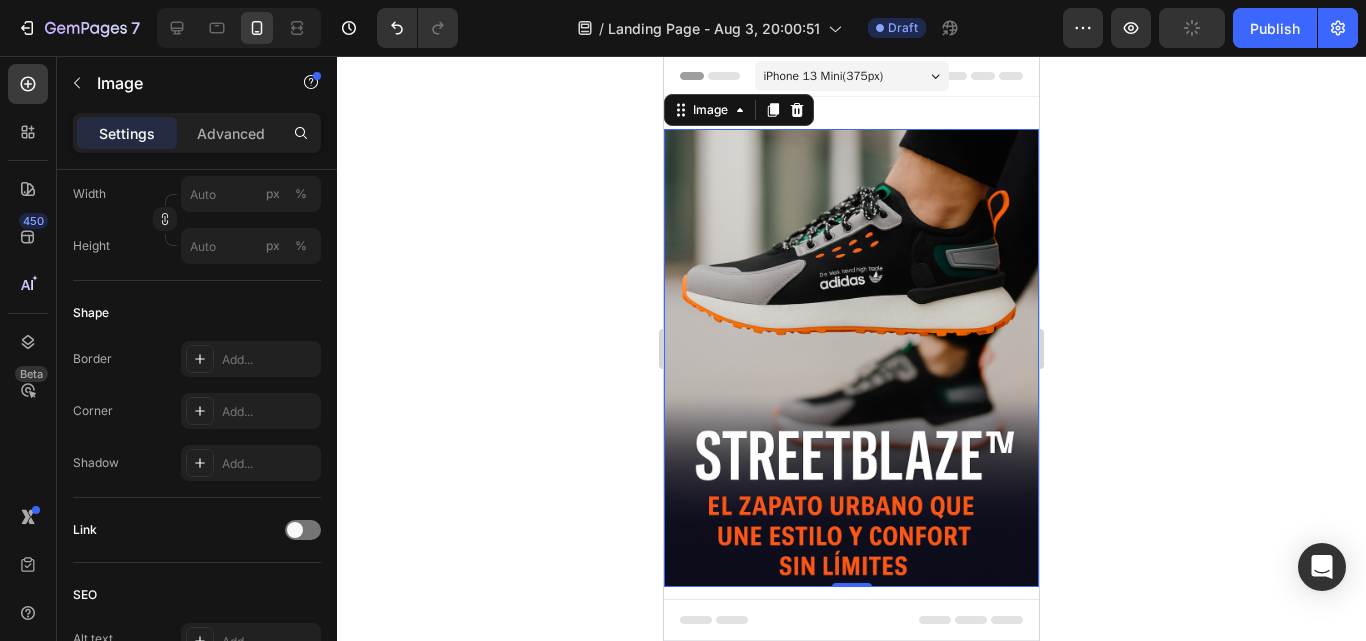 scroll, scrollTop: 0, scrollLeft: 0, axis: both 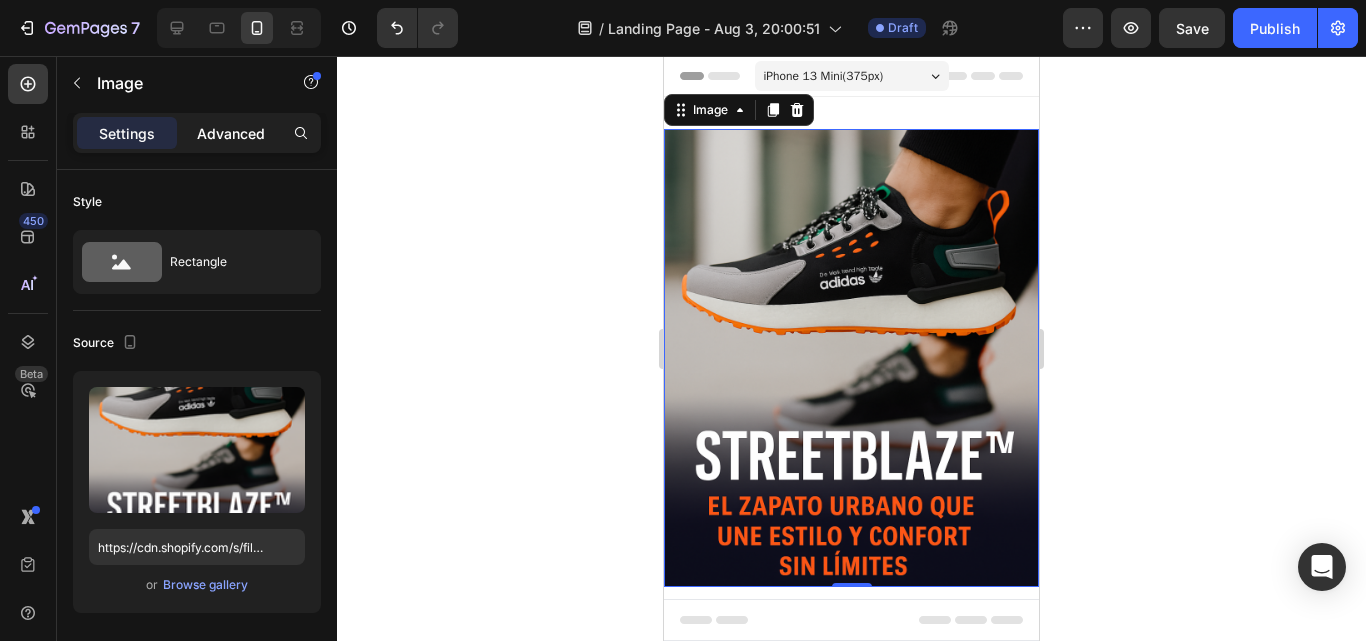 click on "Advanced" at bounding box center [231, 133] 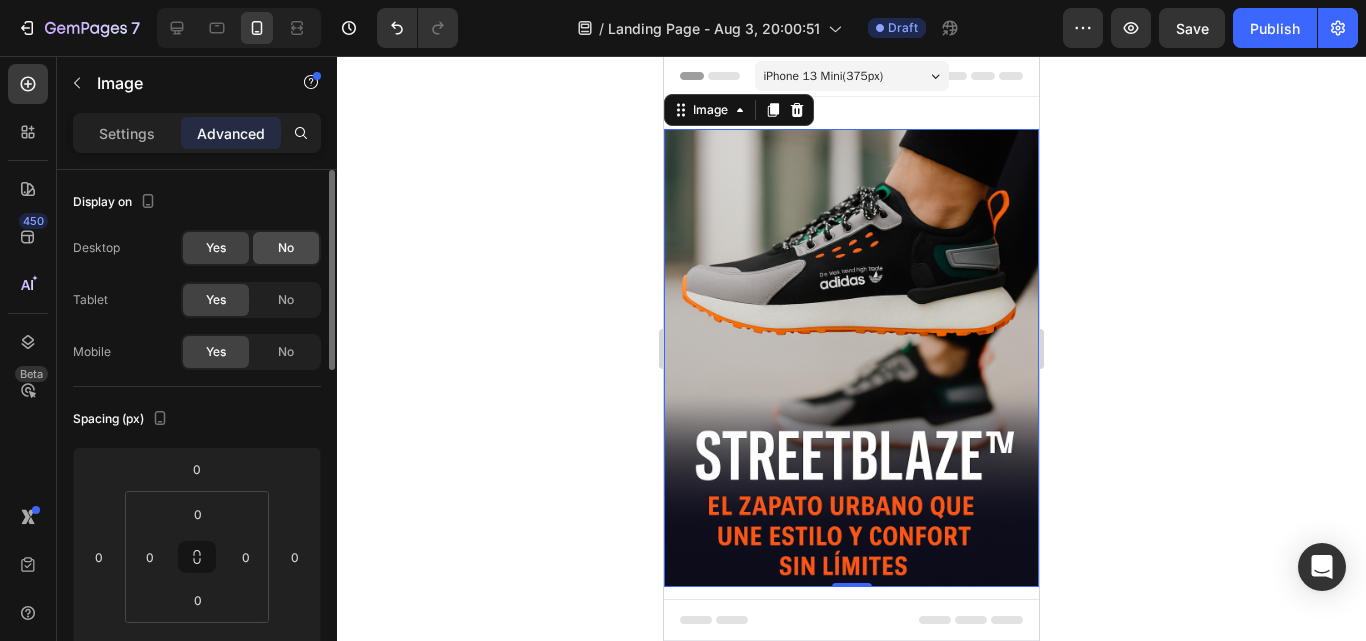 click on "No" 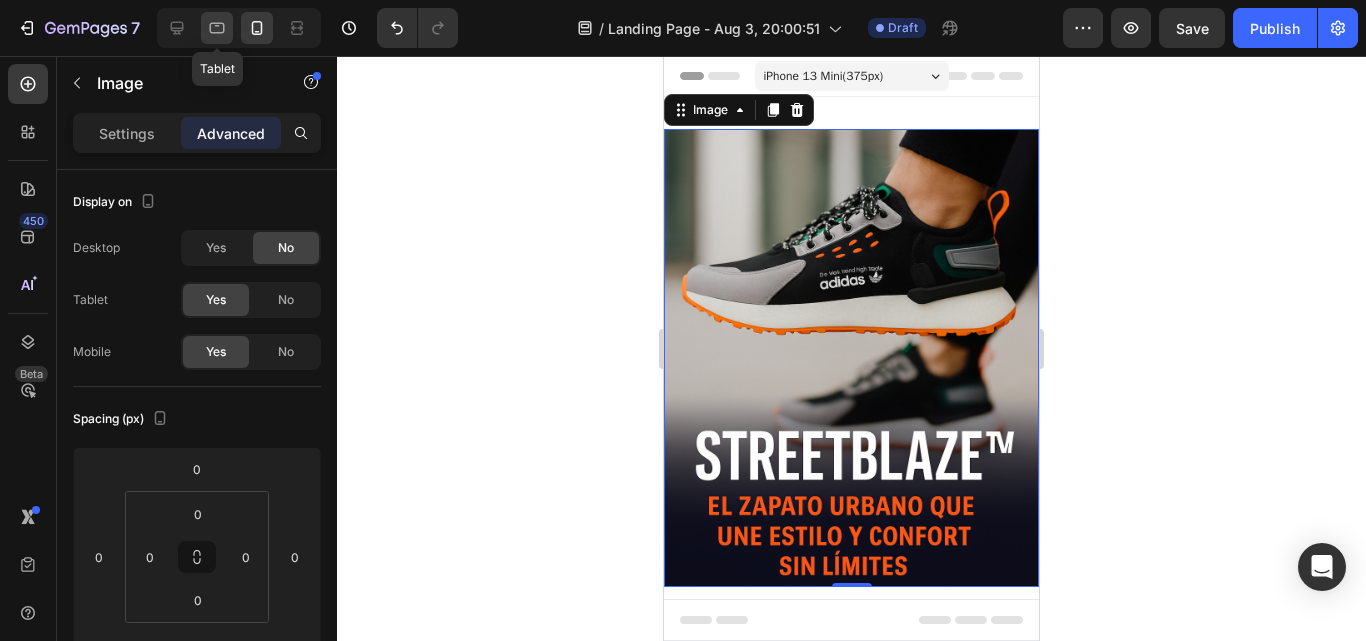 click 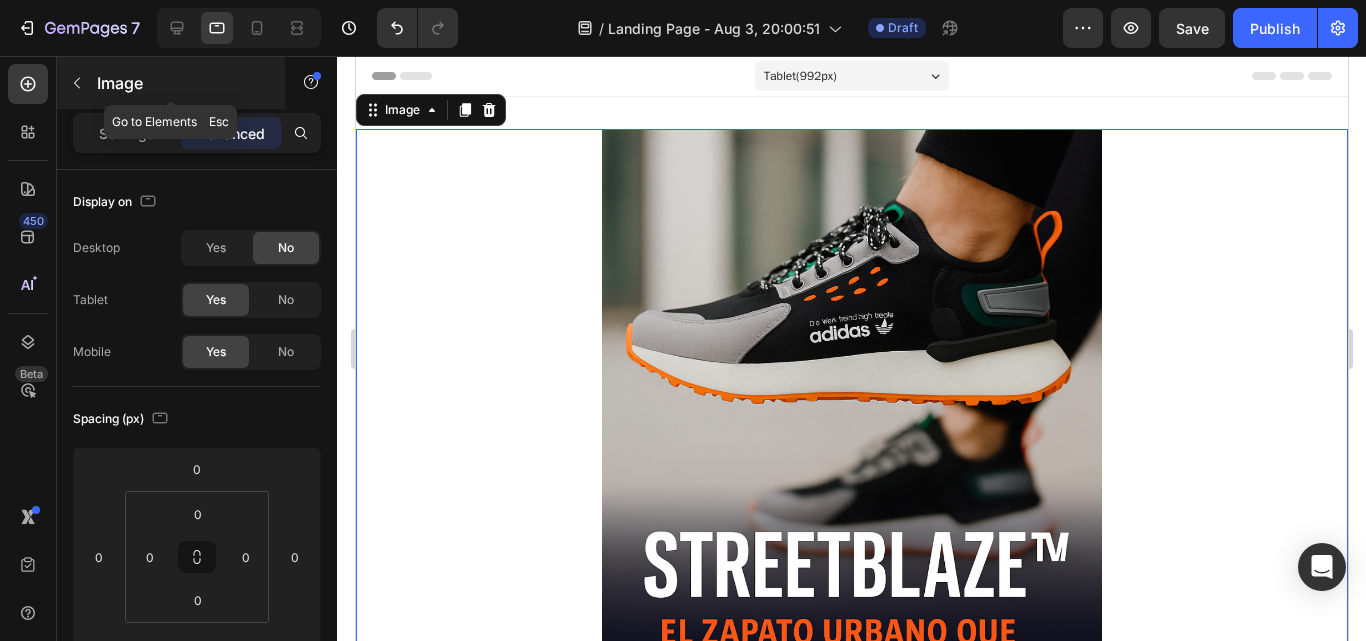 scroll, scrollTop: 3, scrollLeft: 0, axis: vertical 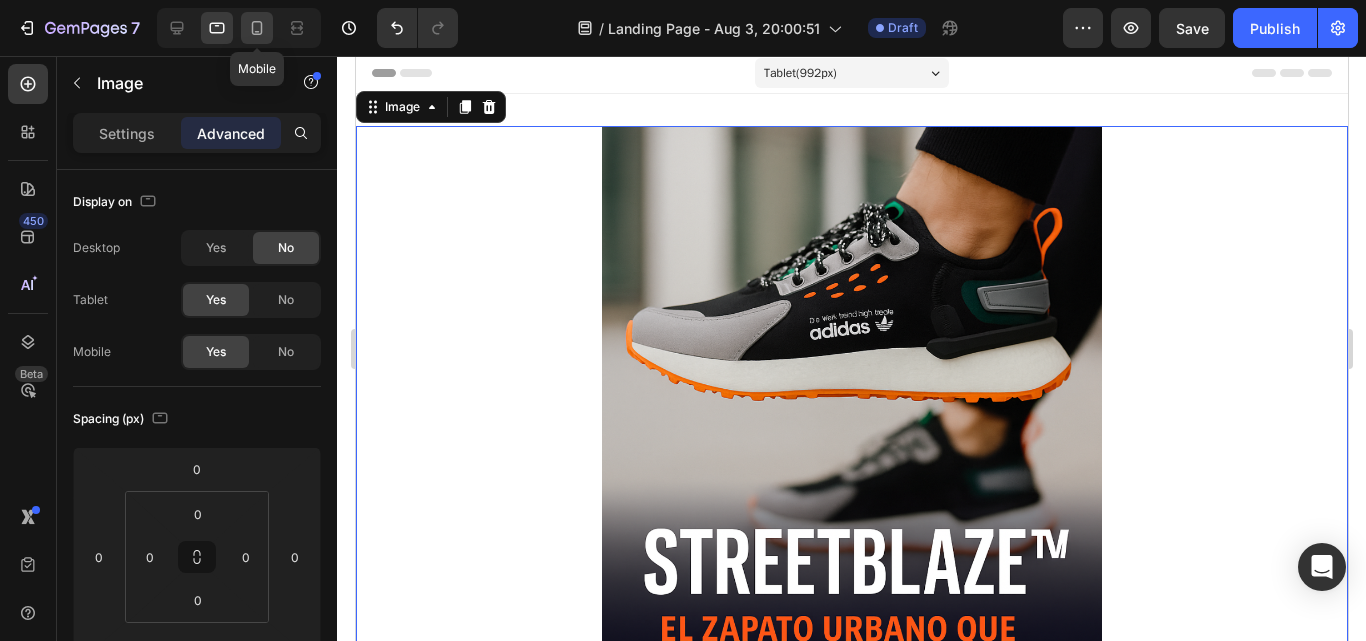 click 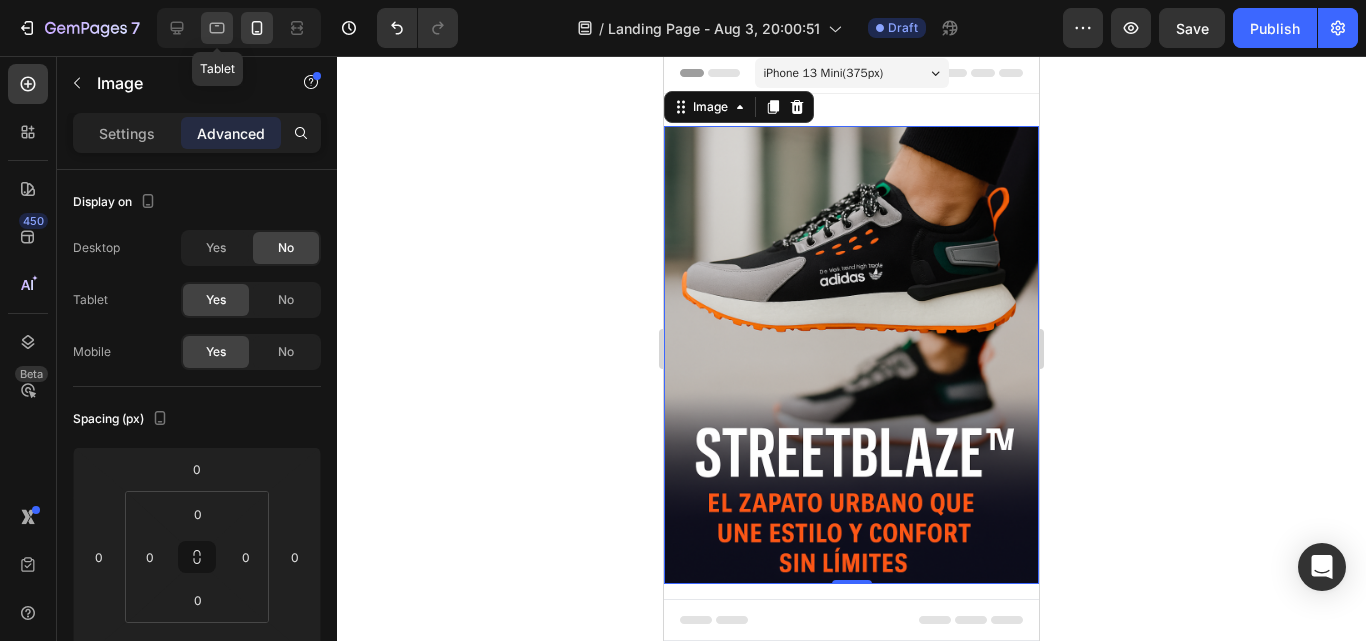 click 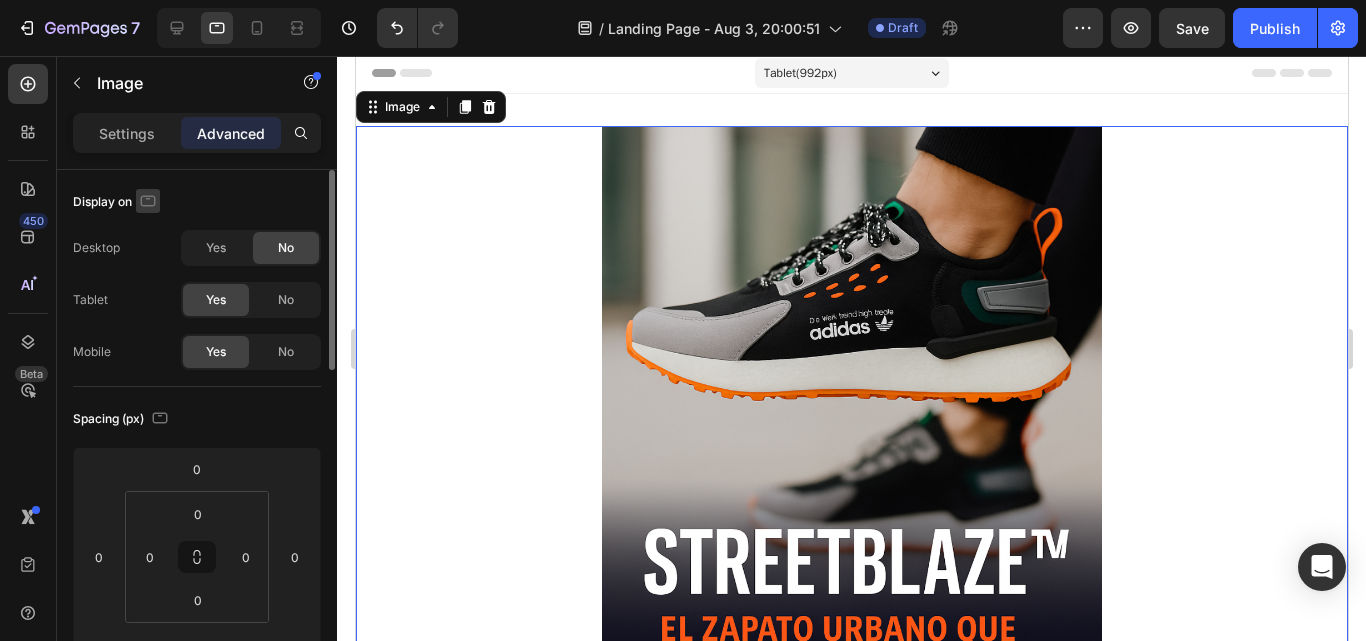 click 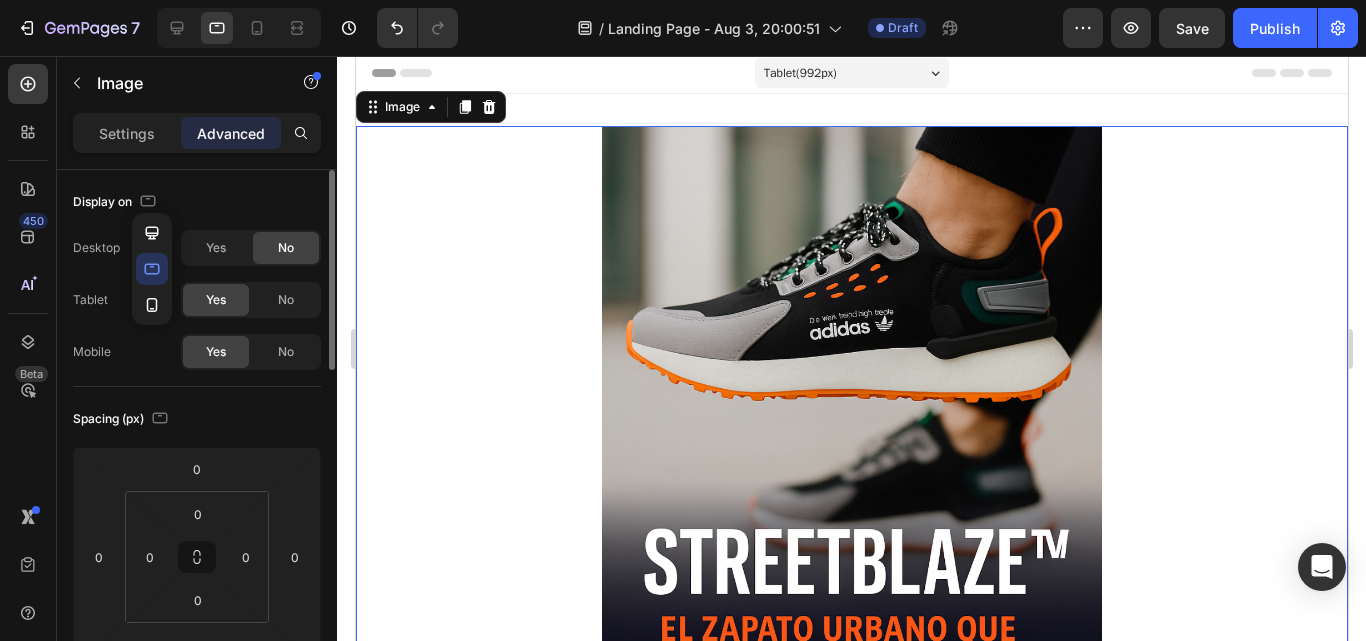 click on "Display on" at bounding box center (197, 202) 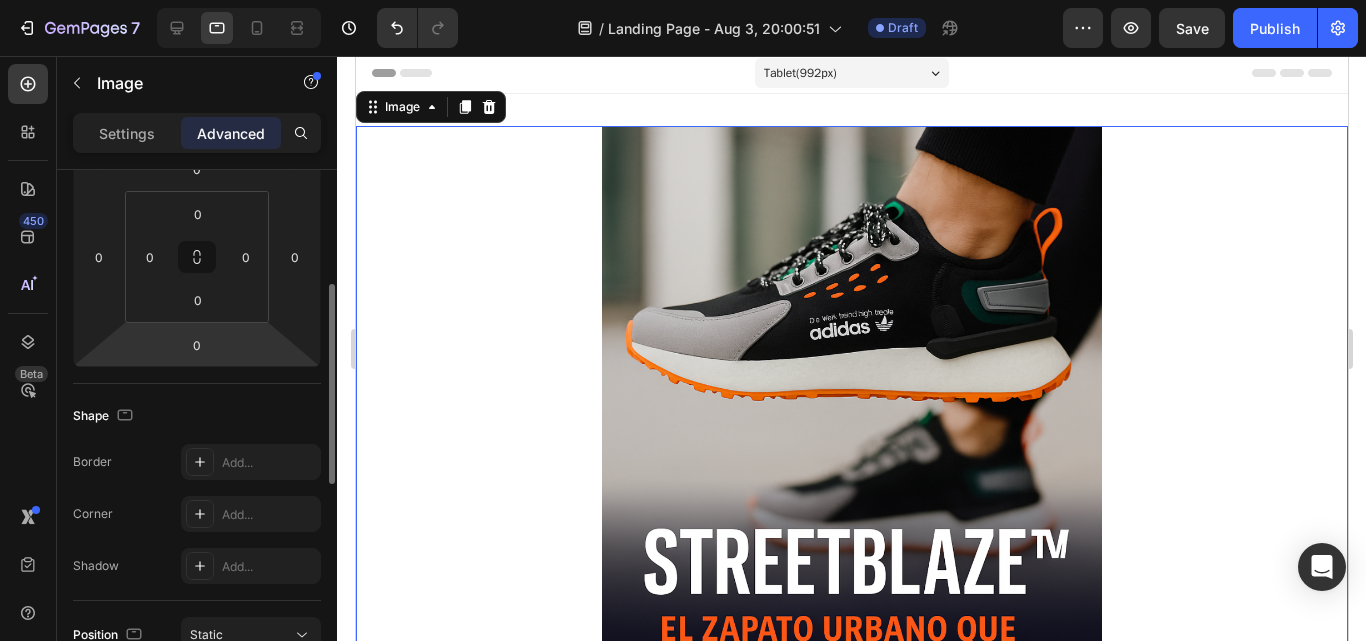 scroll, scrollTop: 400, scrollLeft: 0, axis: vertical 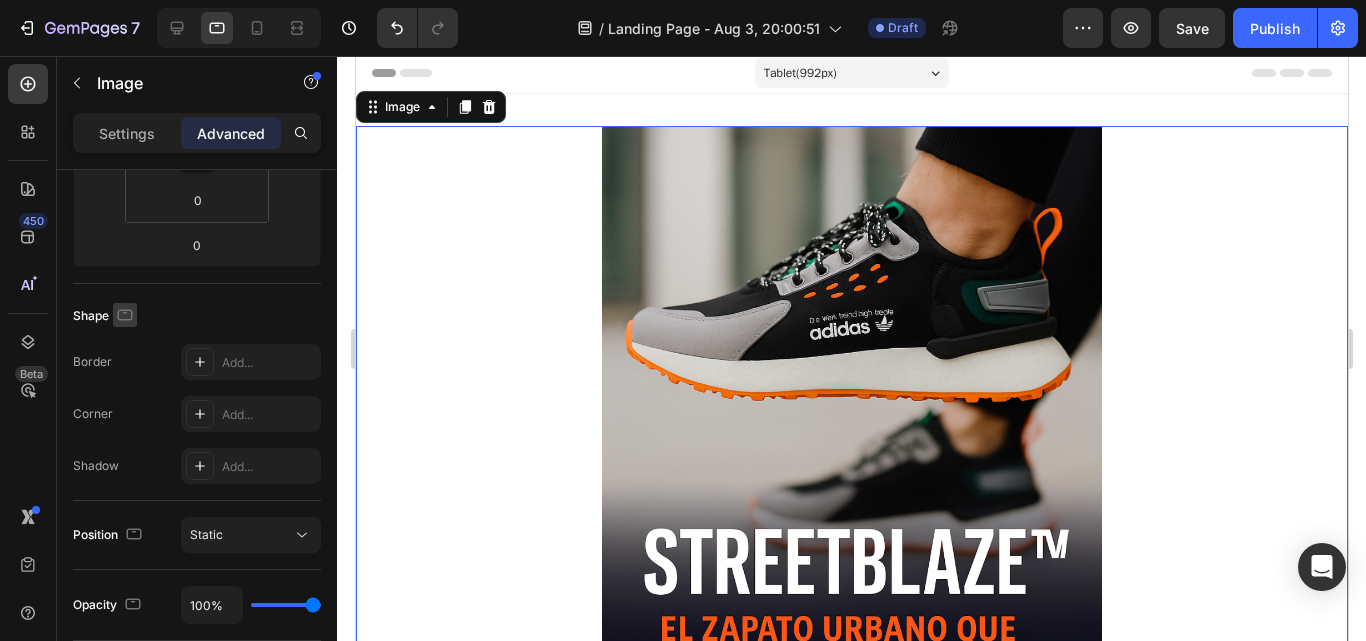 click 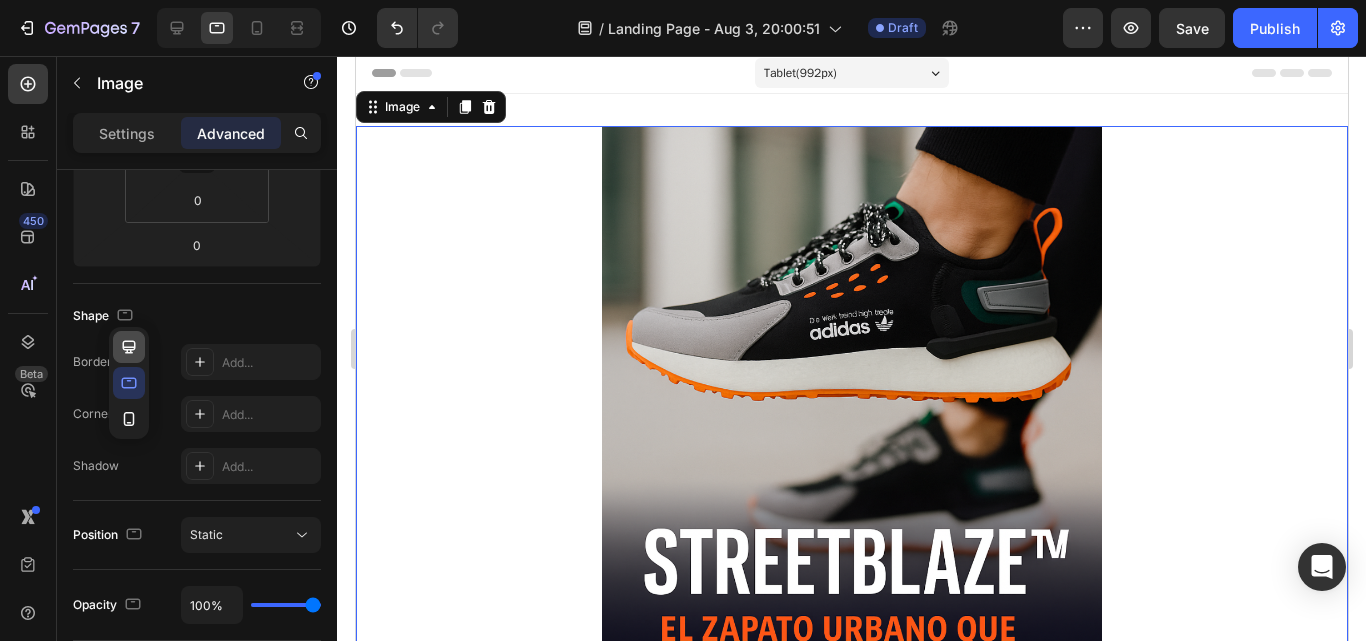 click 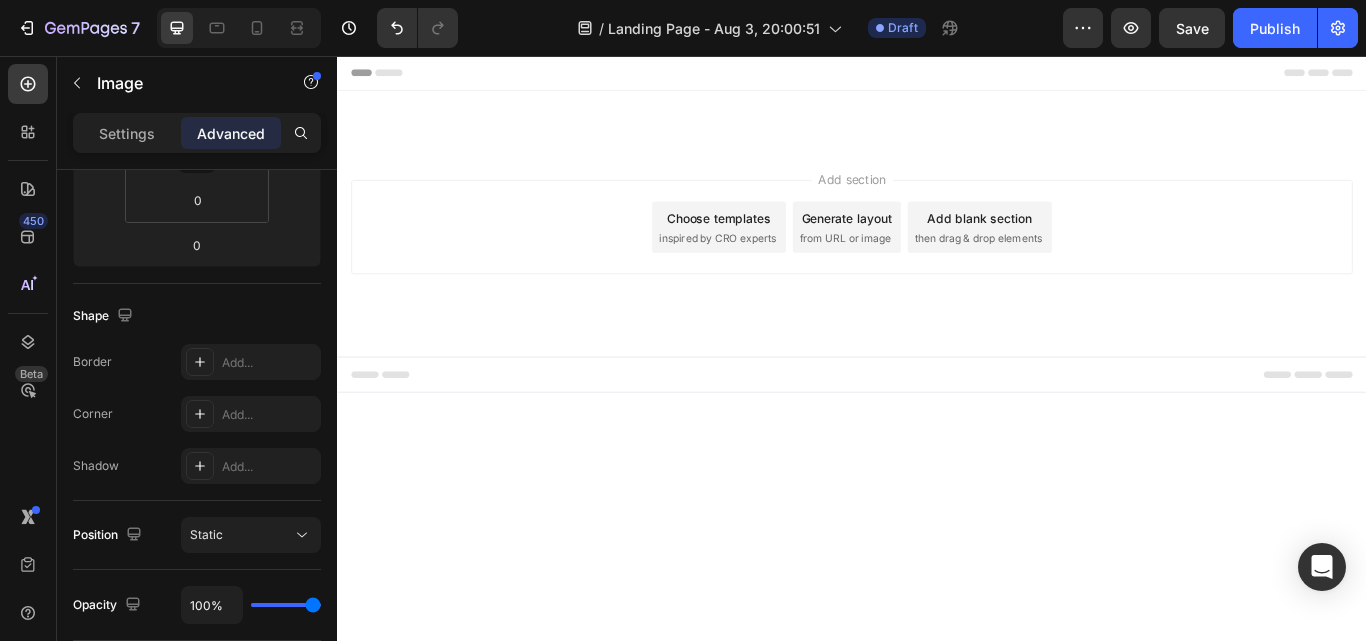 scroll, scrollTop: 0, scrollLeft: 0, axis: both 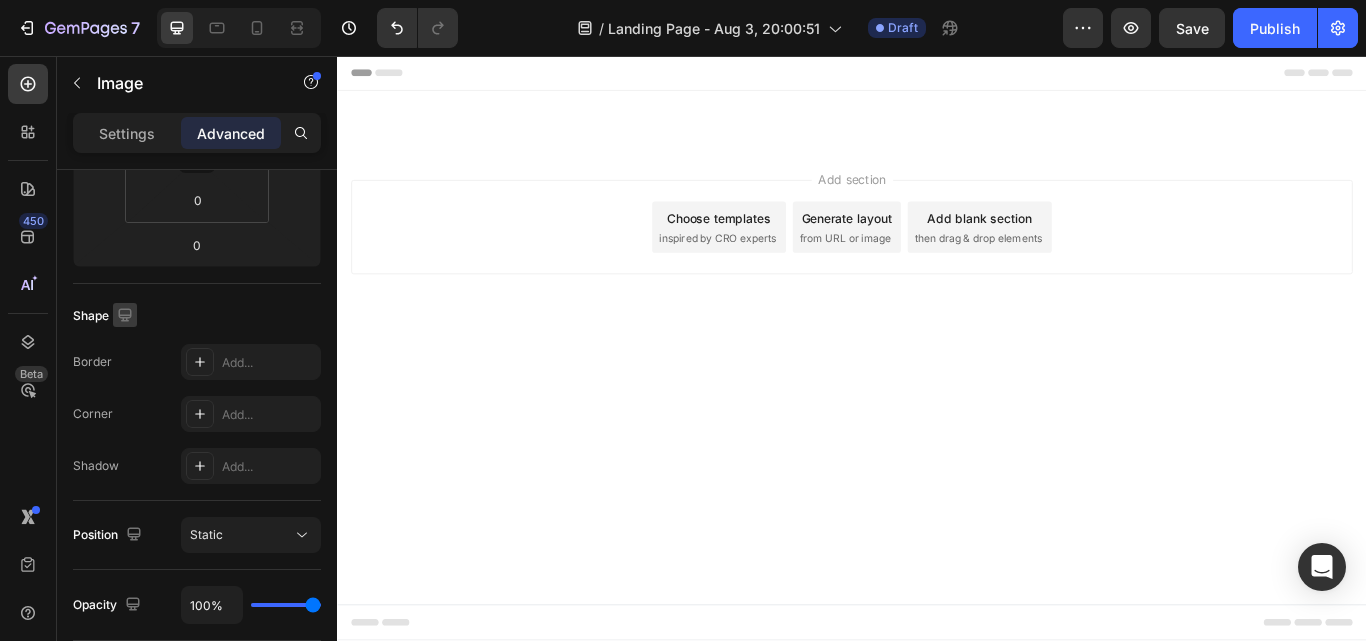 click 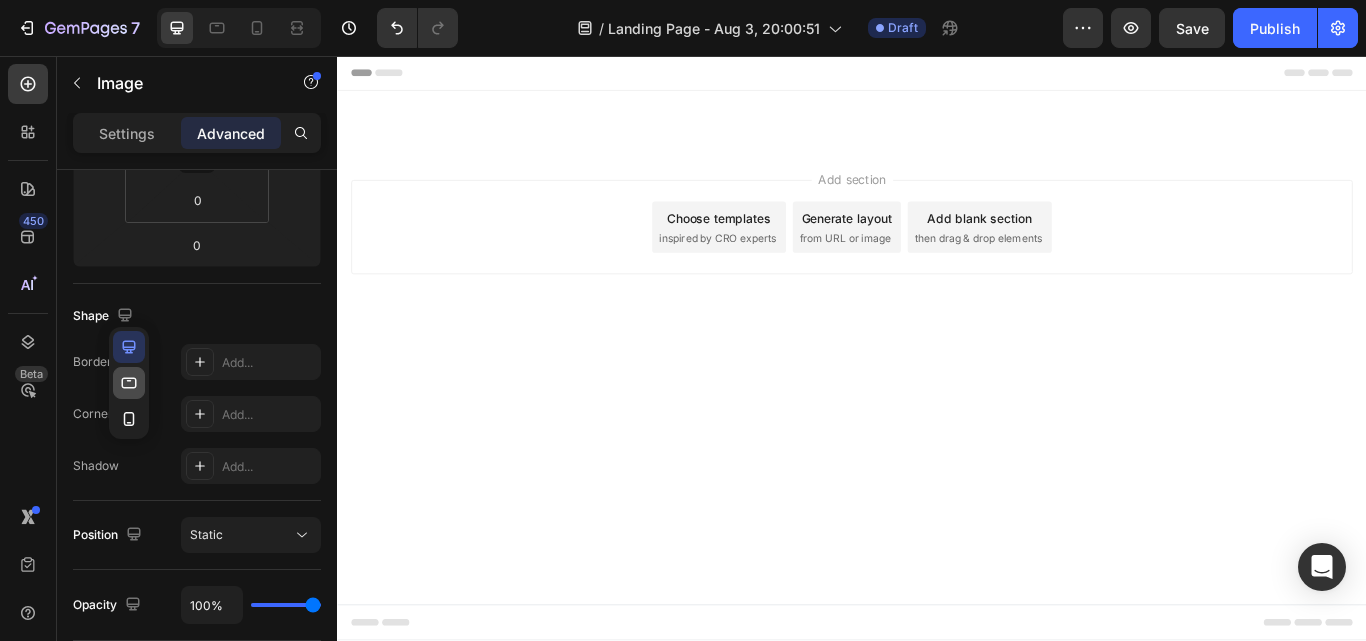click 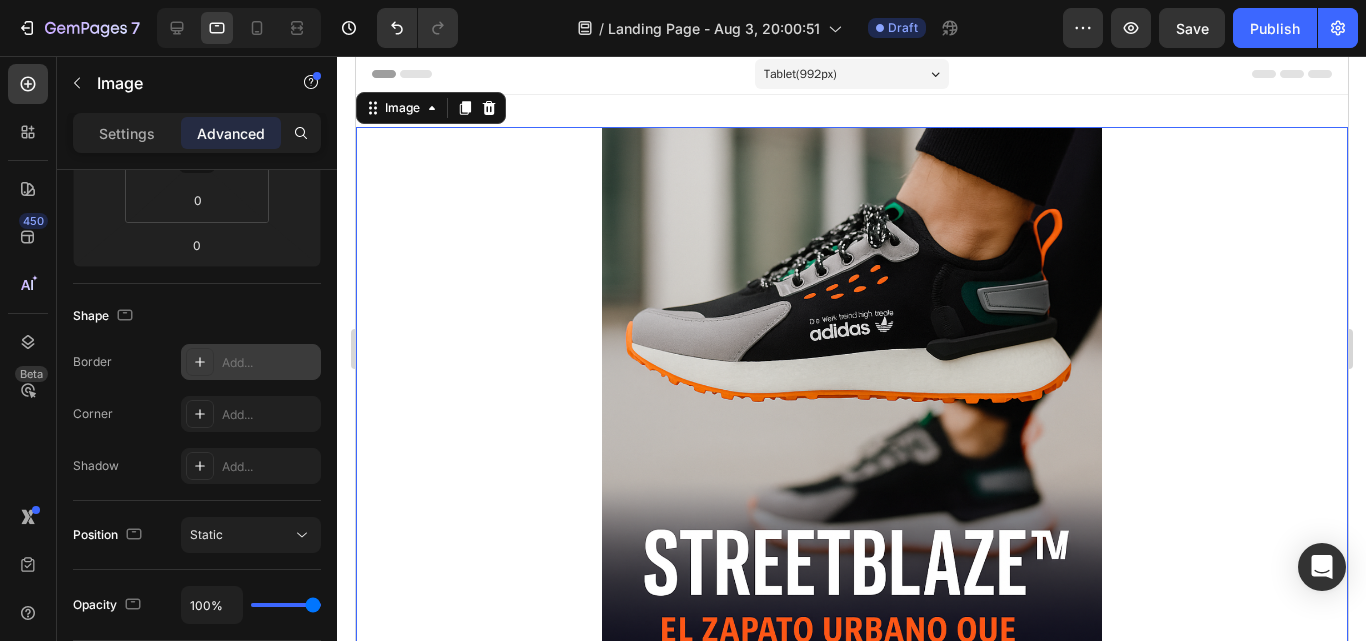 scroll, scrollTop: 3, scrollLeft: 0, axis: vertical 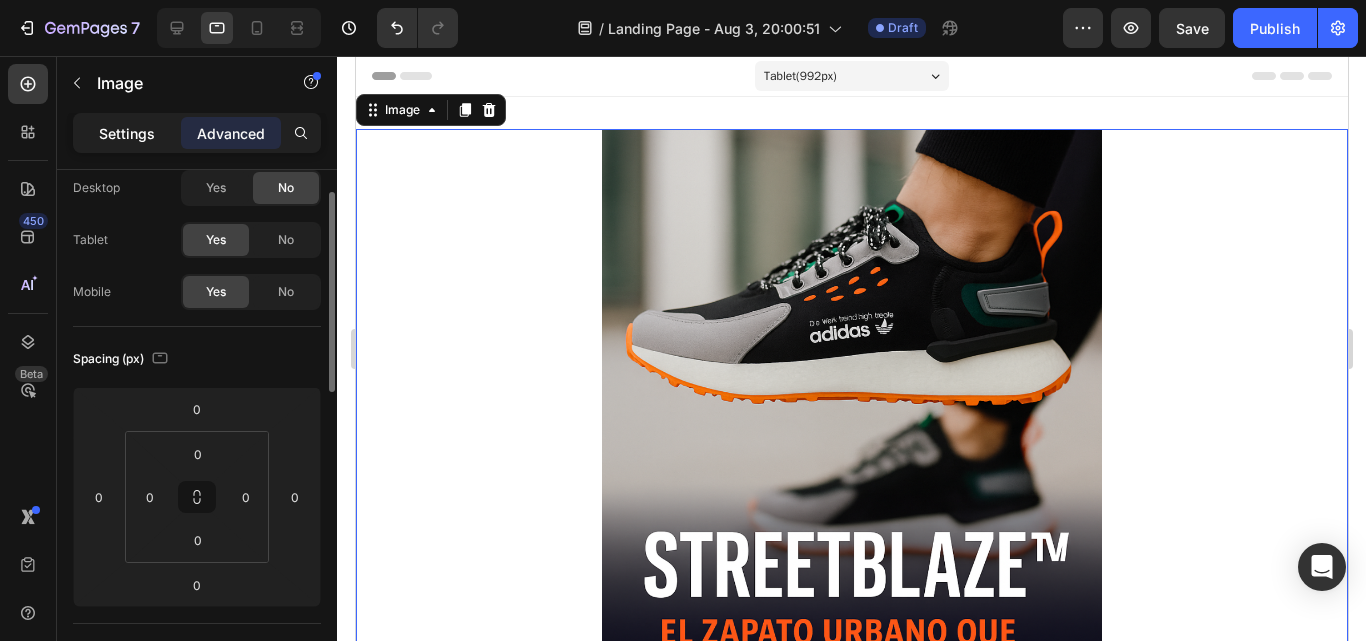 click on "Settings" at bounding box center (127, 133) 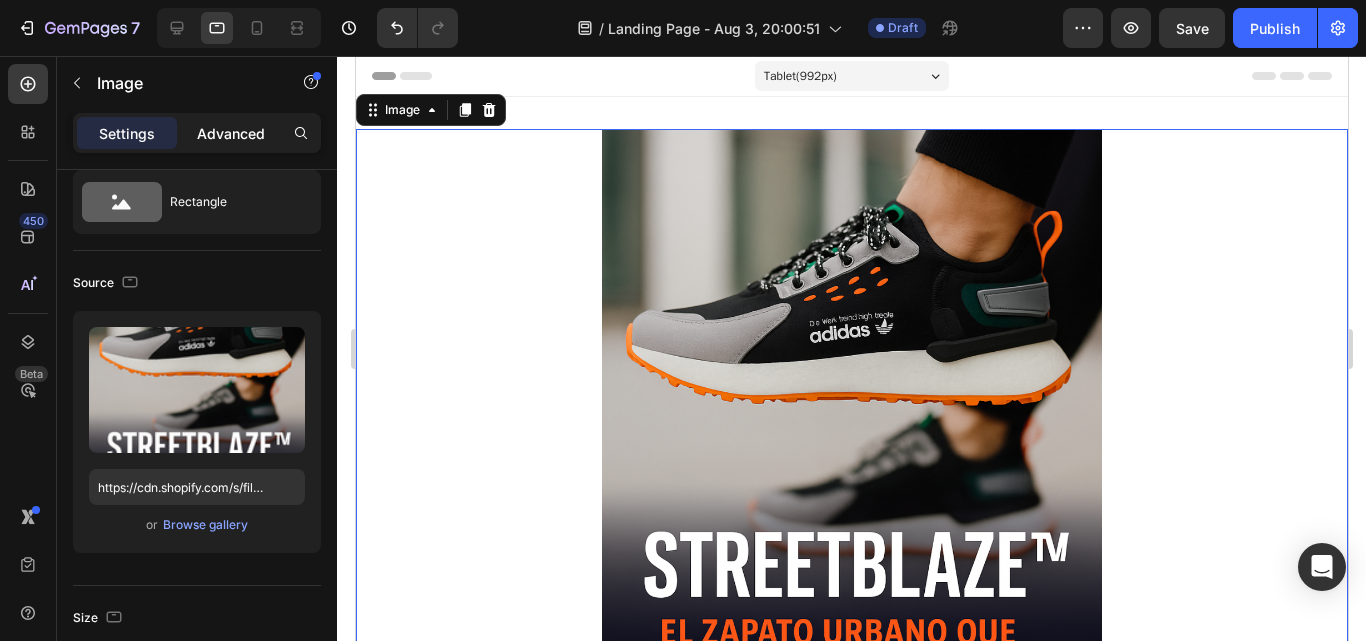 click on "Advanced" at bounding box center [231, 133] 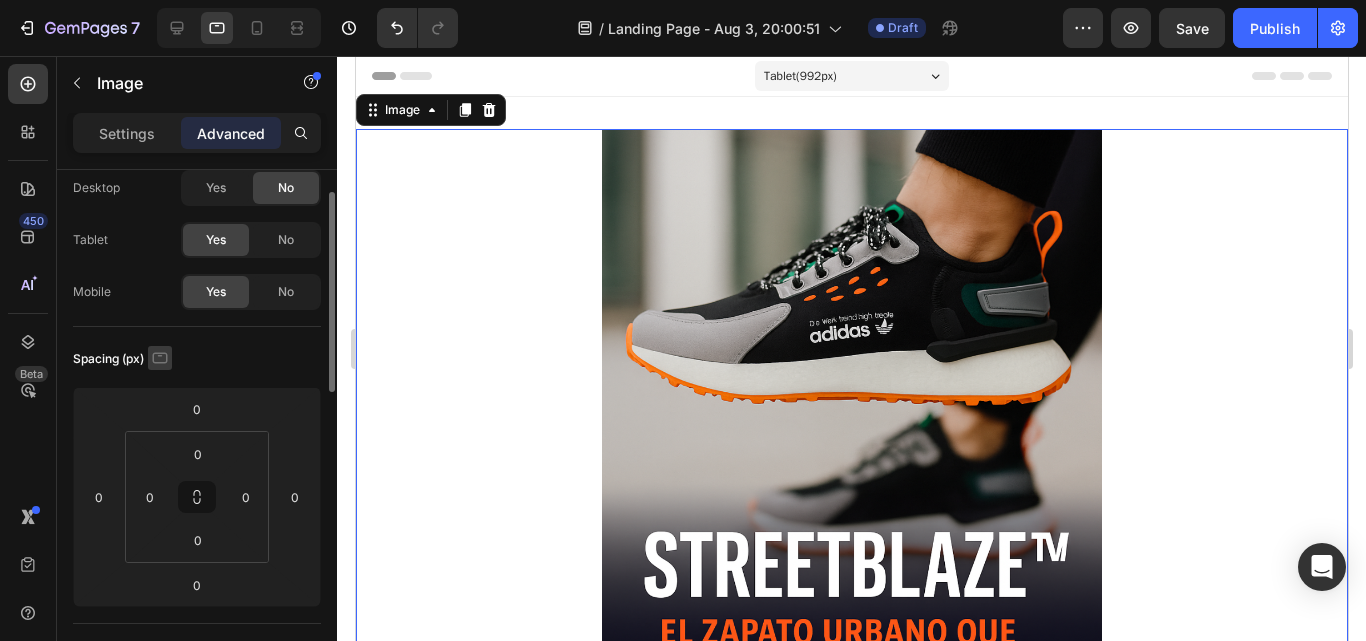 click 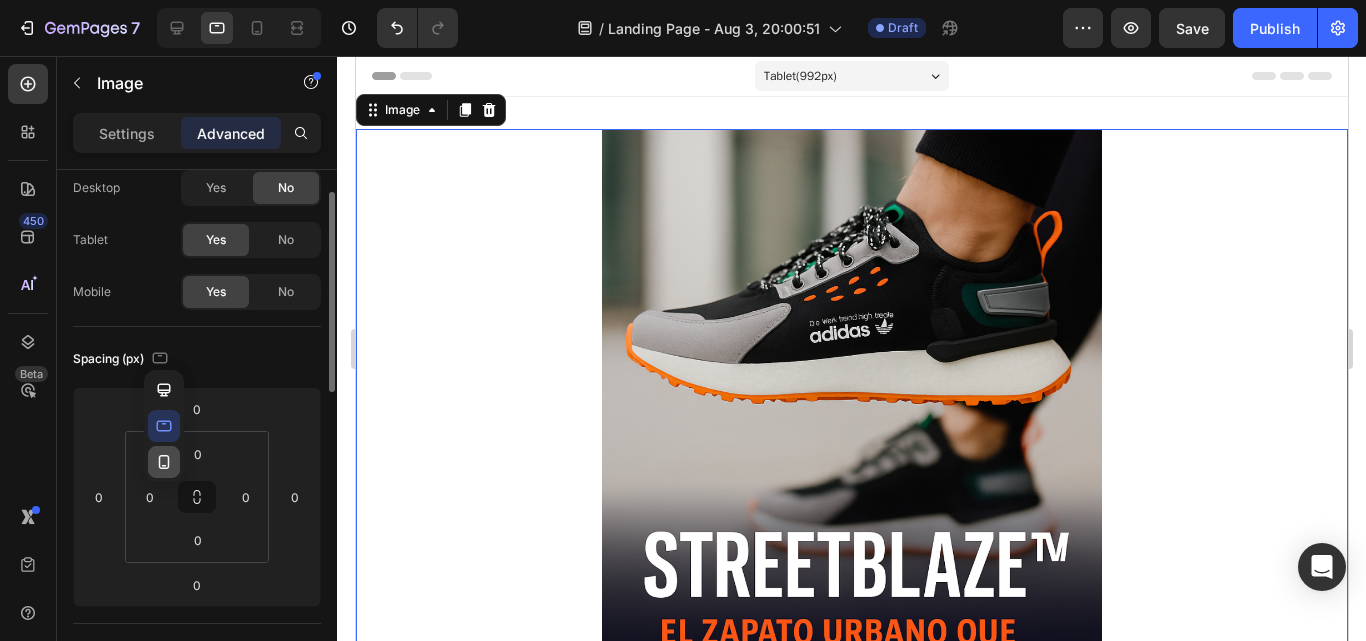 click 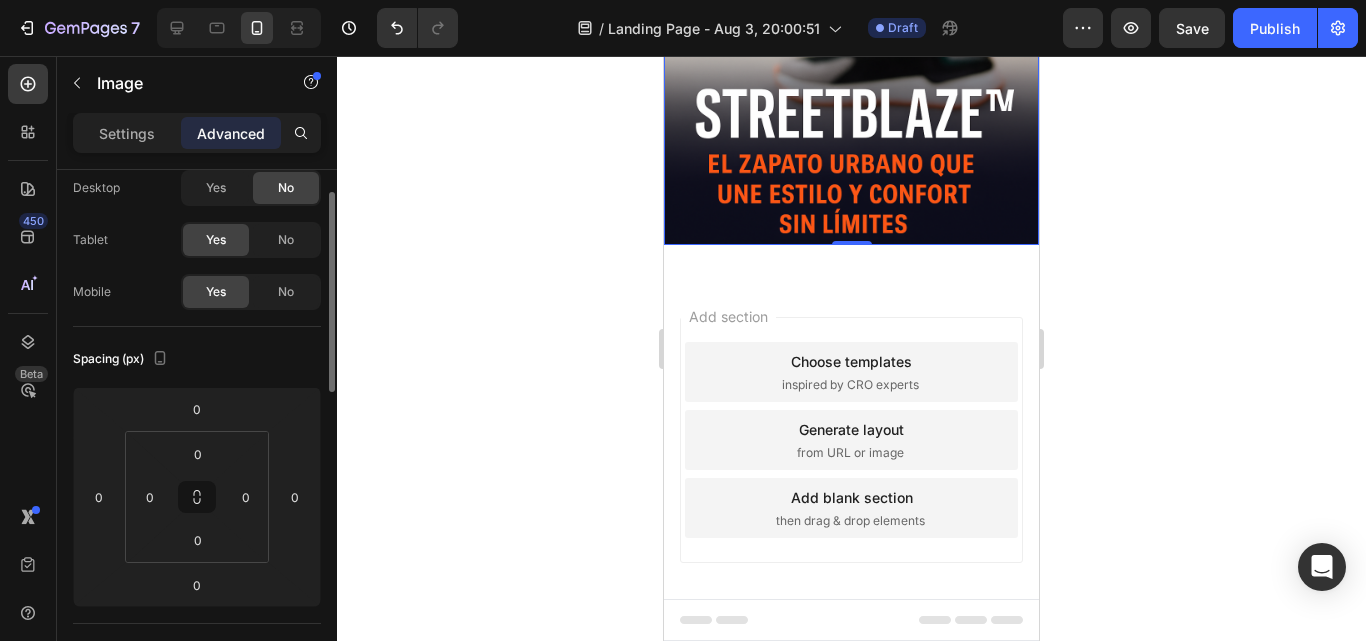 scroll, scrollTop: 0, scrollLeft: 0, axis: both 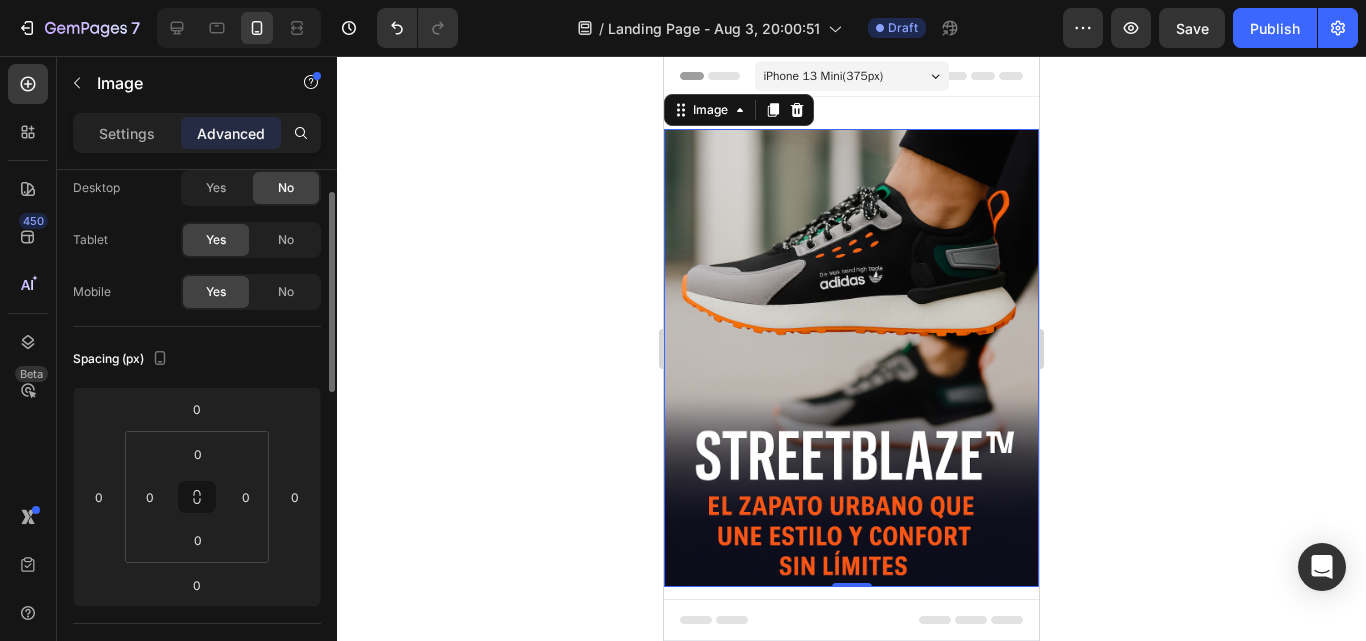 click on "iPhone 13 Mini  ( 375 px)" at bounding box center [852, 76] 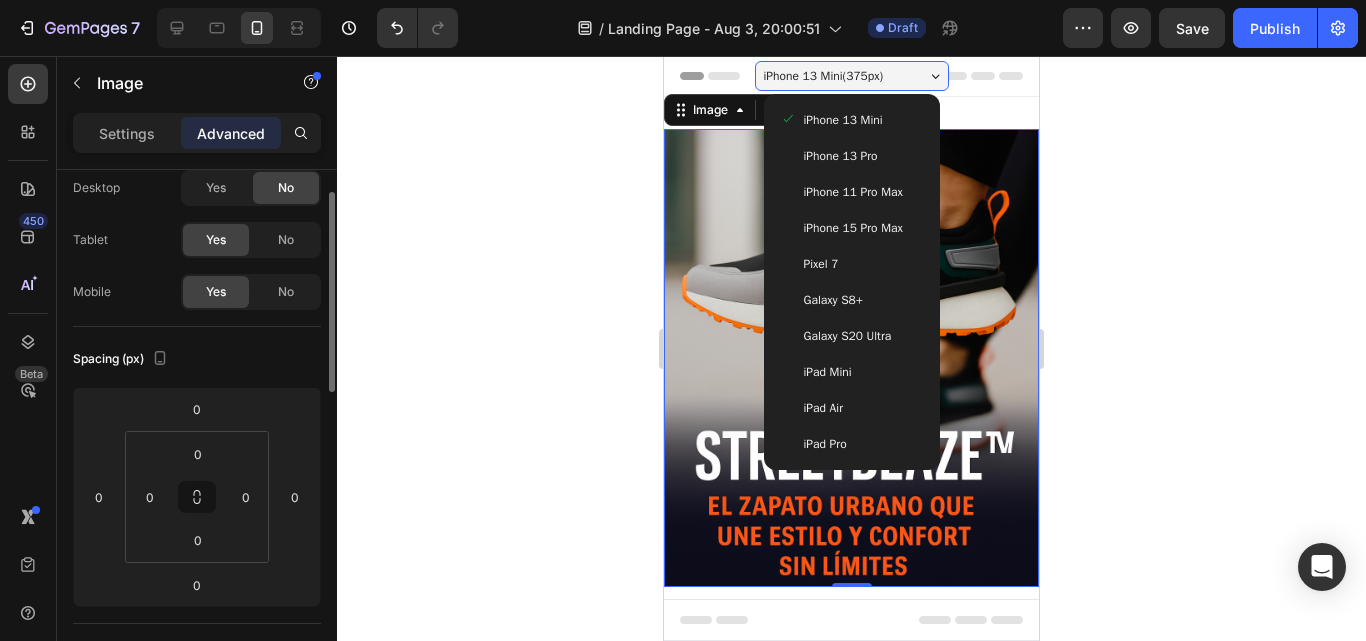 click on "iPhone 15 Pro Max" at bounding box center (852, 228) 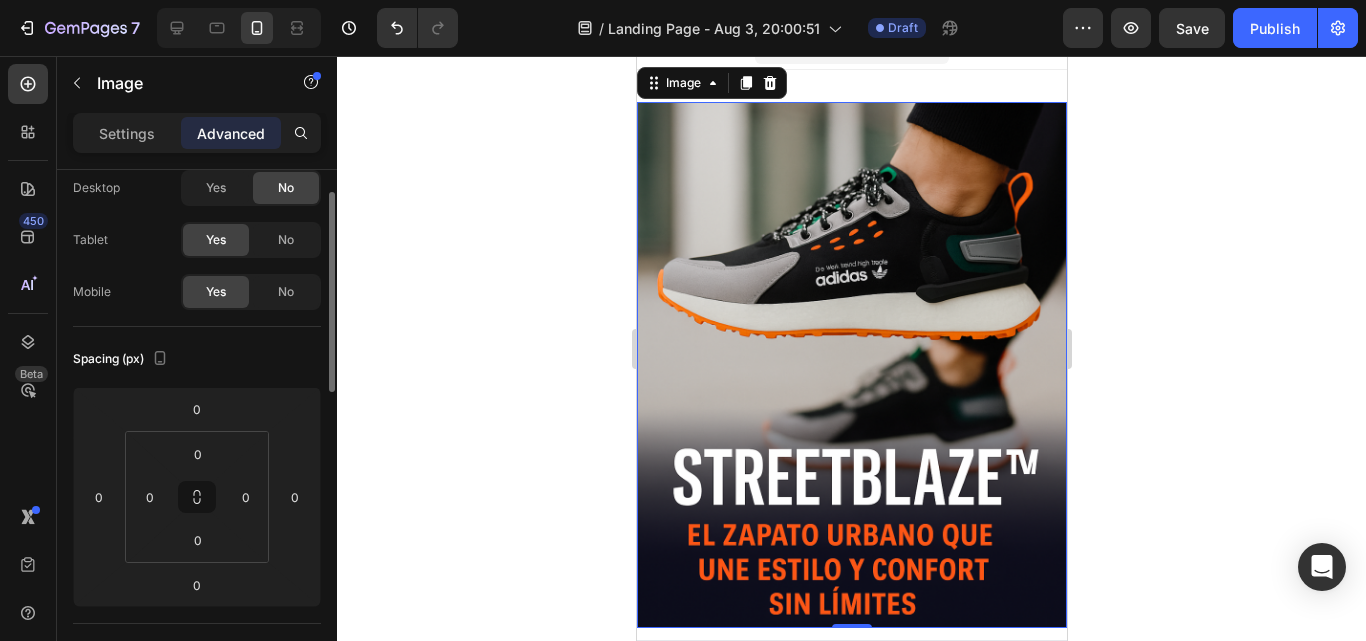 scroll, scrollTop: 0, scrollLeft: 0, axis: both 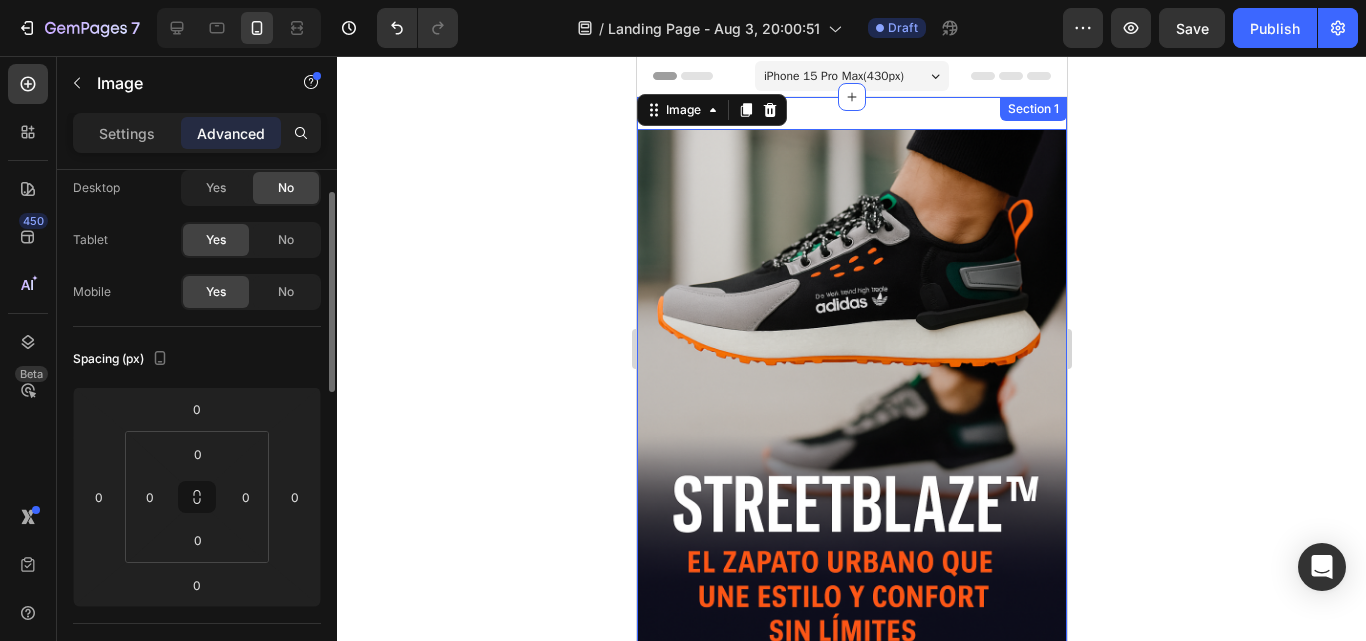 click on "Image   0 Section 1" at bounding box center [851, 392] 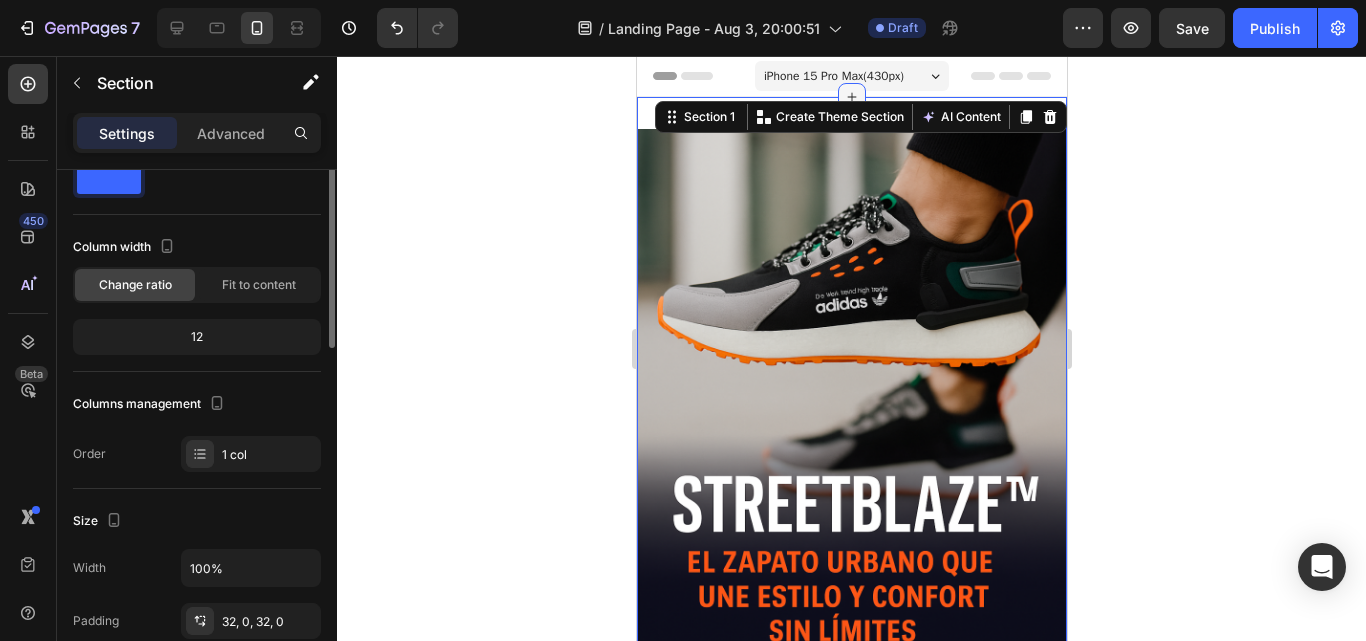 scroll, scrollTop: 0, scrollLeft: 0, axis: both 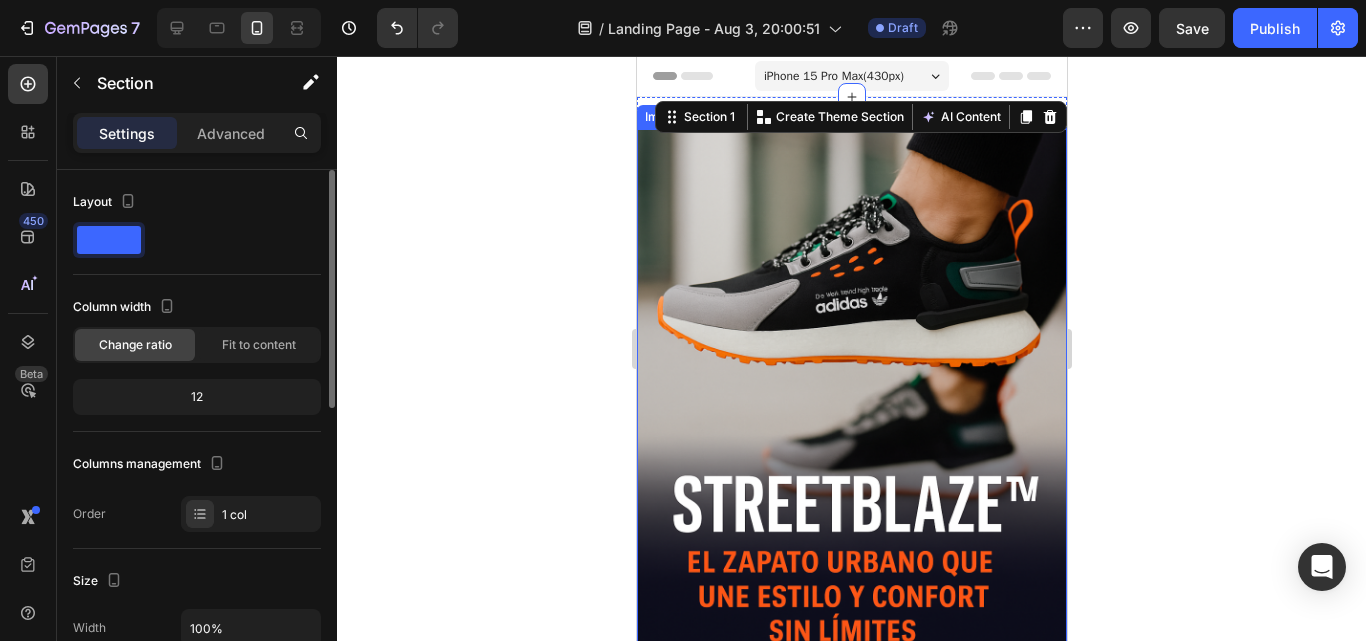 click on "12" 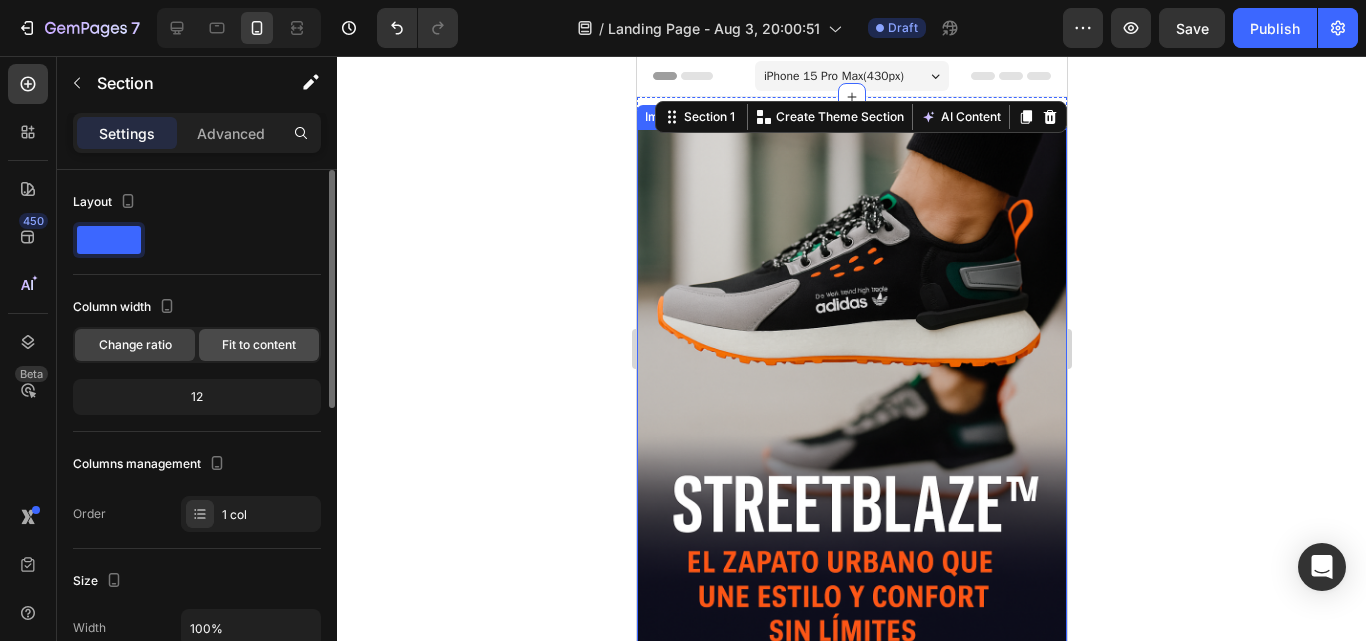 click on "Fit to content" 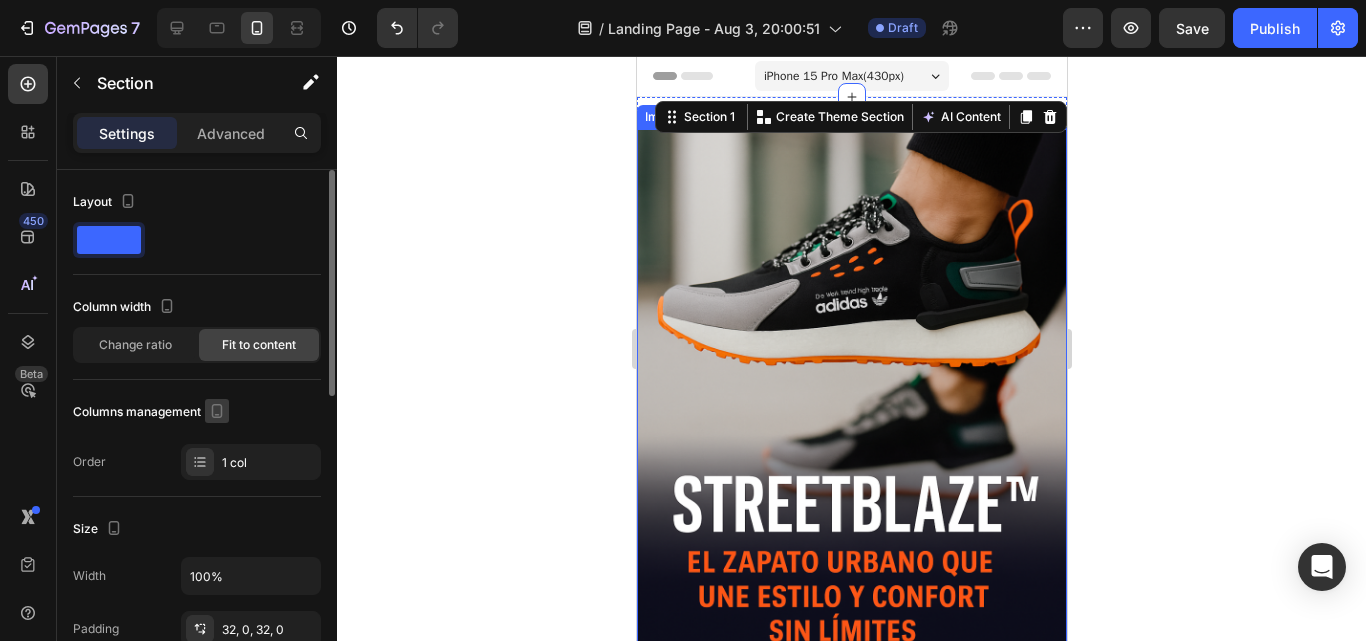 scroll, scrollTop: 200, scrollLeft: 0, axis: vertical 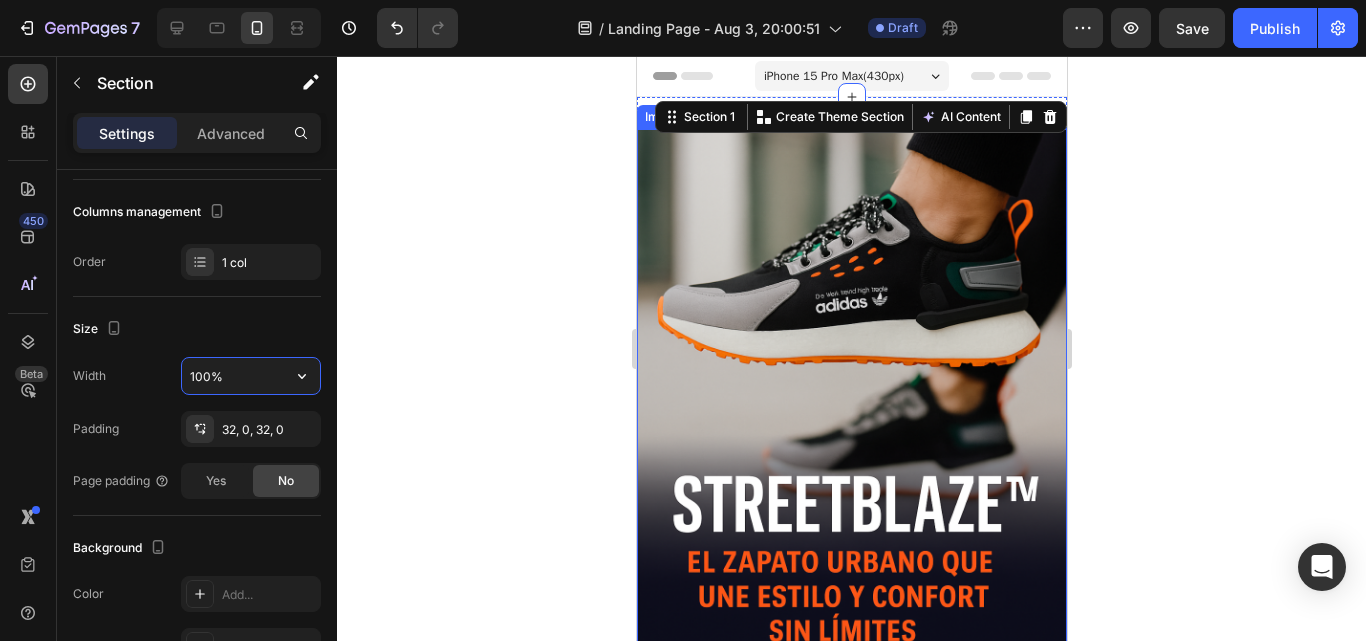 click on "100%" at bounding box center (251, 376) 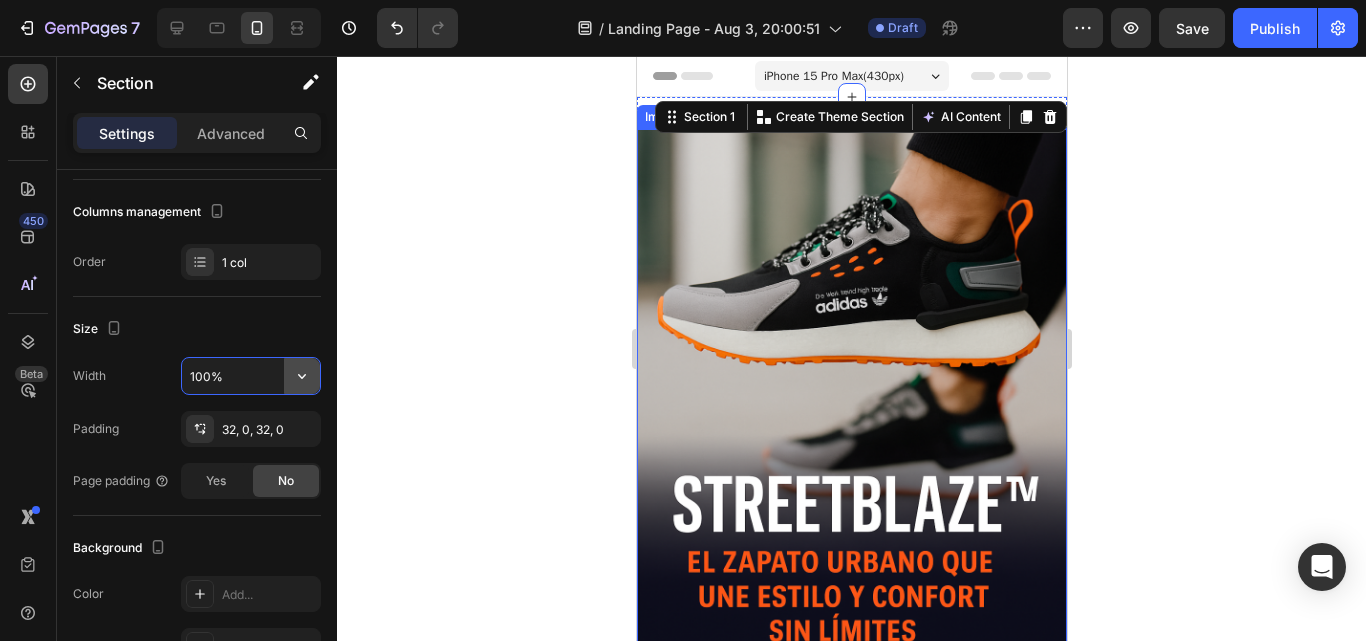 click 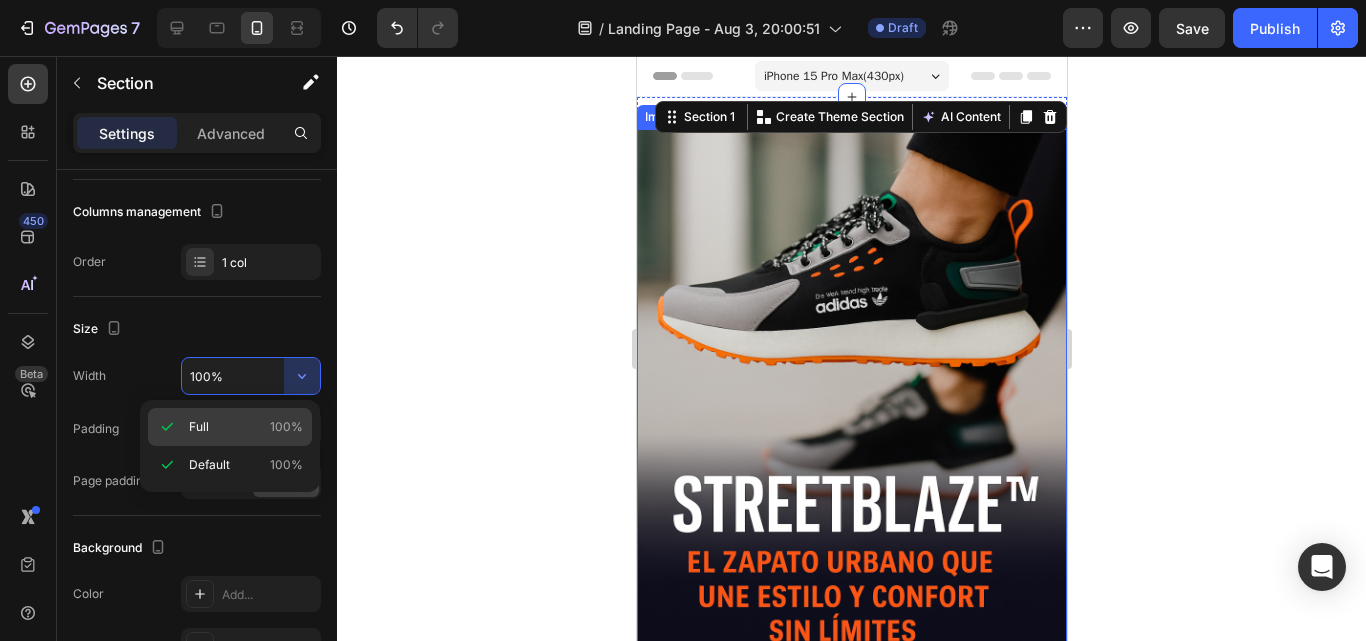 click on "Full 100%" at bounding box center [246, 427] 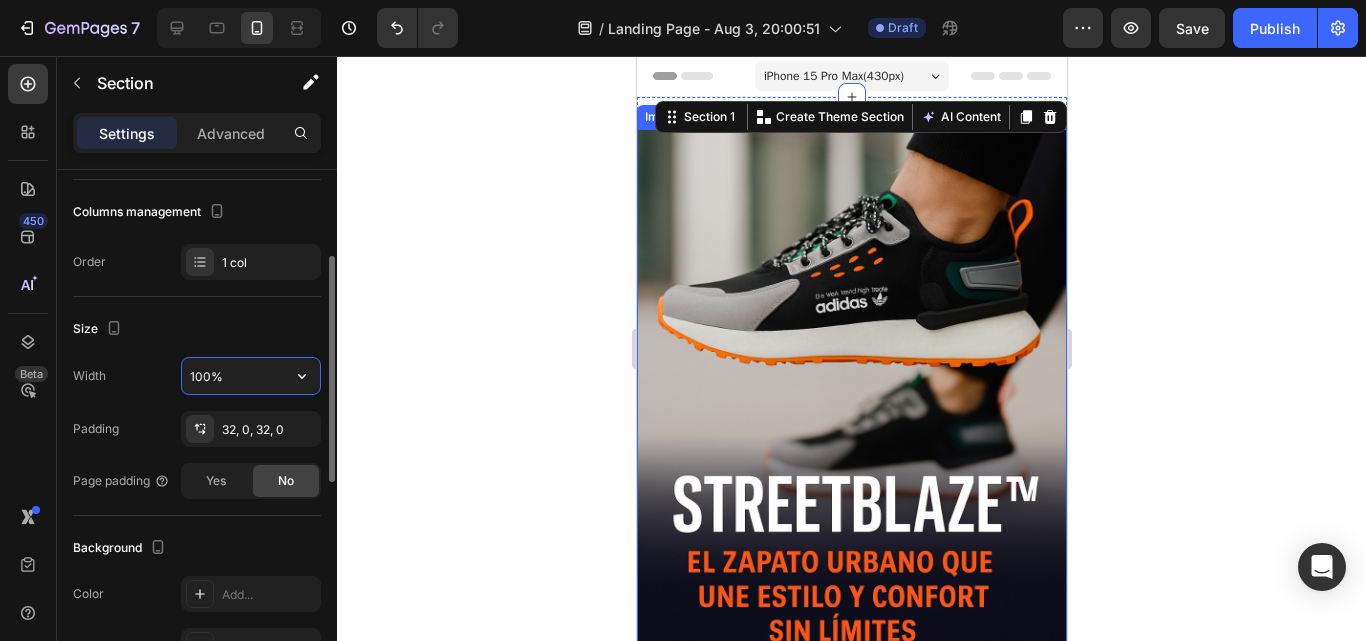 click on "100%" at bounding box center (251, 376) 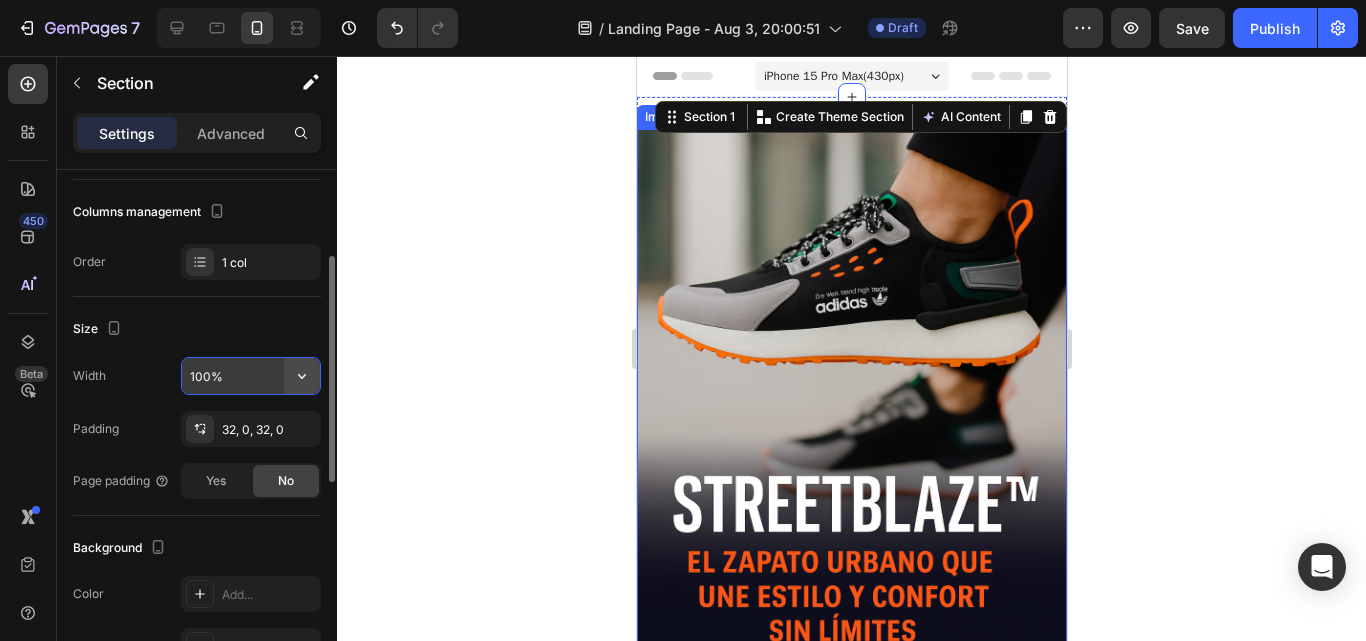 click 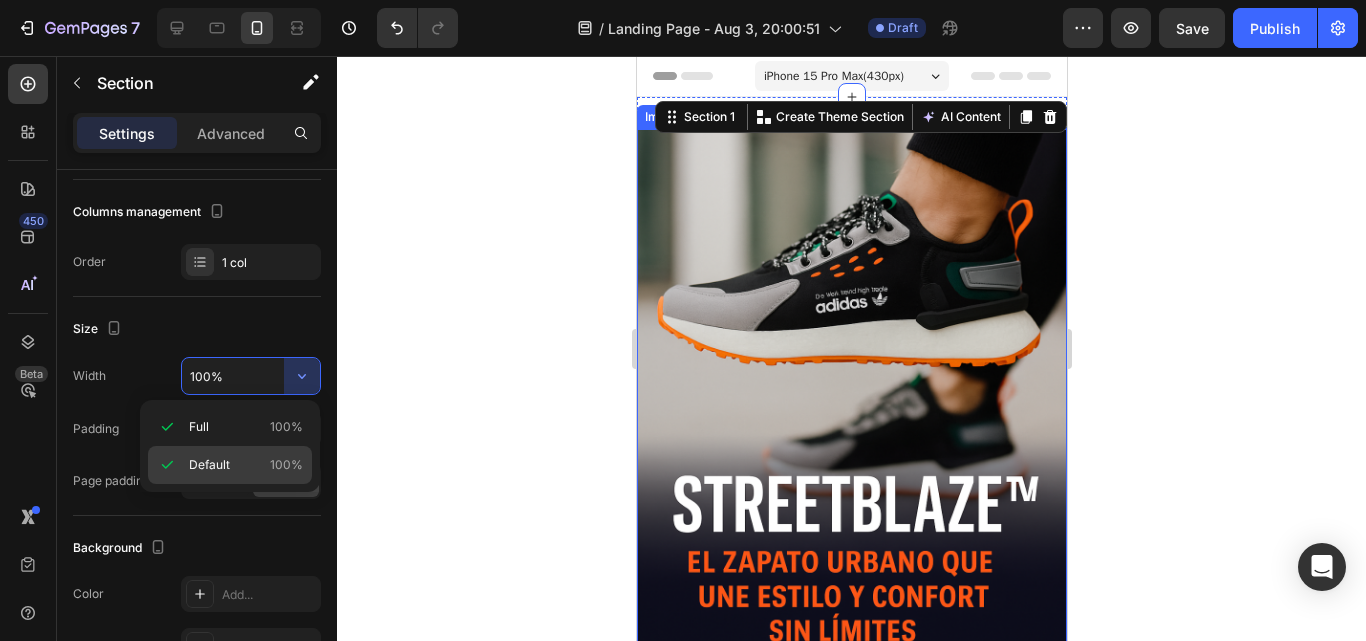click on "Default 100%" 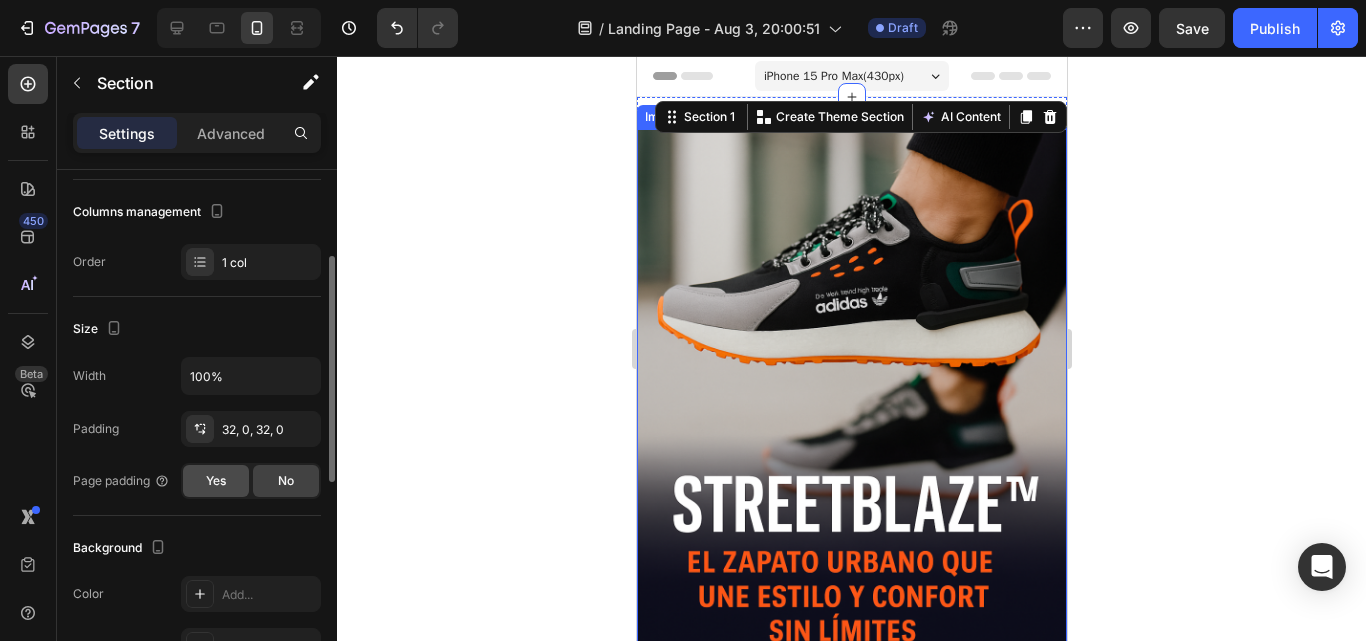 click on "Yes" 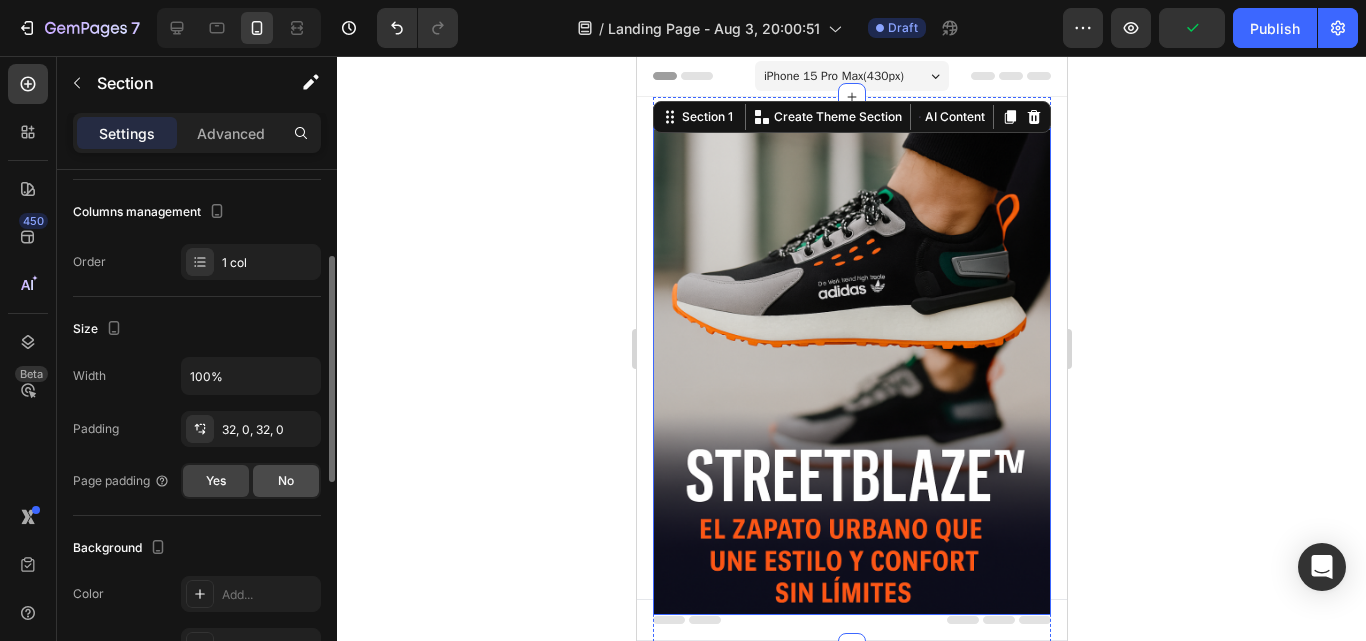 click on "No" 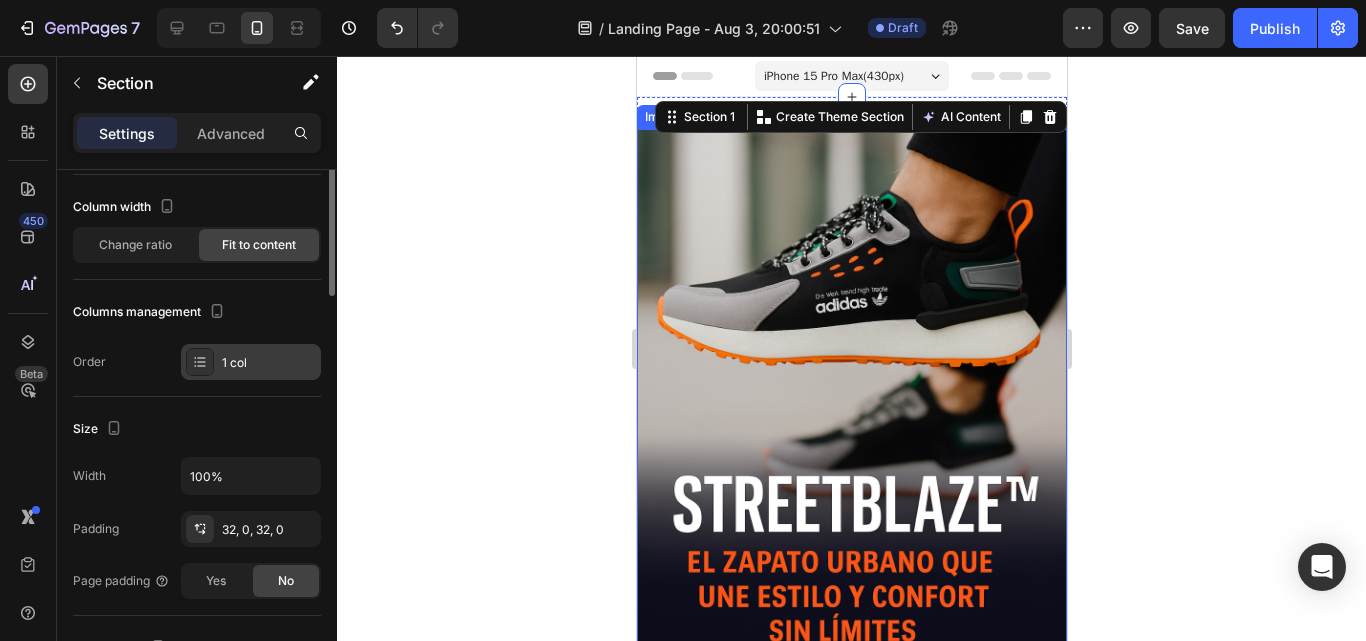 scroll, scrollTop: 0, scrollLeft: 0, axis: both 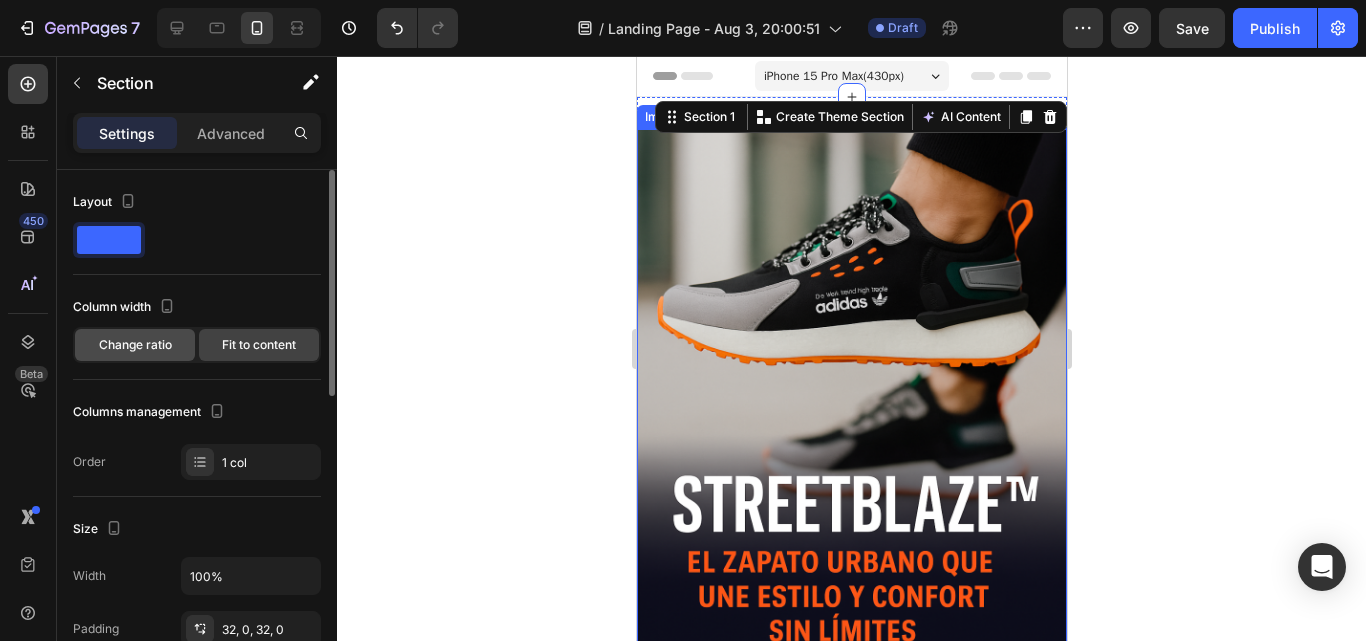click on "Change ratio" 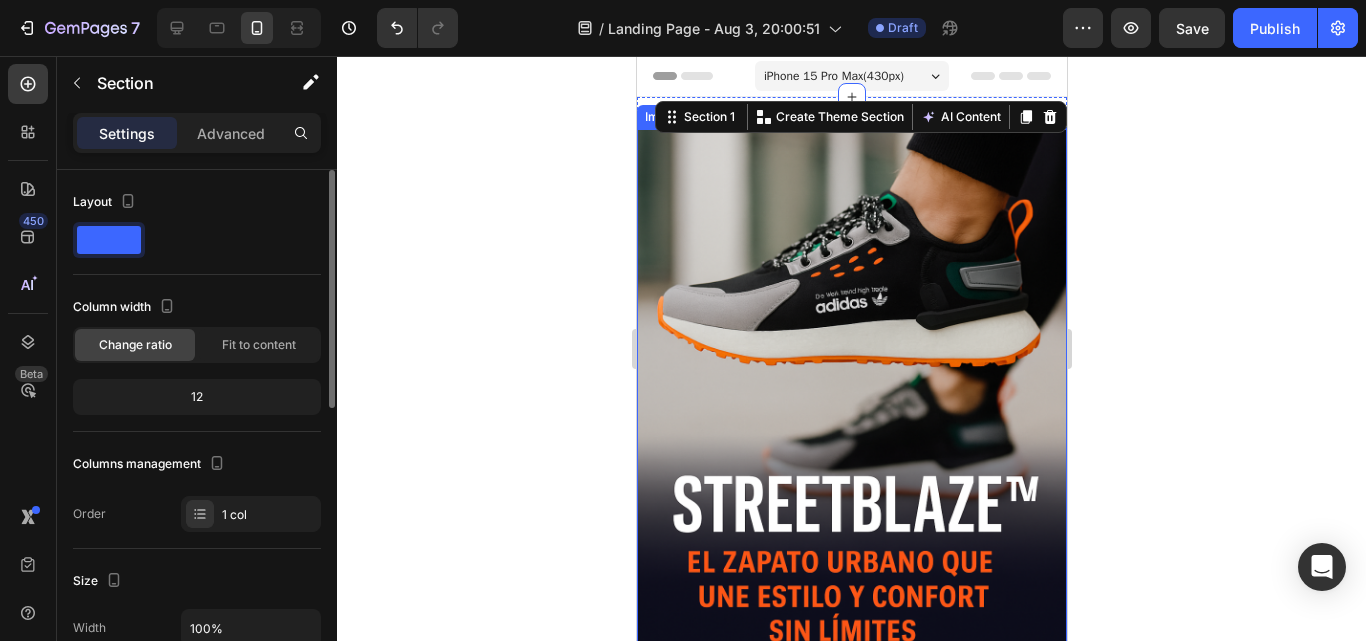 click on "12" 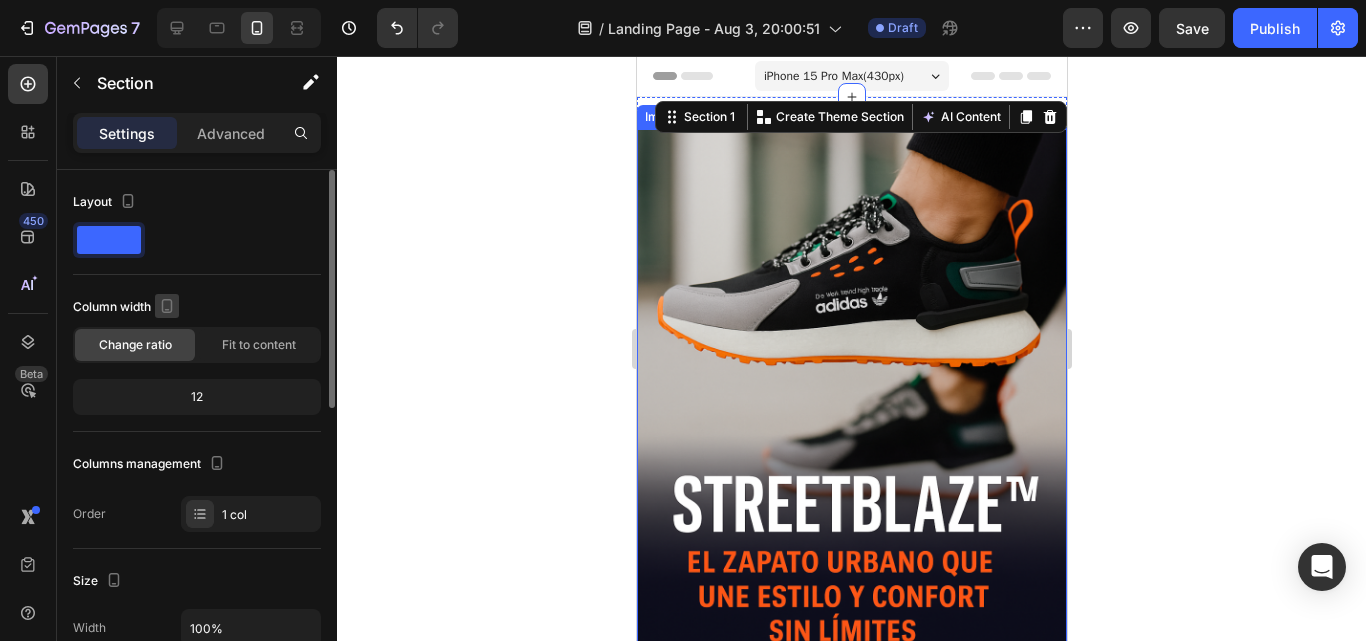click 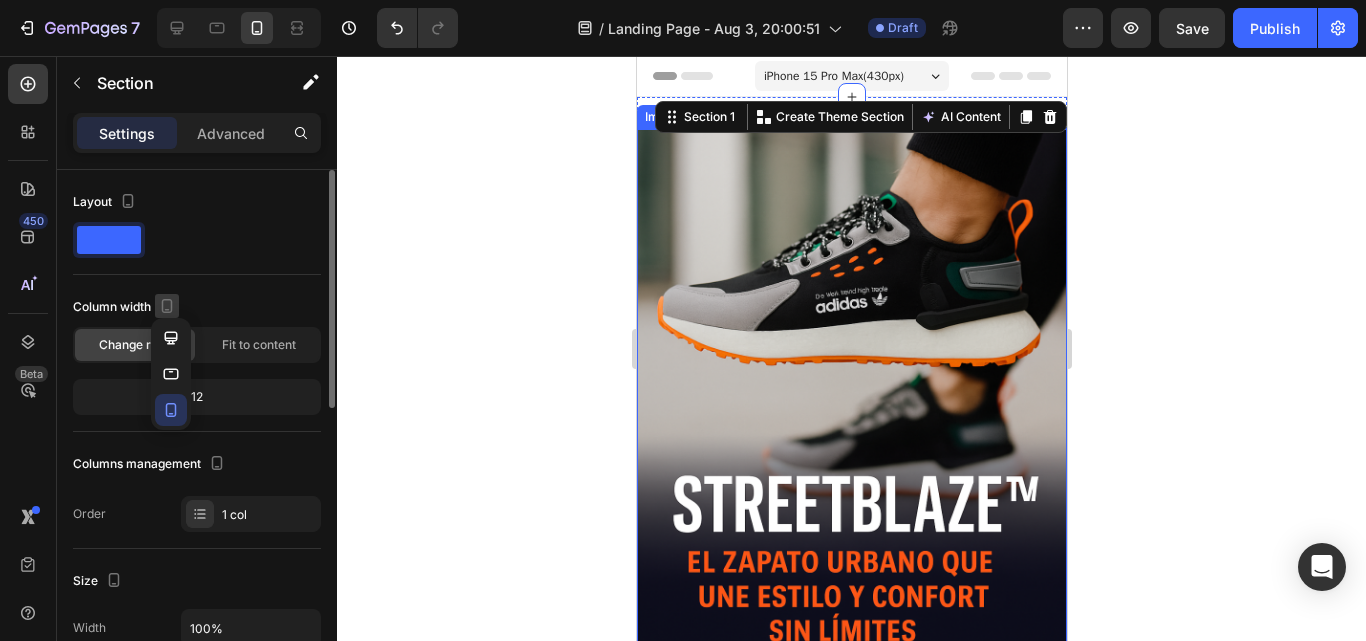 click 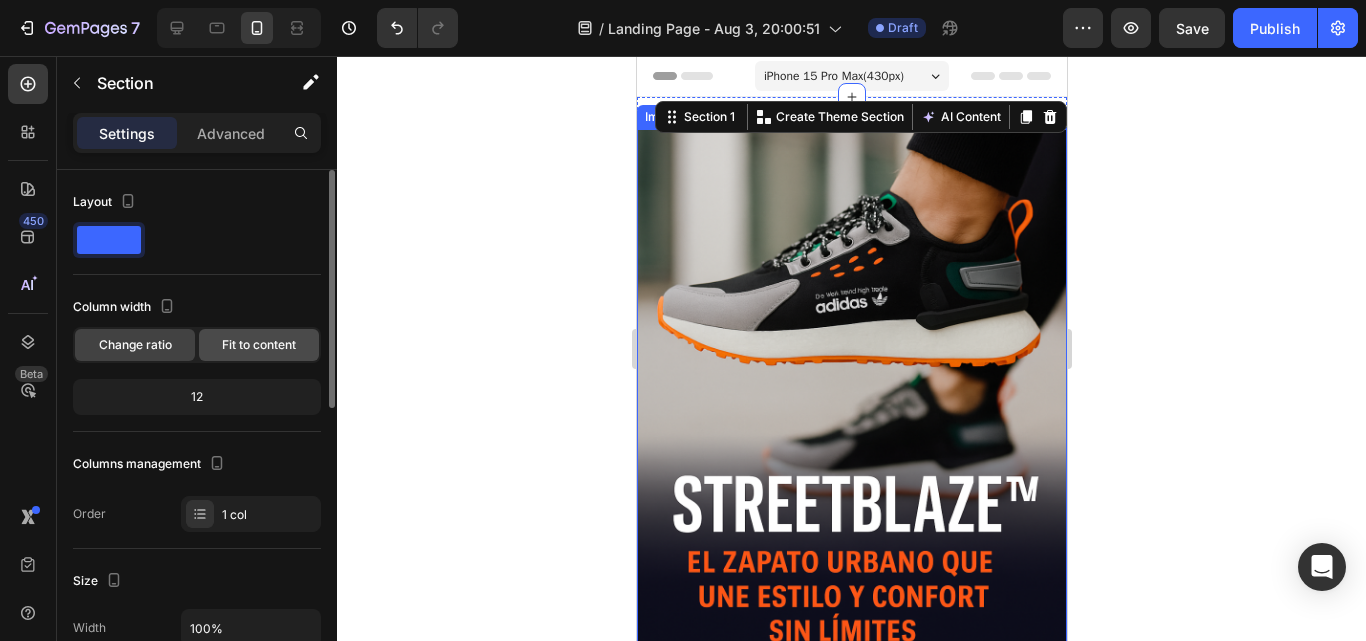 click on "Fit to content" 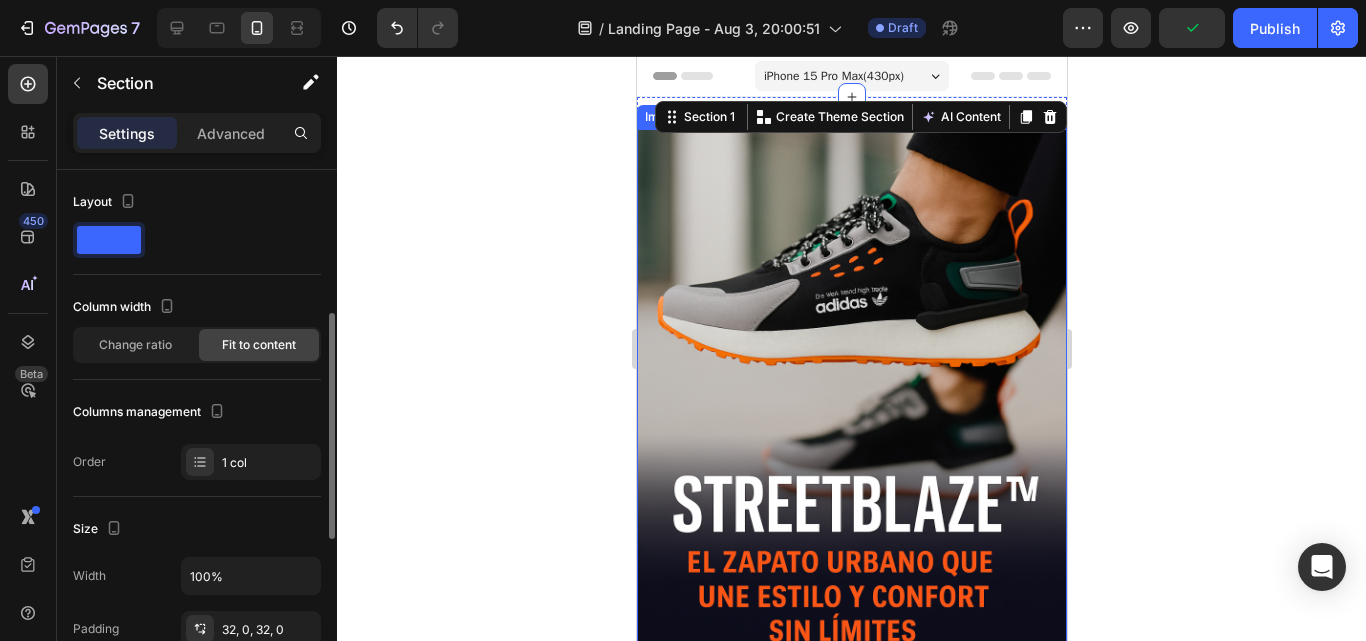 scroll, scrollTop: 100, scrollLeft: 0, axis: vertical 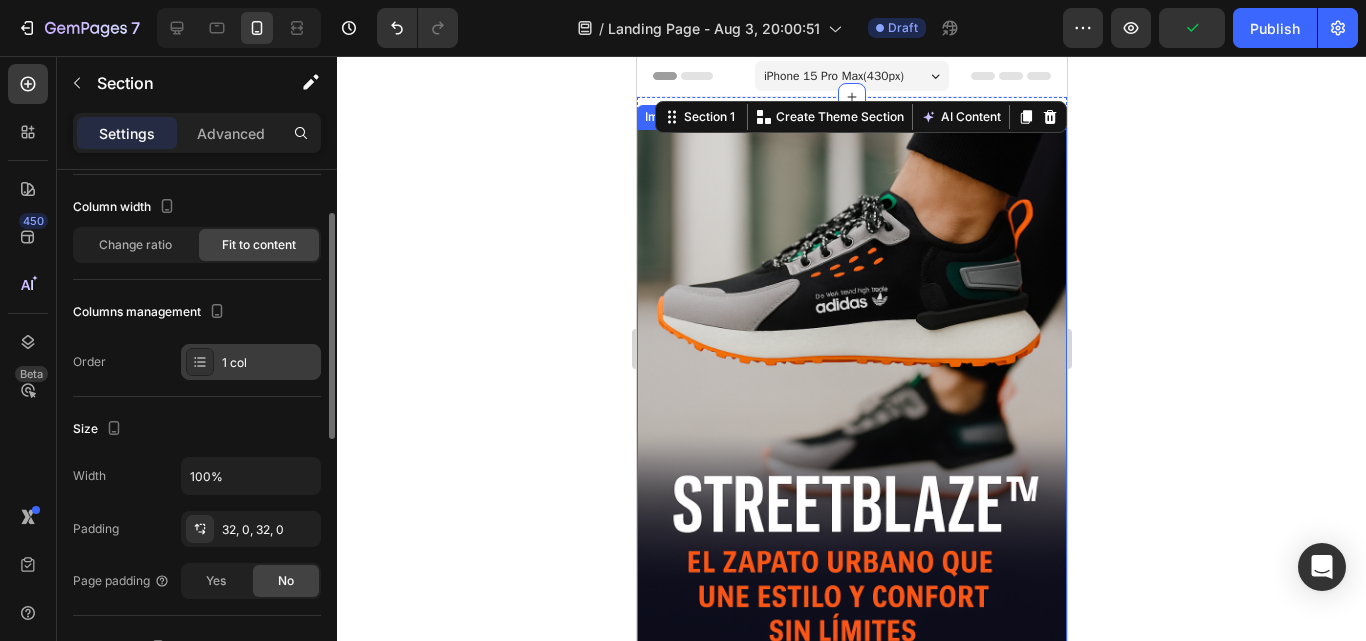 click 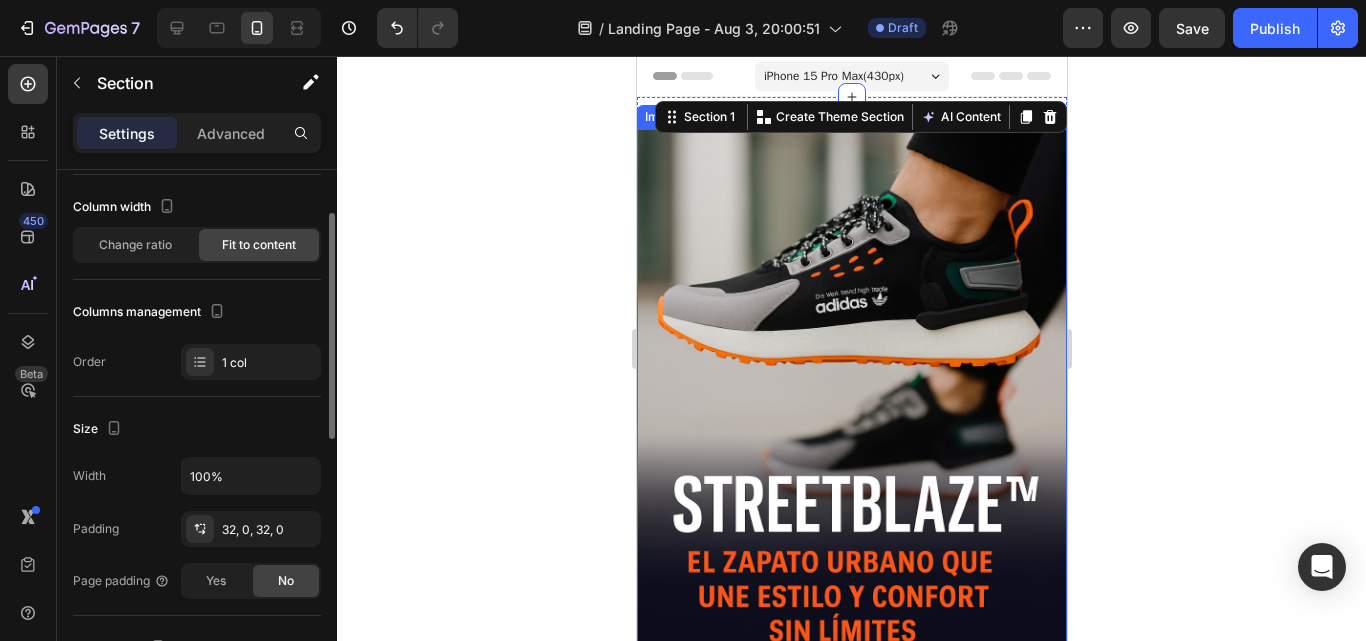 drag, startPoint x: 110, startPoint y: 365, endPoint x: 131, endPoint y: 378, distance: 24.698177 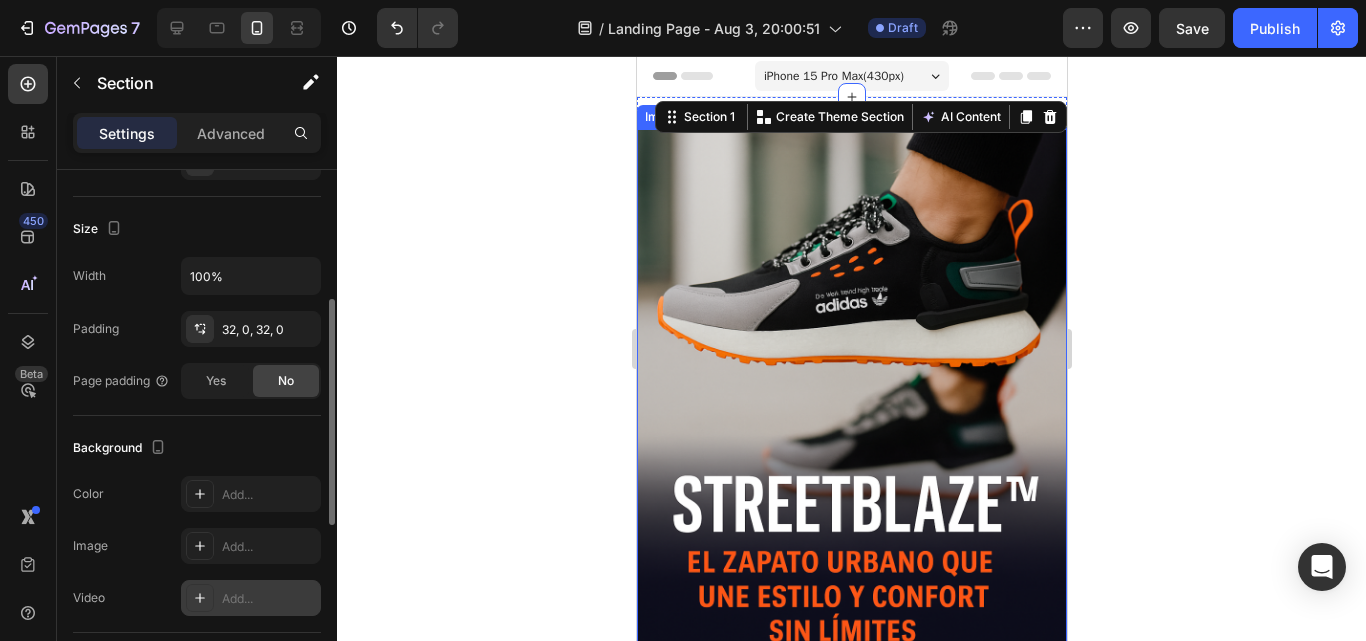 scroll, scrollTop: 400, scrollLeft: 0, axis: vertical 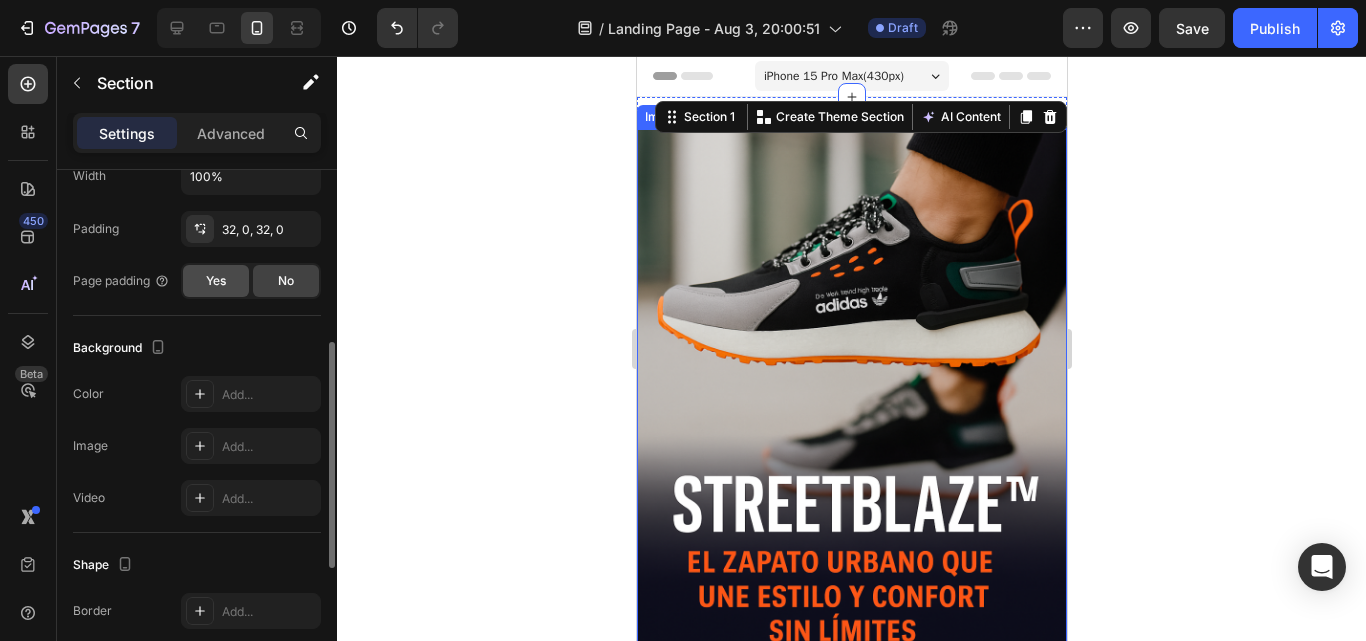 click on "Yes" 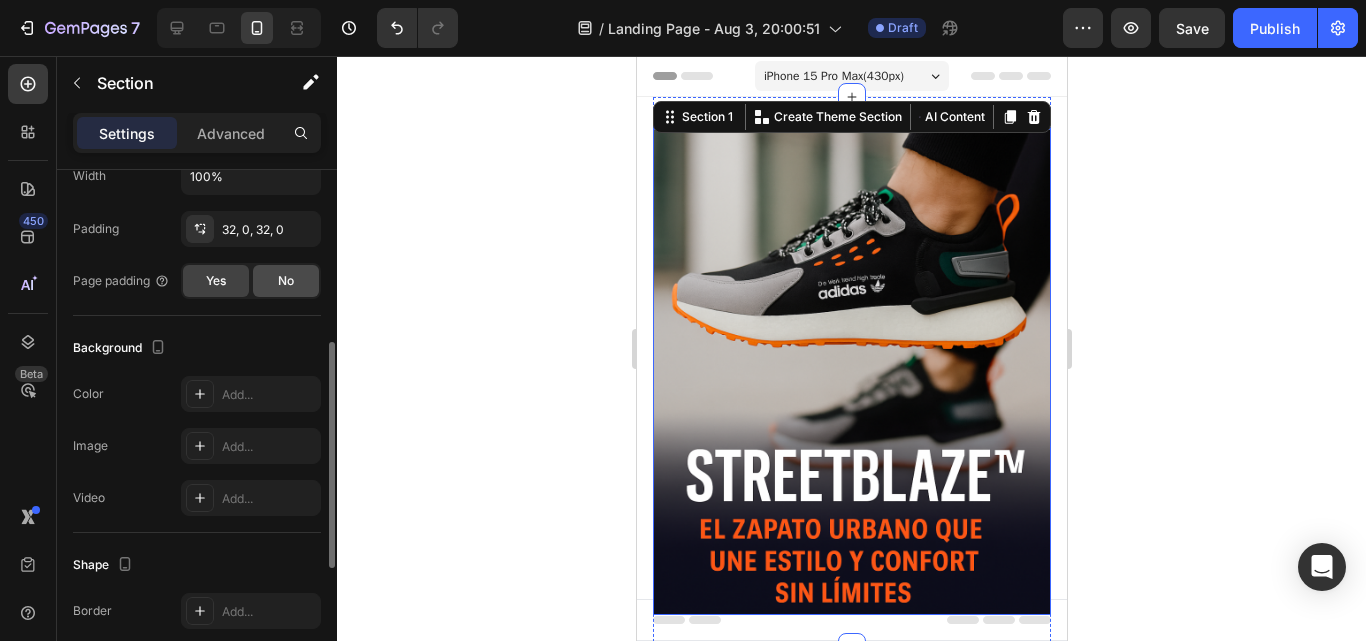 click on "No" 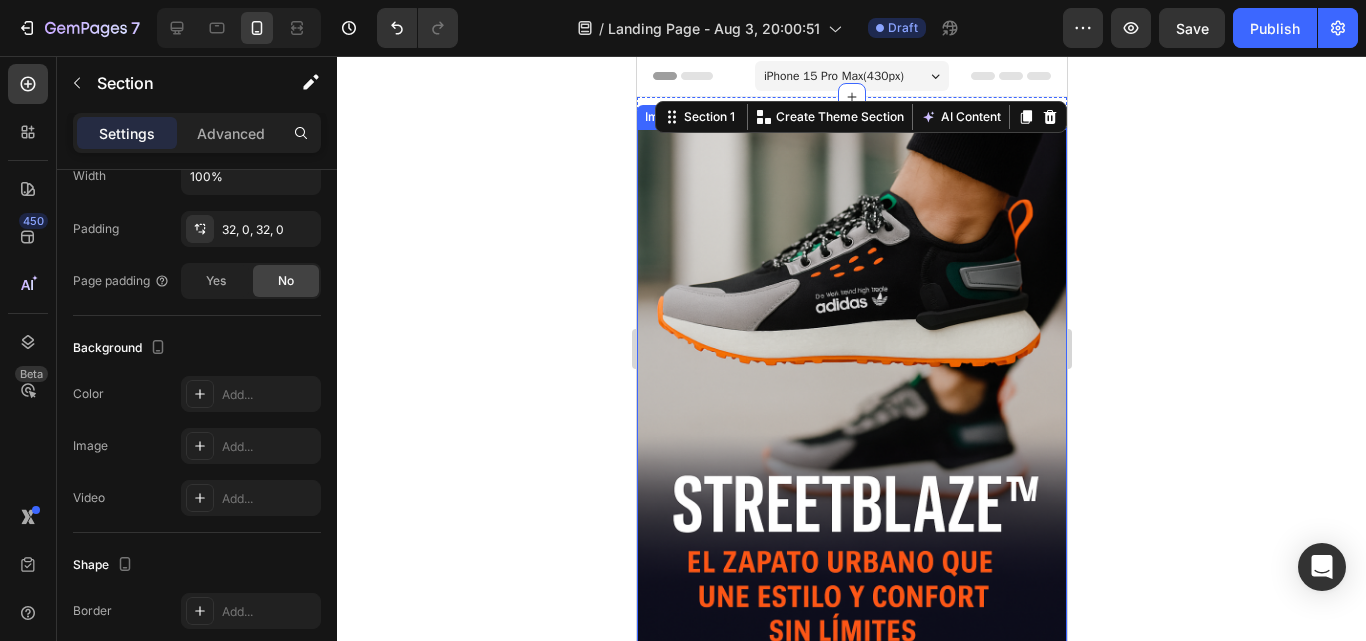 scroll, scrollTop: 300, scrollLeft: 0, axis: vertical 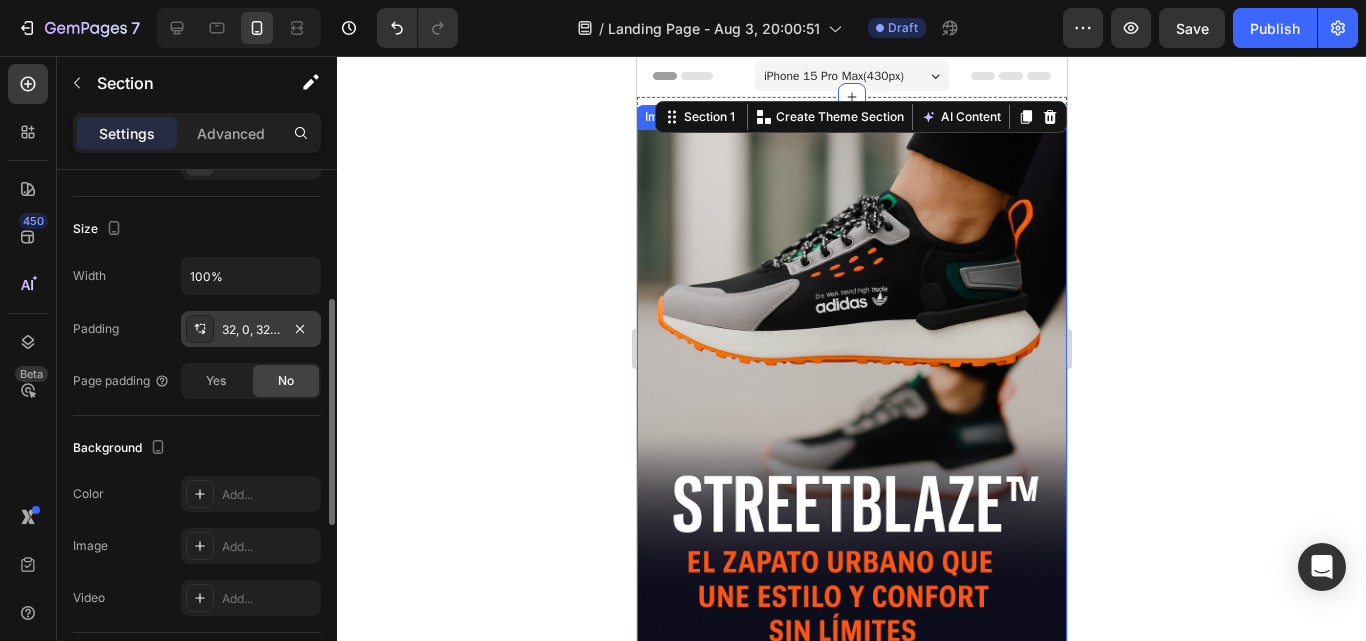 click 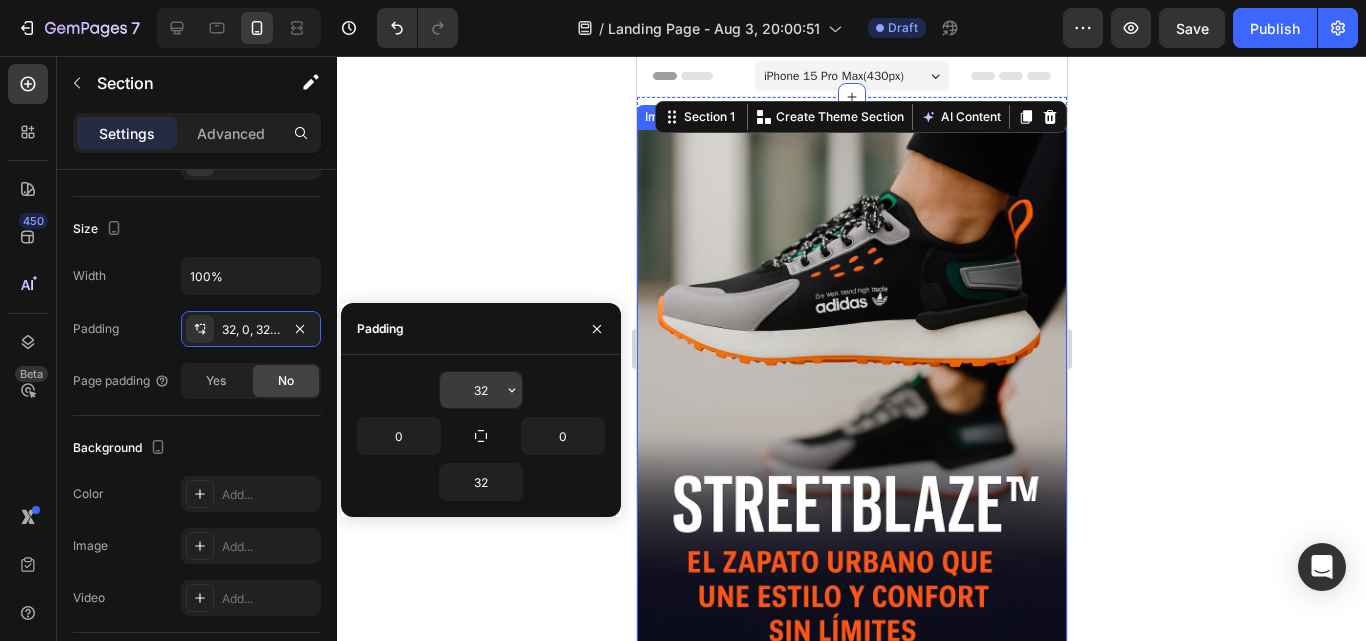 click on "32" at bounding box center [481, 390] 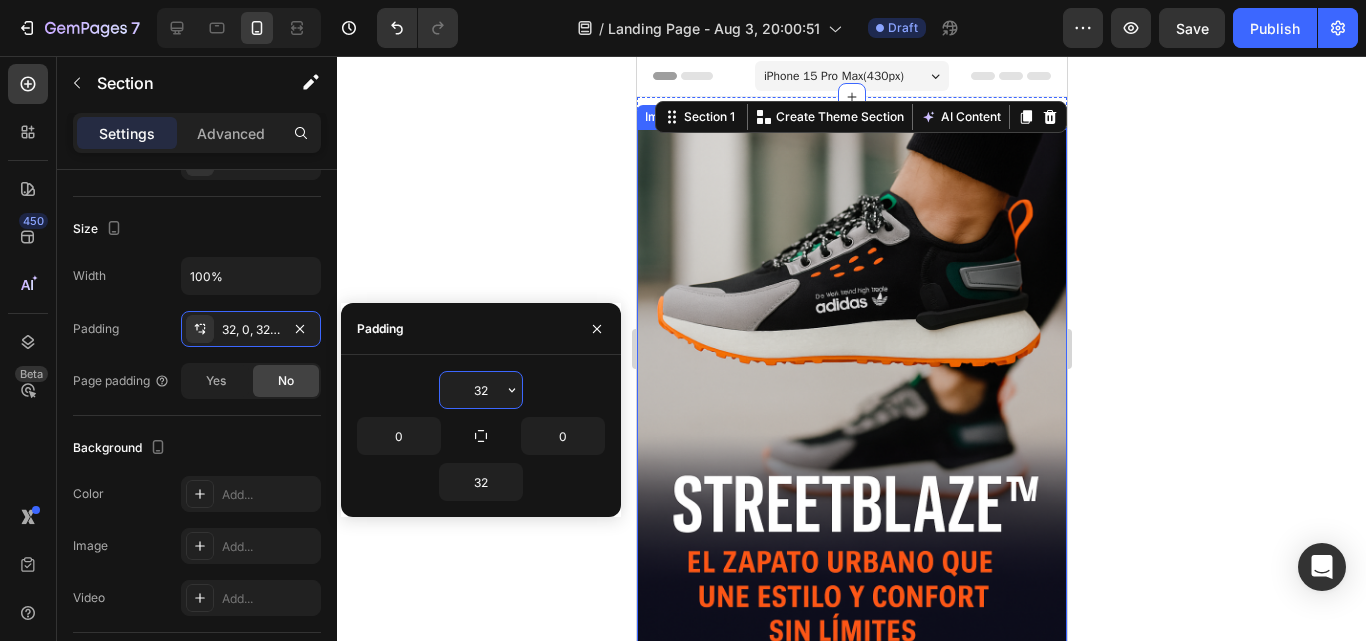 click on "32" at bounding box center [481, 390] 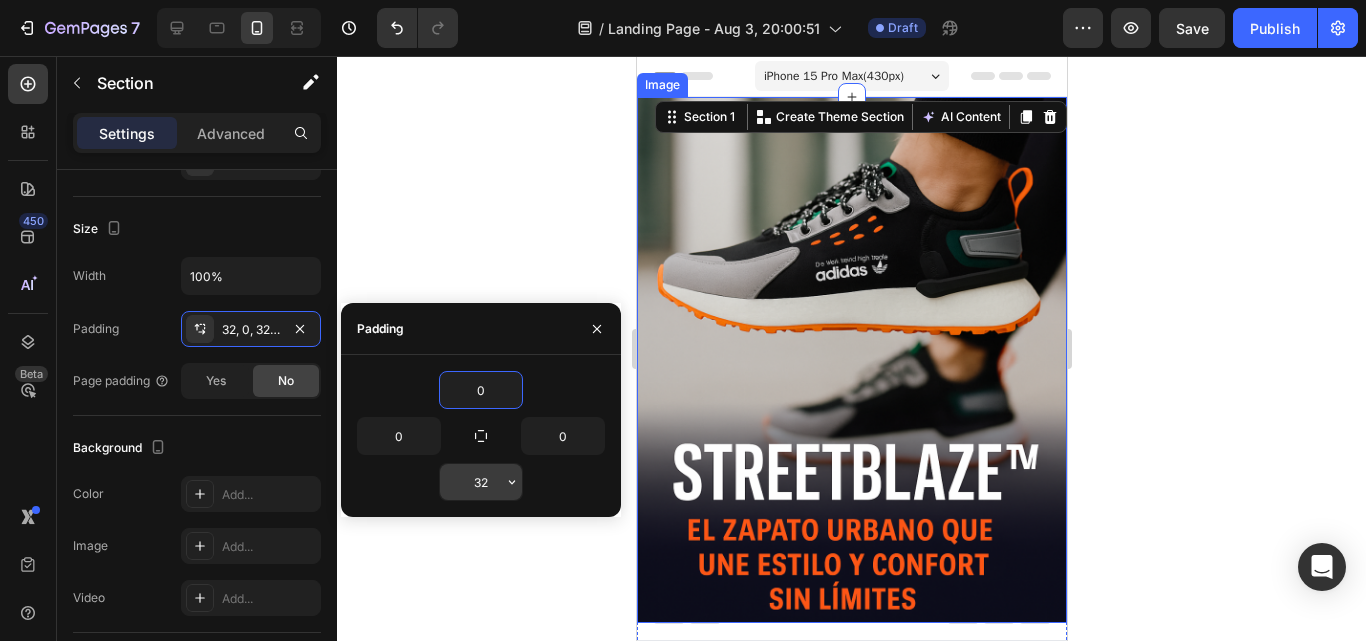 type on "0" 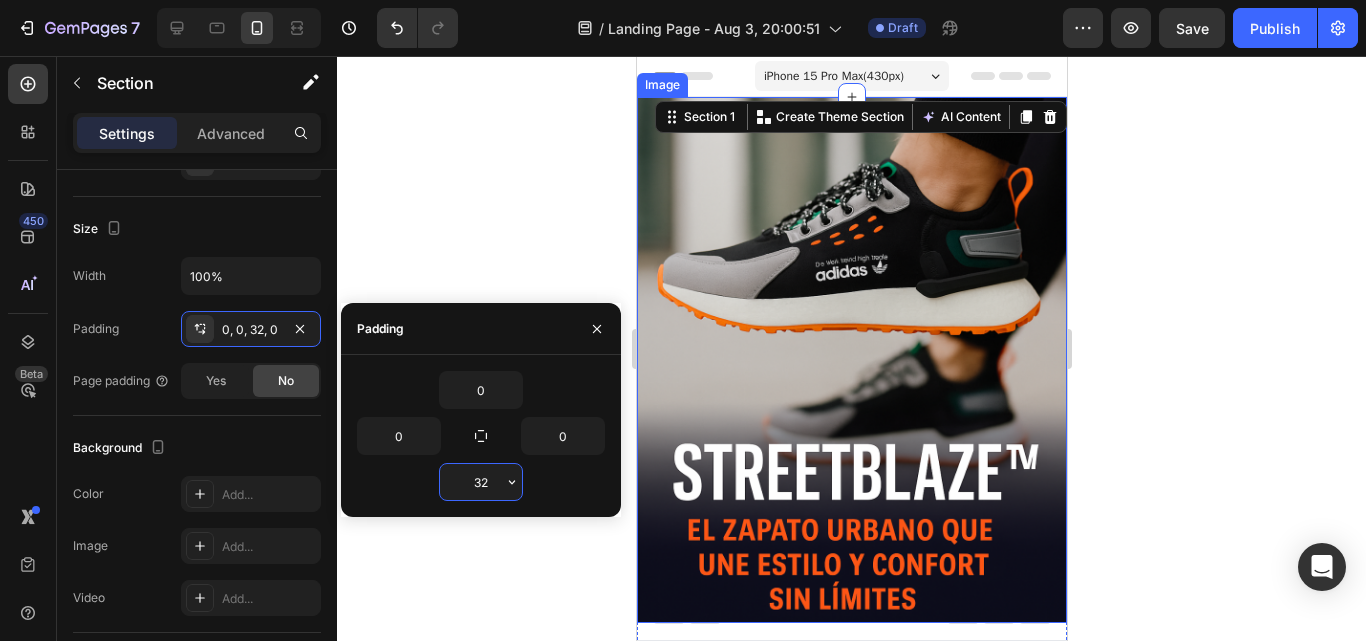 click on "32" at bounding box center [481, 482] 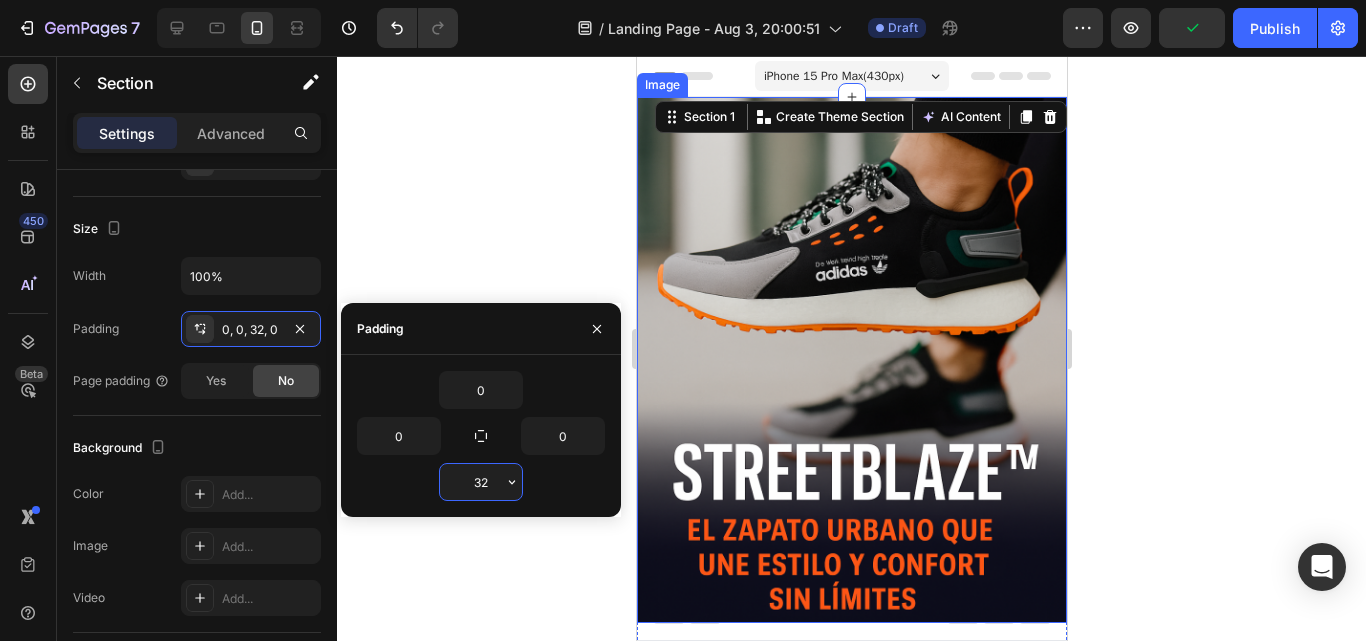 type on "0" 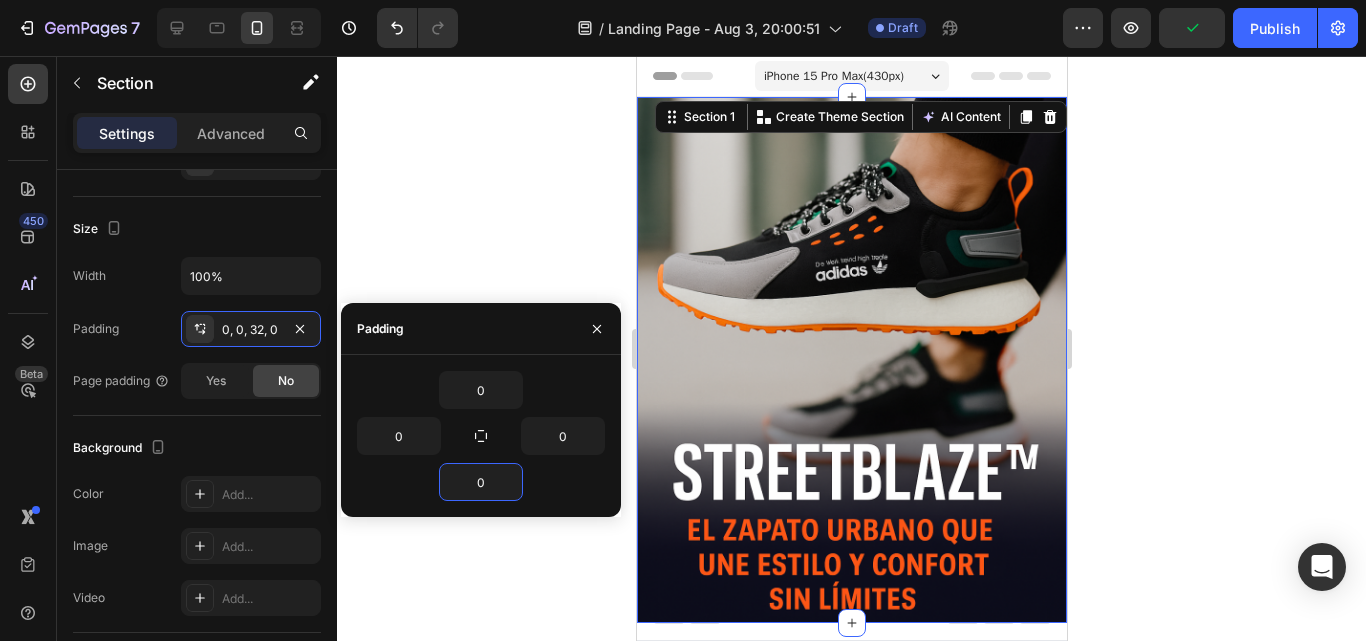 click 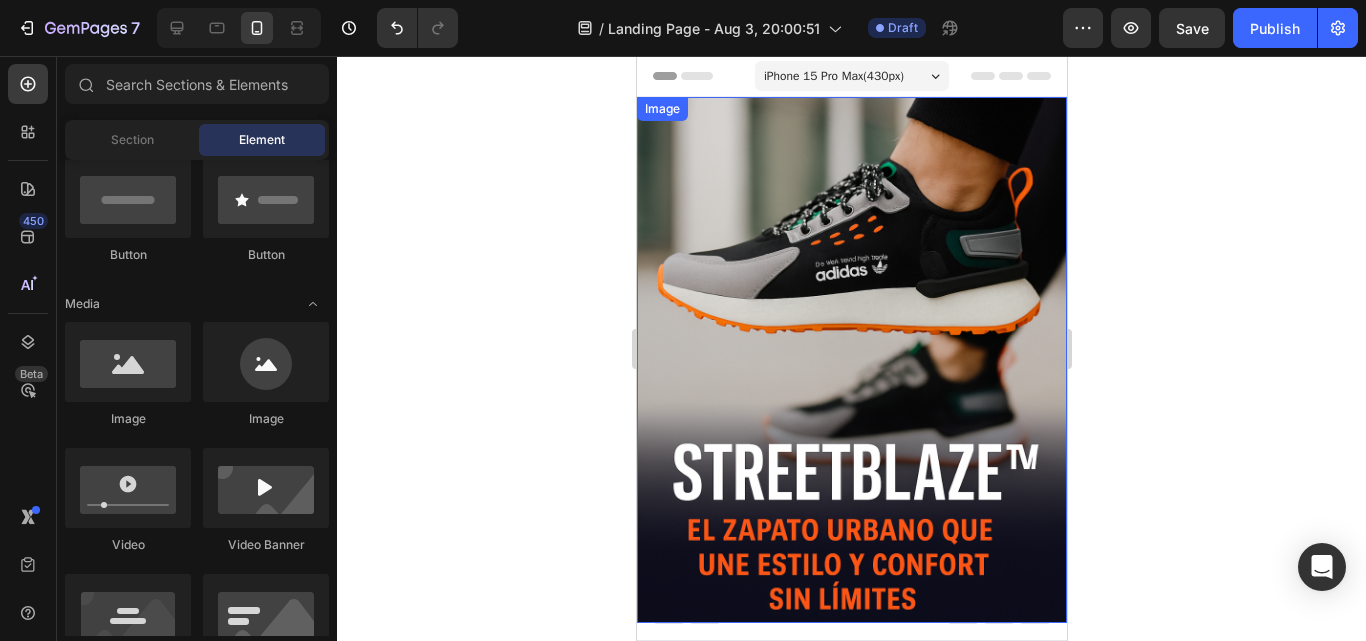 click at bounding box center [851, 360] 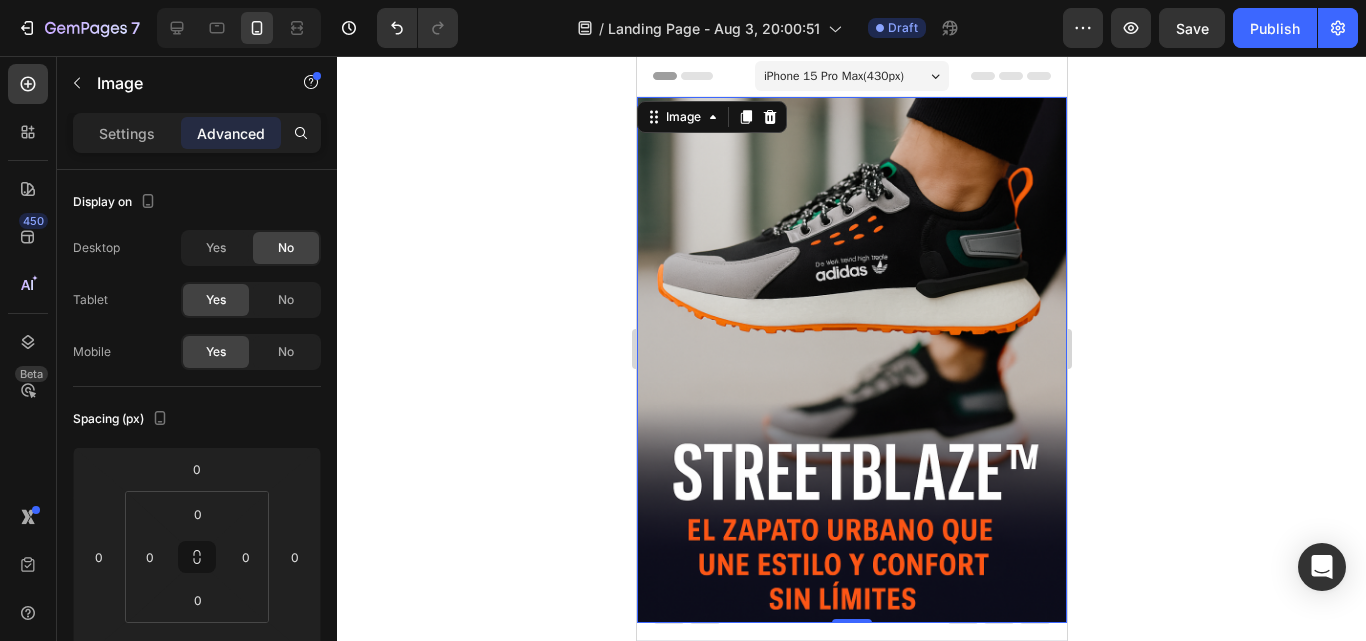scroll, scrollTop: 345, scrollLeft: 0, axis: vertical 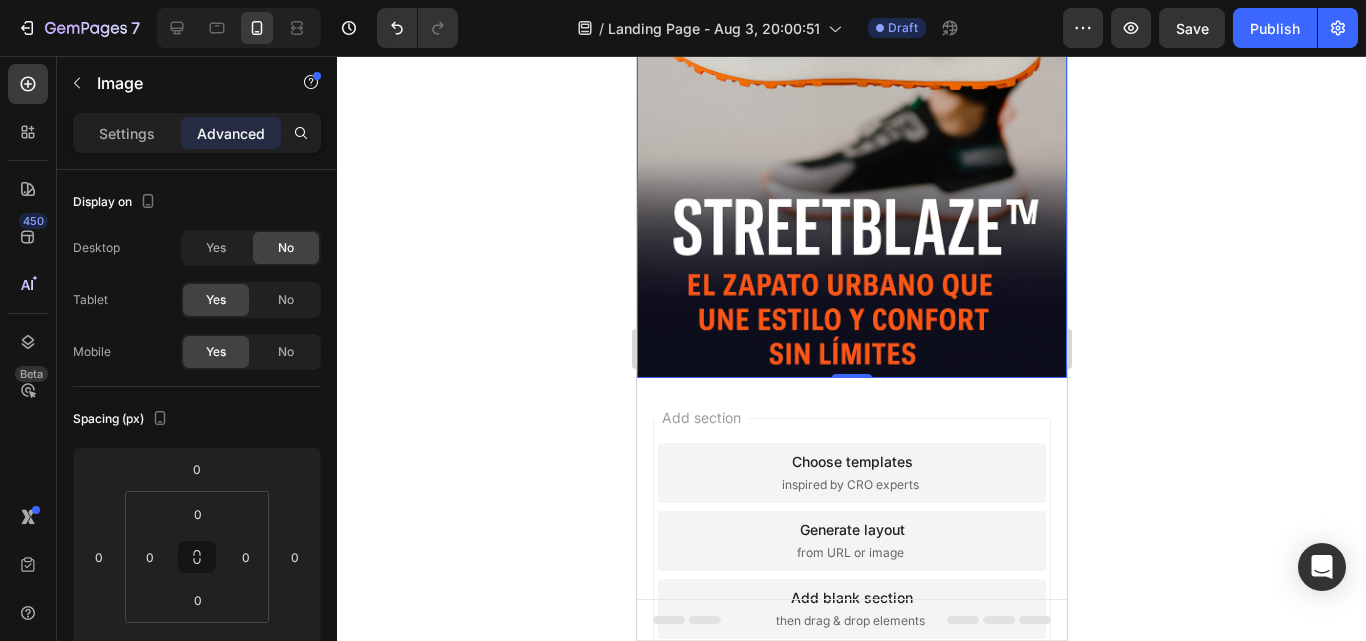 click at bounding box center [851, 115] 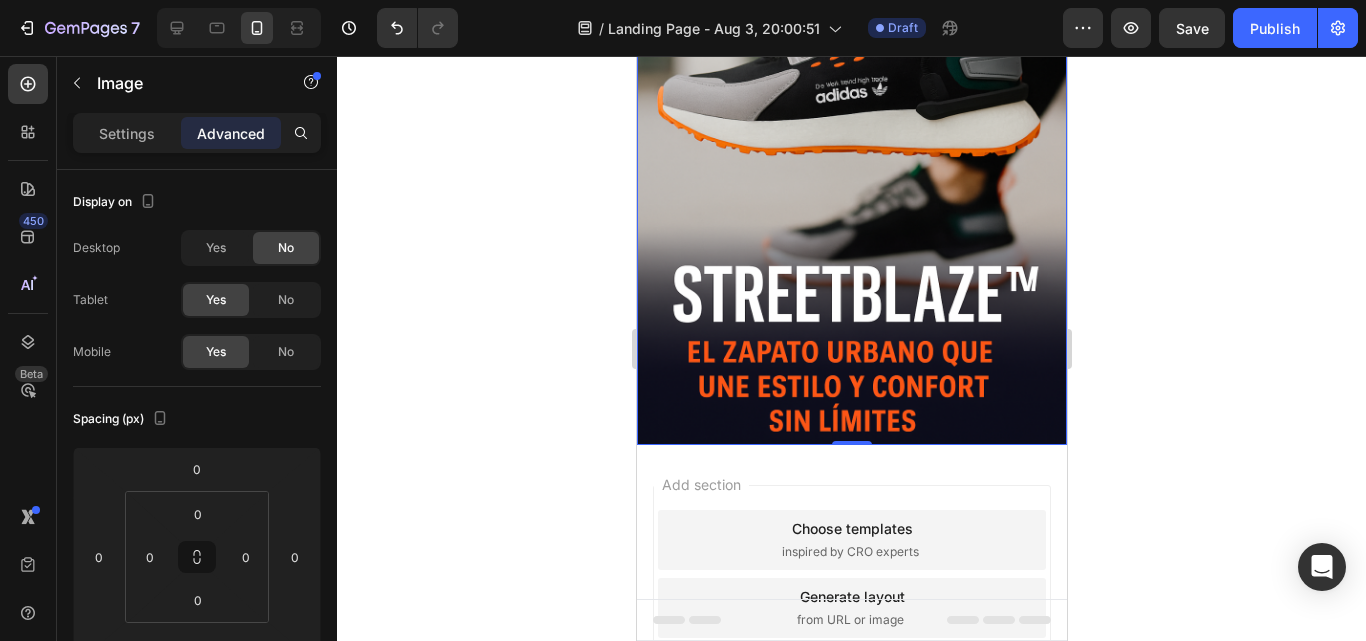 scroll, scrollTop: 0, scrollLeft: 0, axis: both 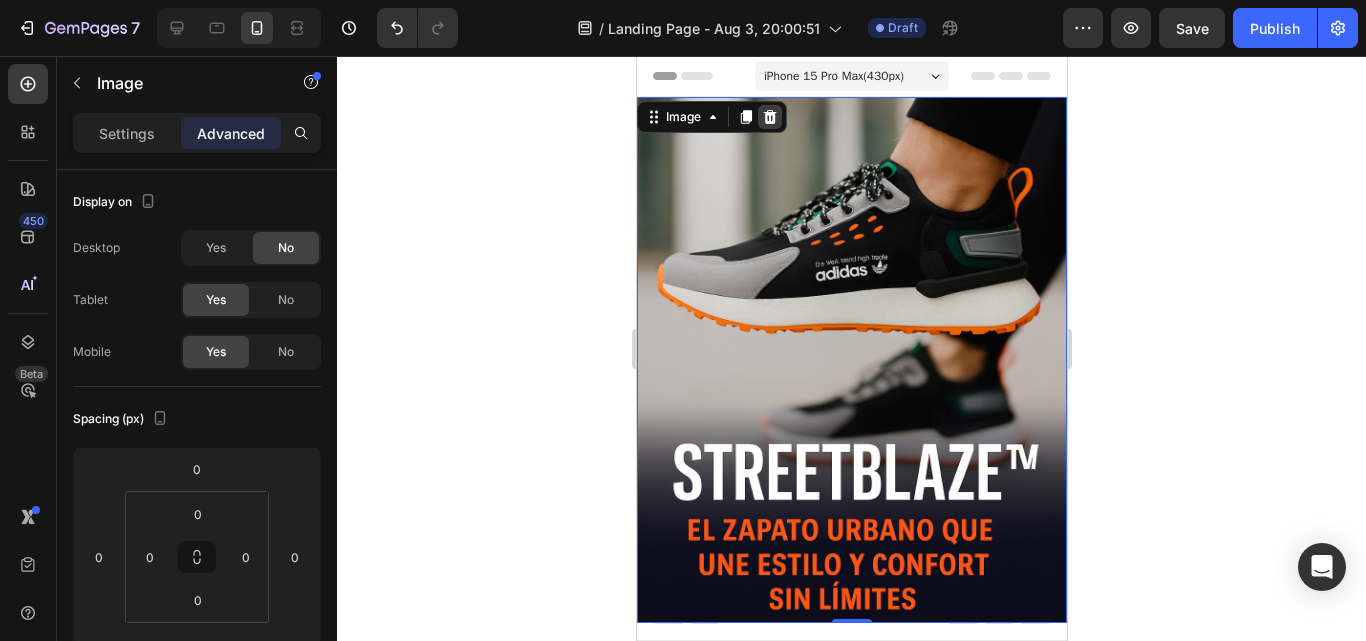 click at bounding box center [769, 117] 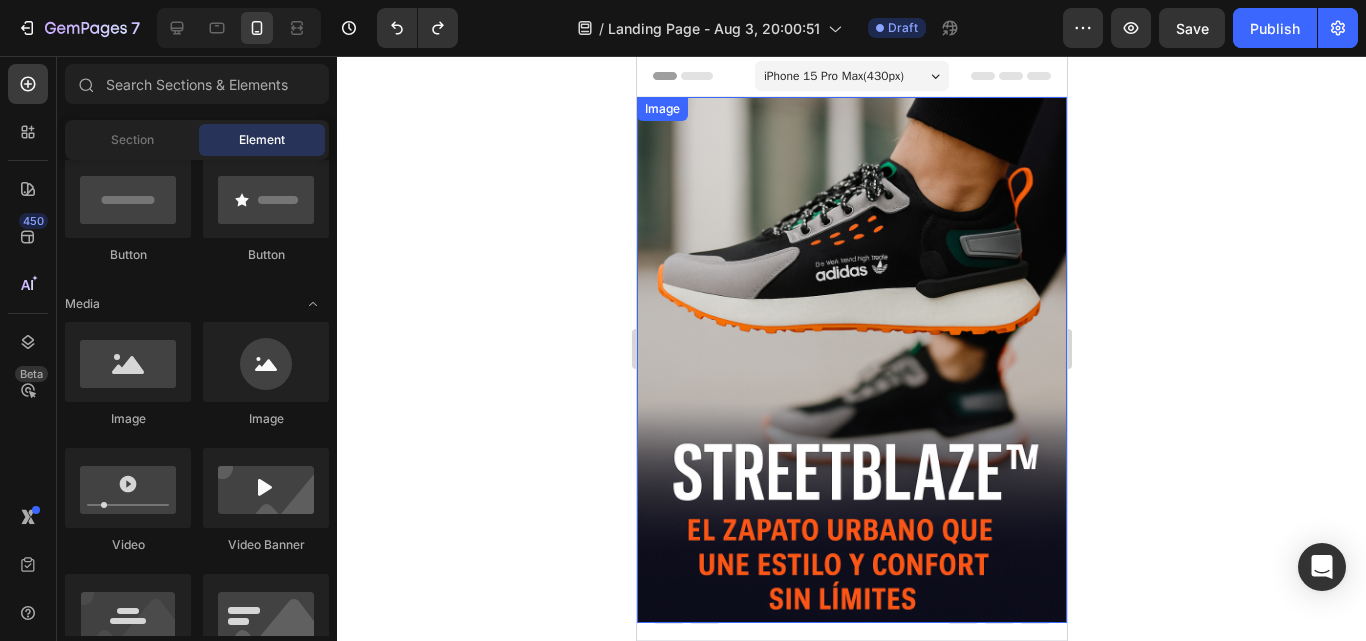 click on "Image" at bounding box center [851, 360] 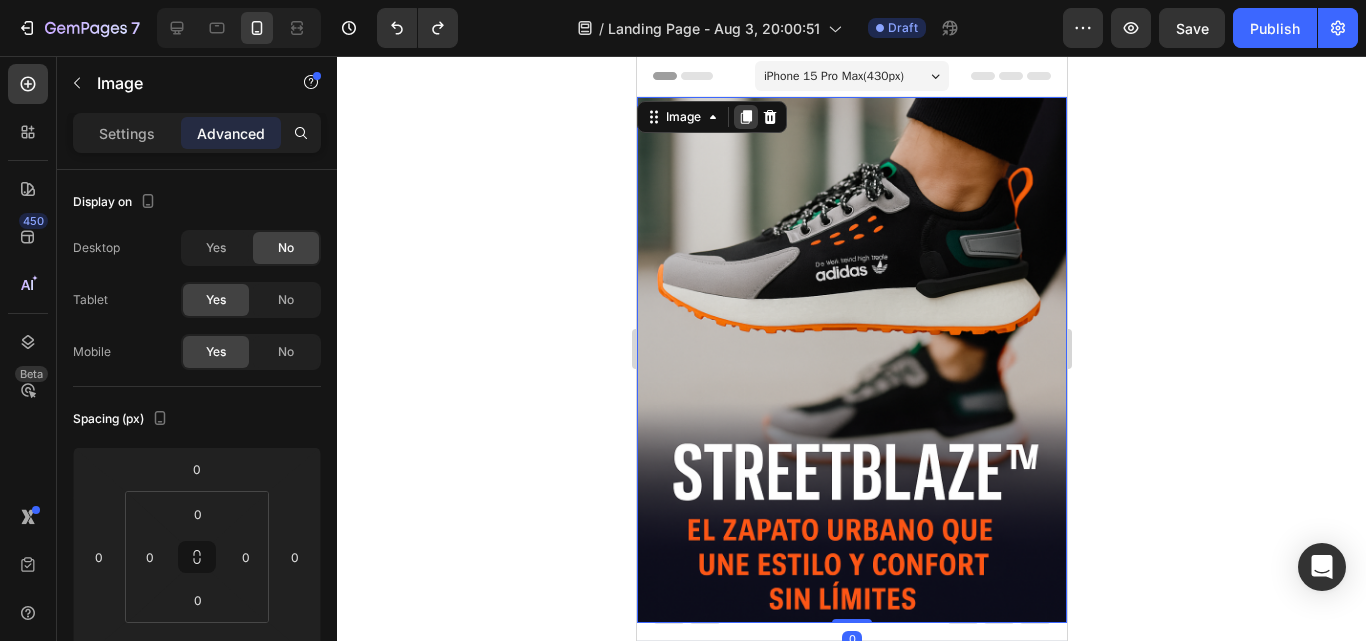 click 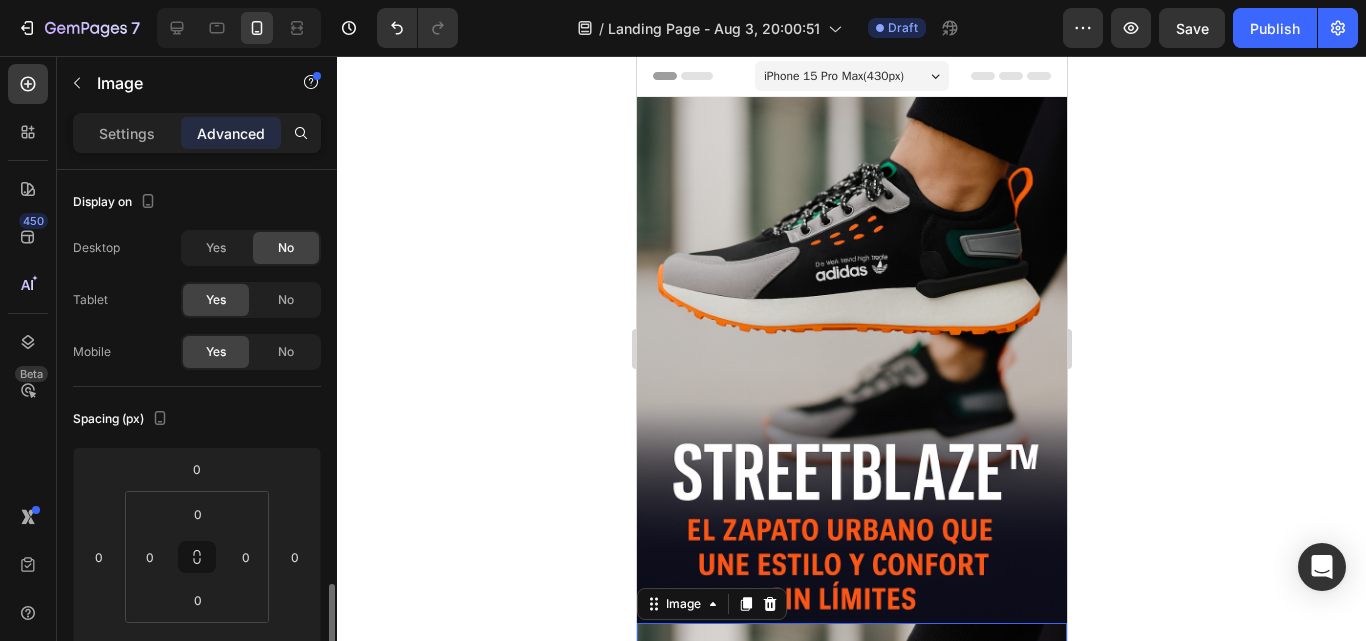 scroll, scrollTop: 481, scrollLeft: 0, axis: vertical 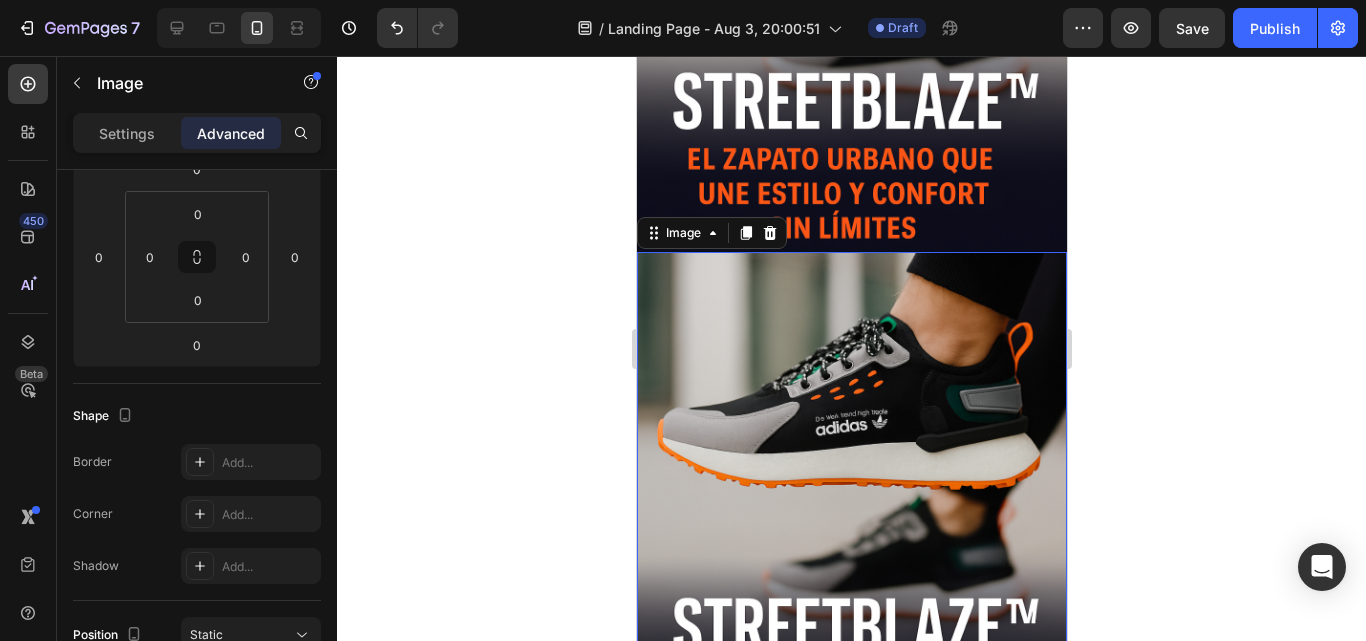 click at bounding box center [851, 515] 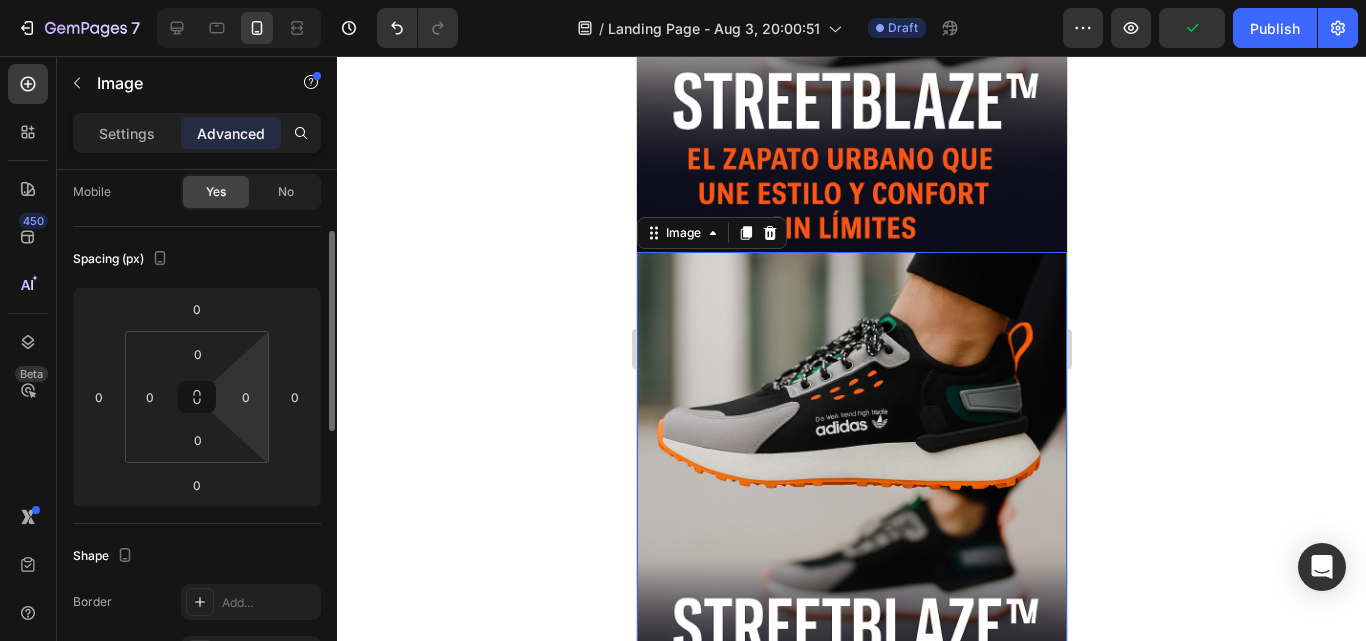 scroll, scrollTop: 0, scrollLeft: 0, axis: both 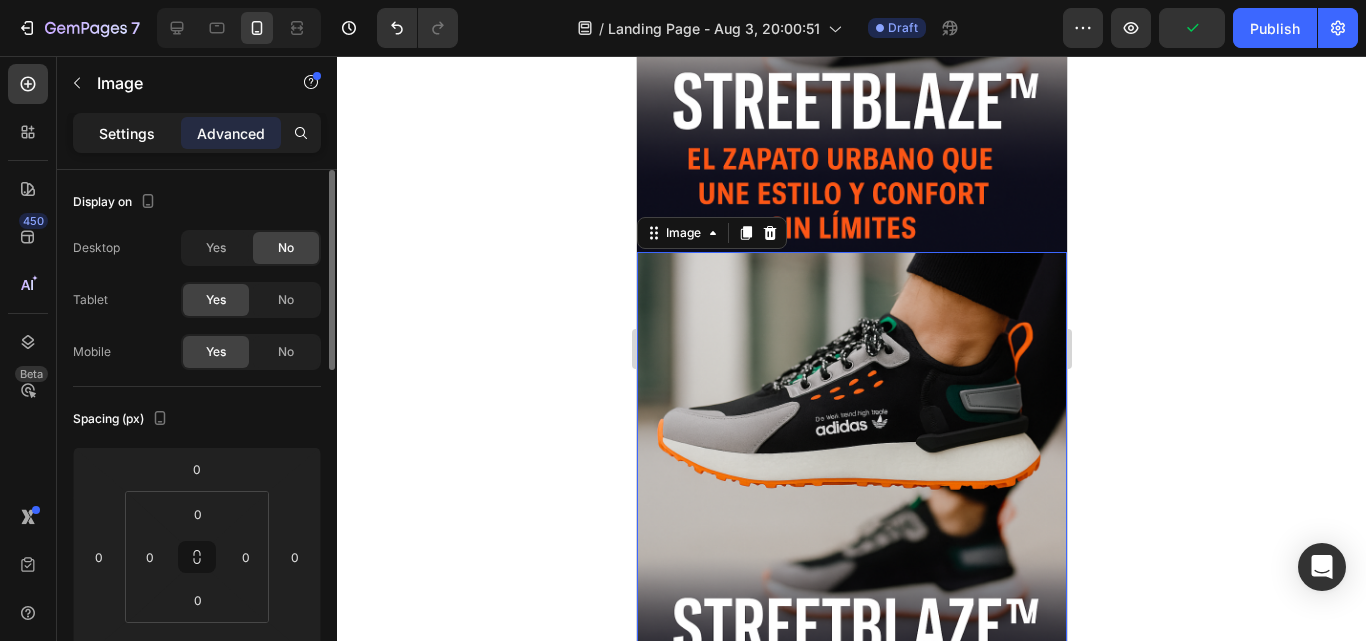 click on "Settings" 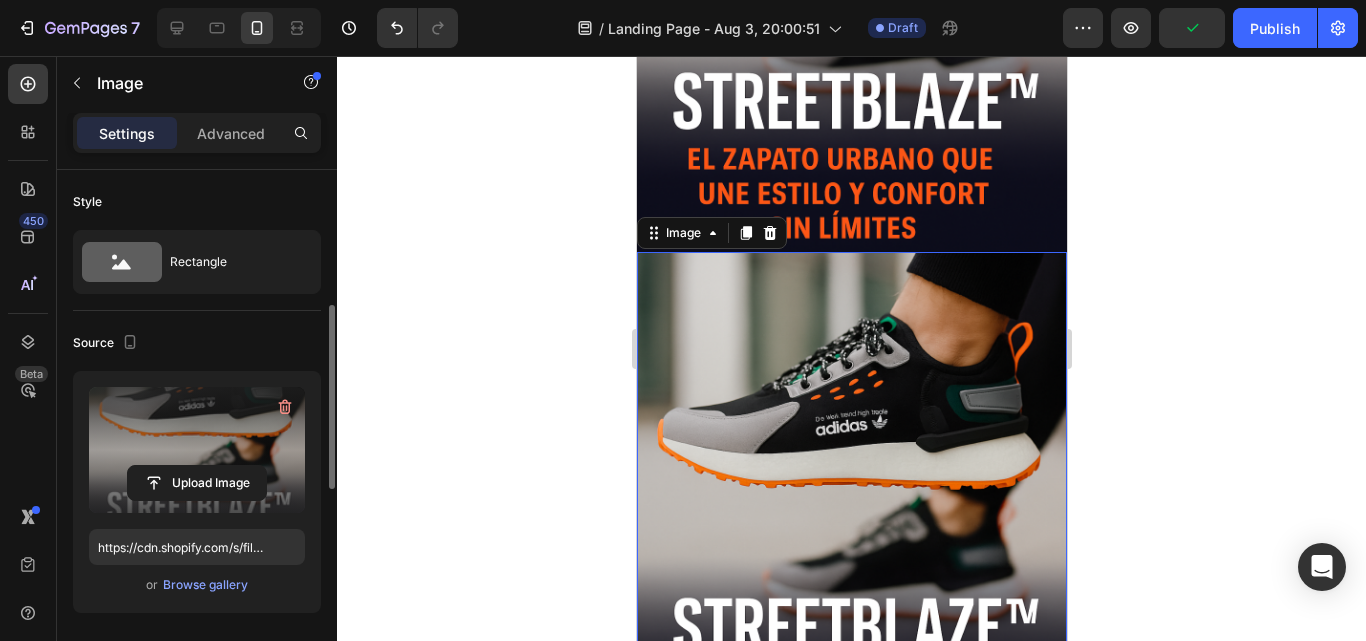 scroll, scrollTop: 100, scrollLeft: 0, axis: vertical 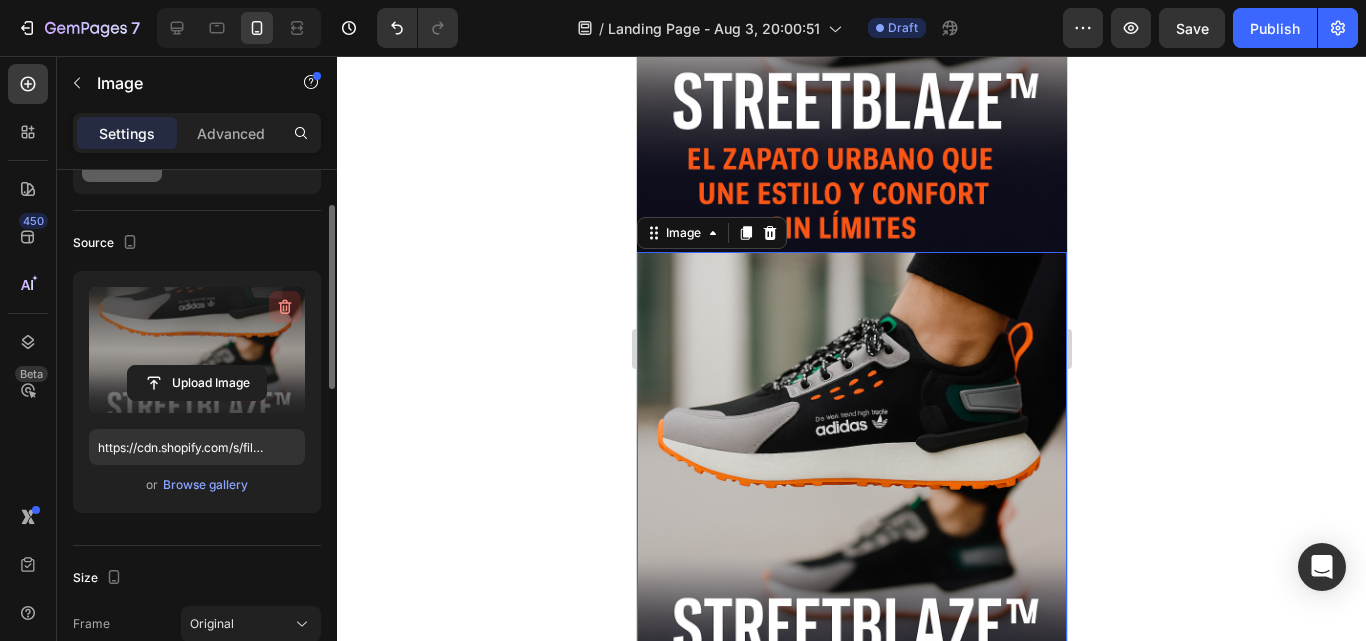 click 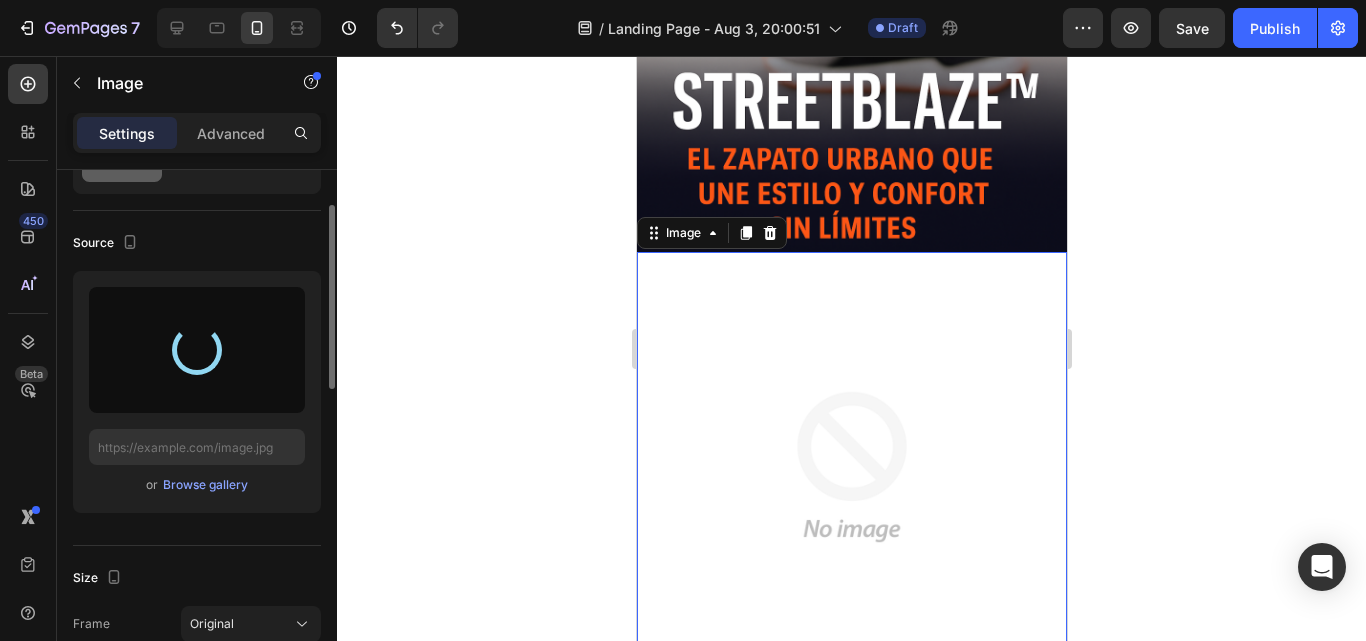 type on "https://cdn.shopify.com/s/files/1/0716/4775/6459/files/gempages_578361120226542268-ea59f40f-275f-4a94-ad38-9bd0a5b93f7f.png" 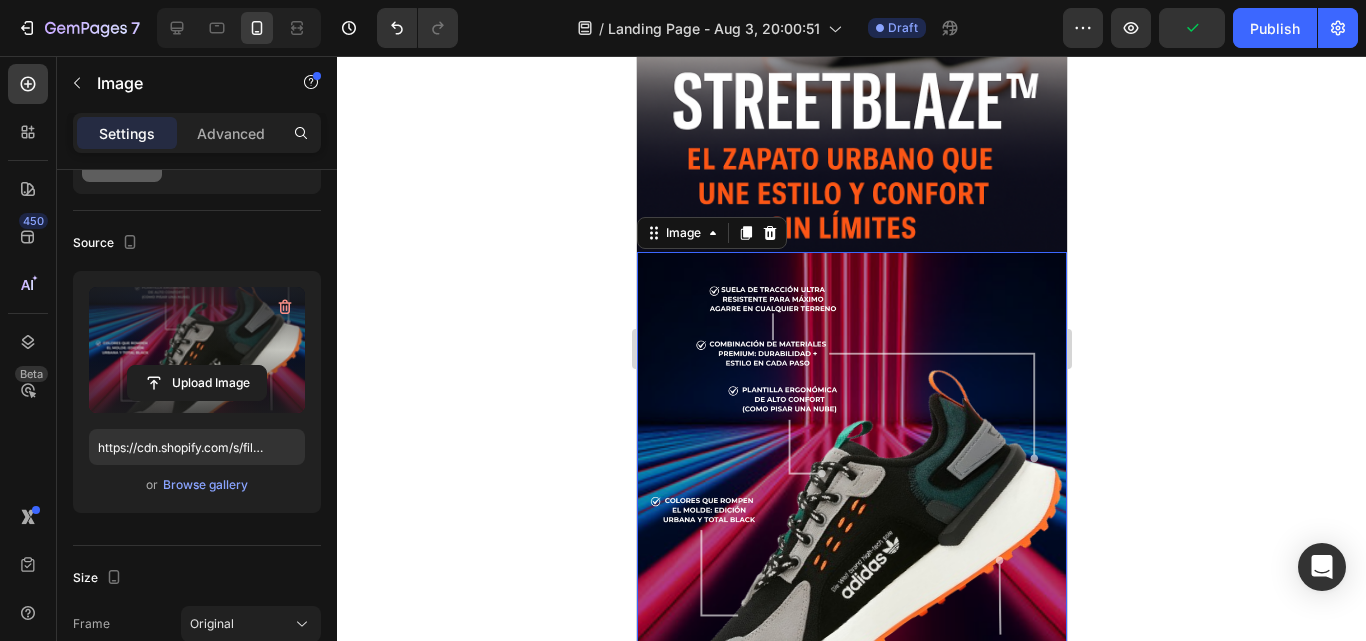 click 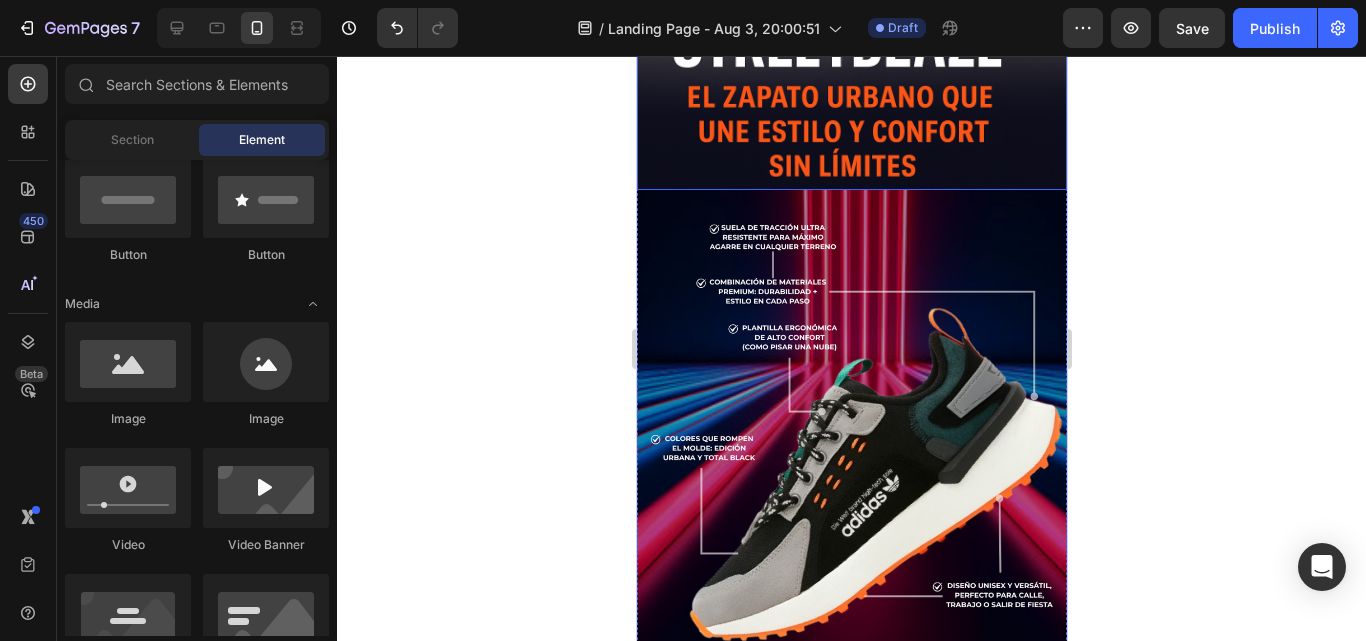 scroll, scrollTop: 0, scrollLeft: 0, axis: both 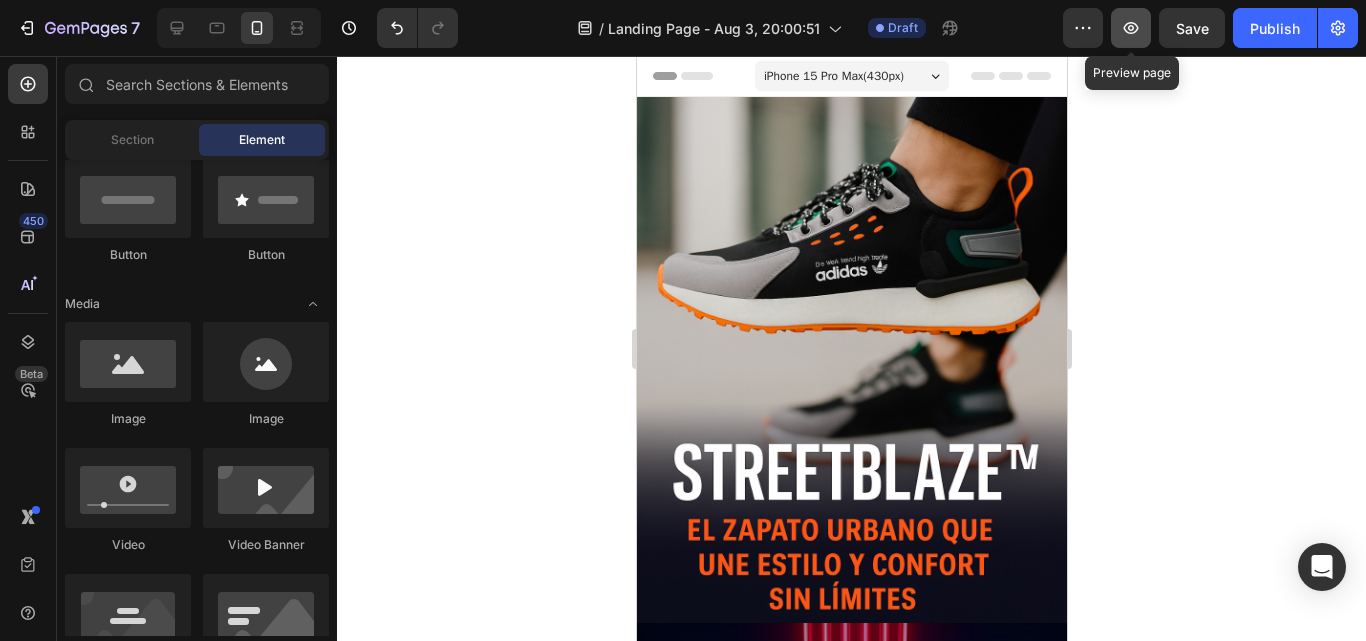 click 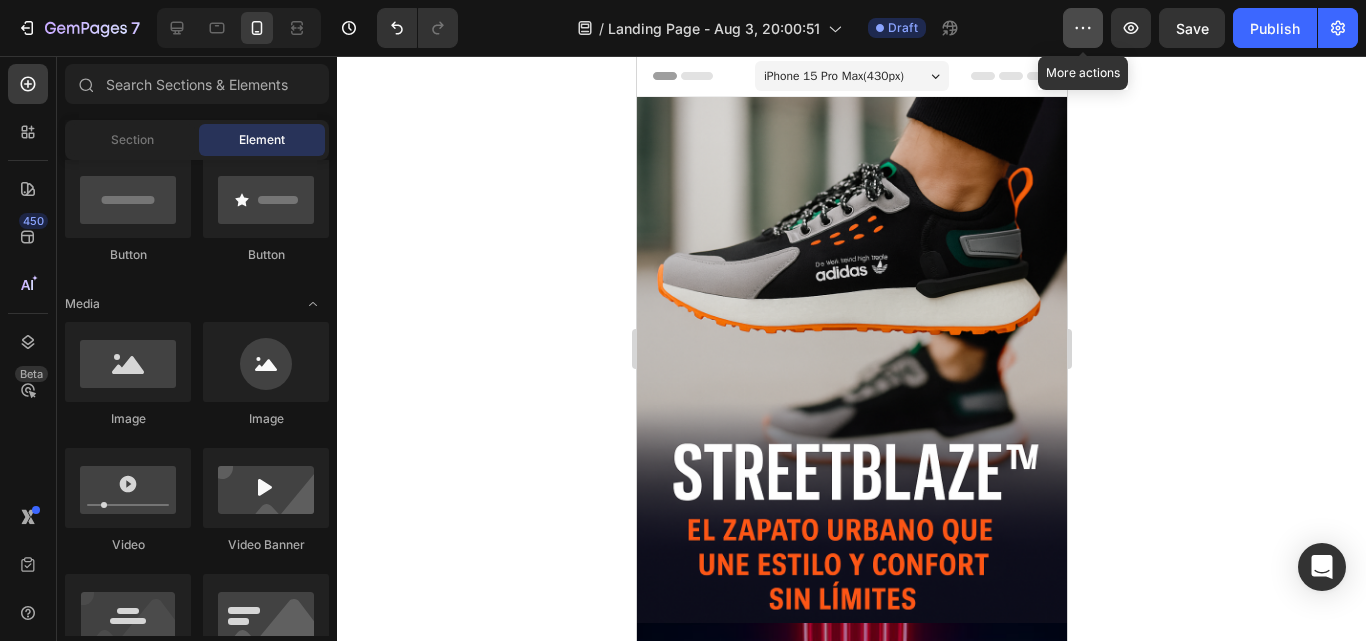 click 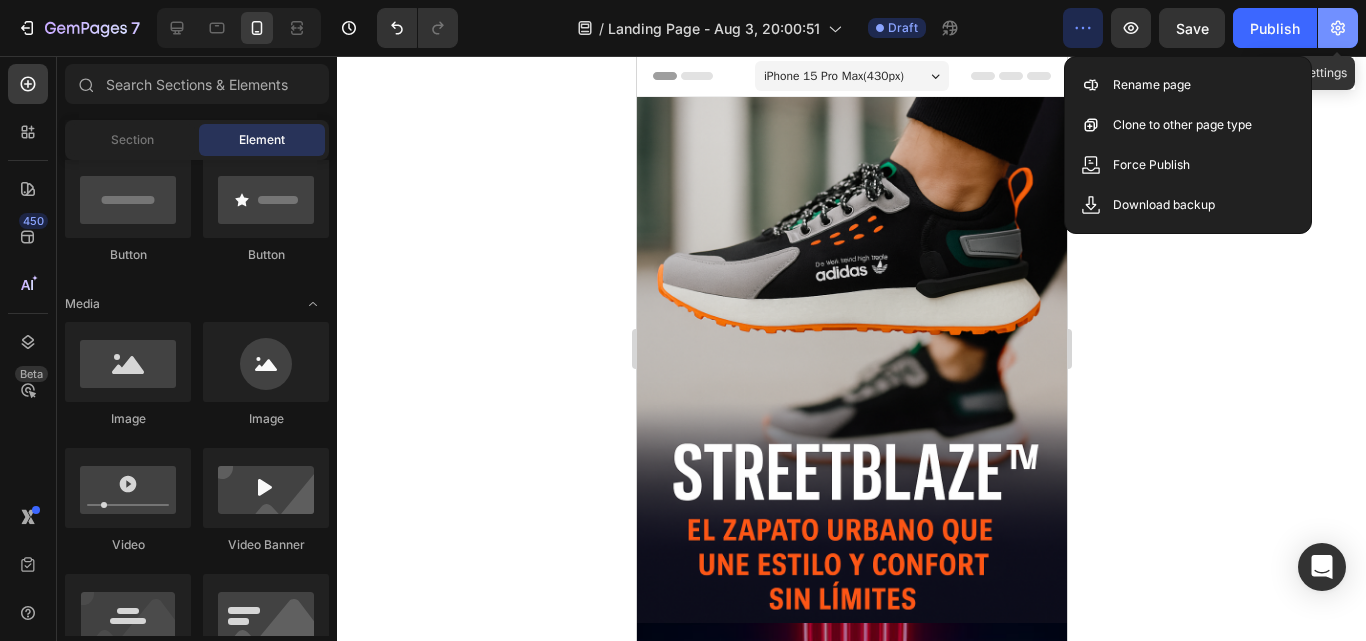 click 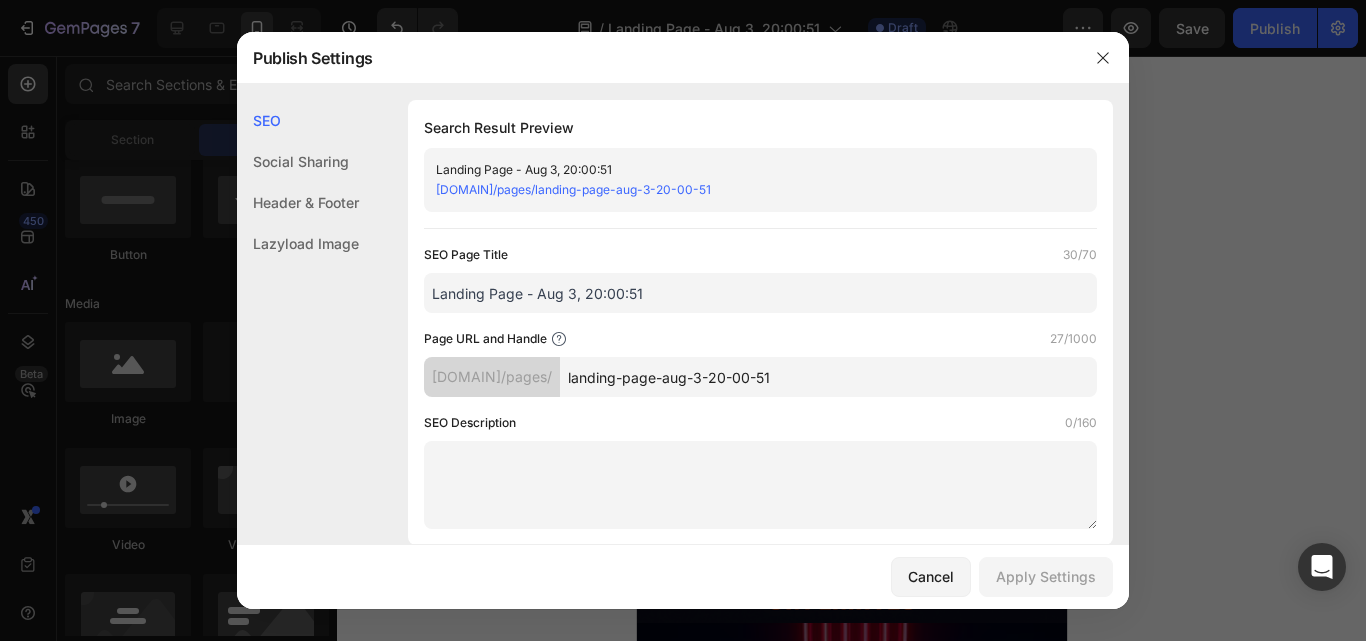 click on "j1ft5s-q8.myshopify.com/pages/landing-page-aug-3-20-00-51" at bounding box center (744, 190) 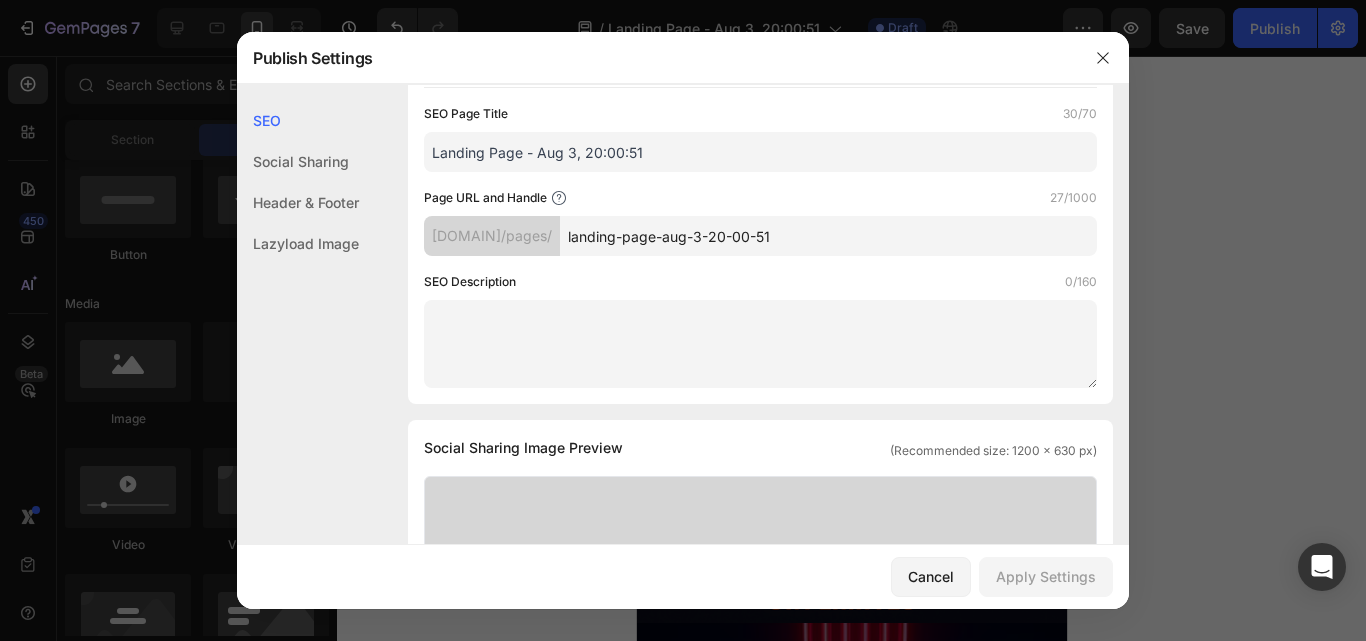 scroll, scrollTop: 0, scrollLeft: 0, axis: both 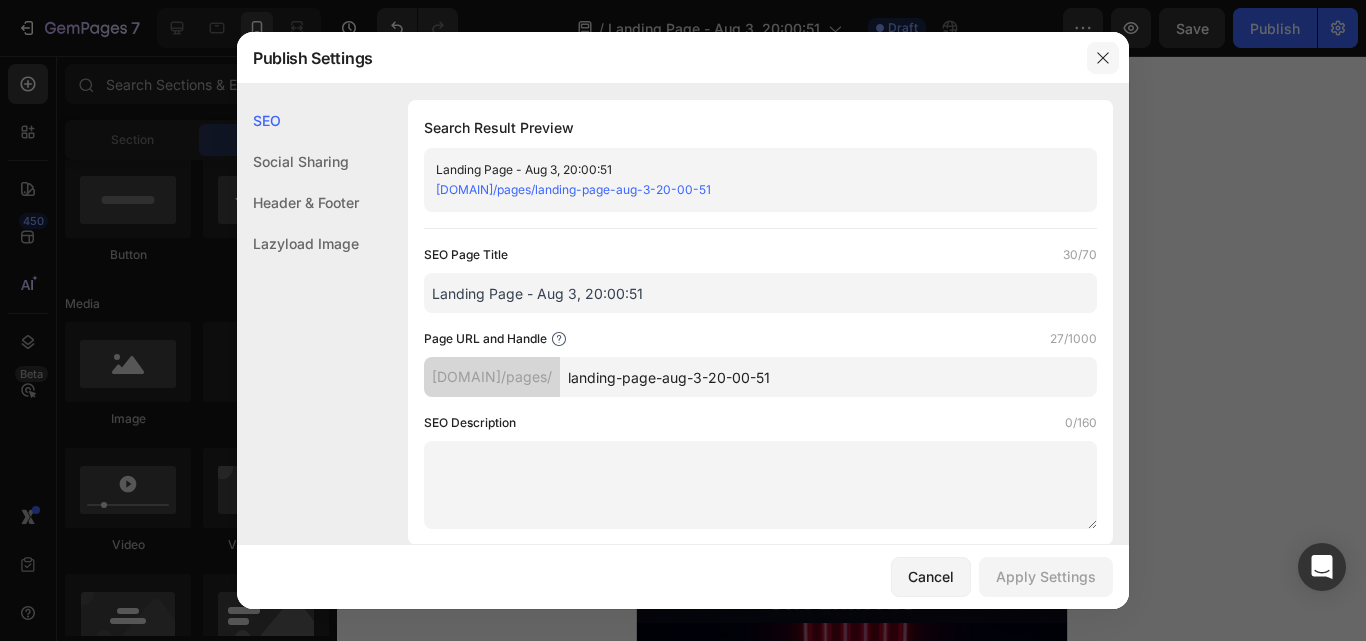 click at bounding box center (1103, 58) 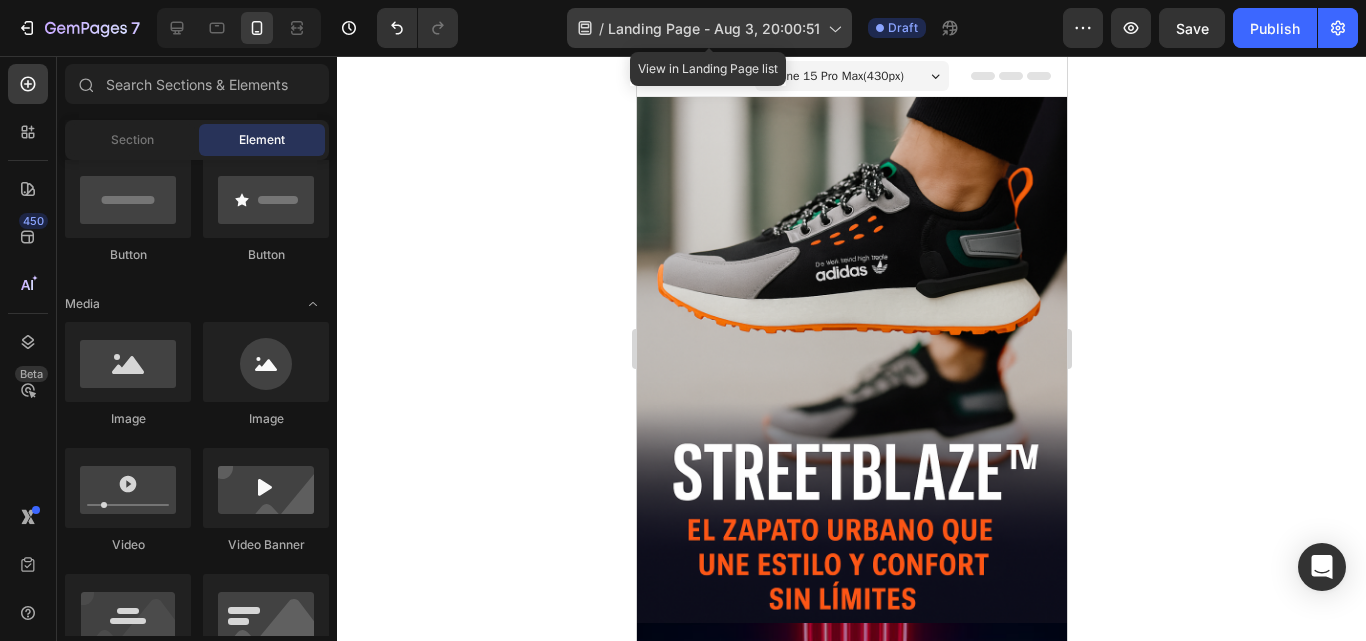 click on "Landing Page - Aug 3, 20:00:51" at bounding box center (714, 28) 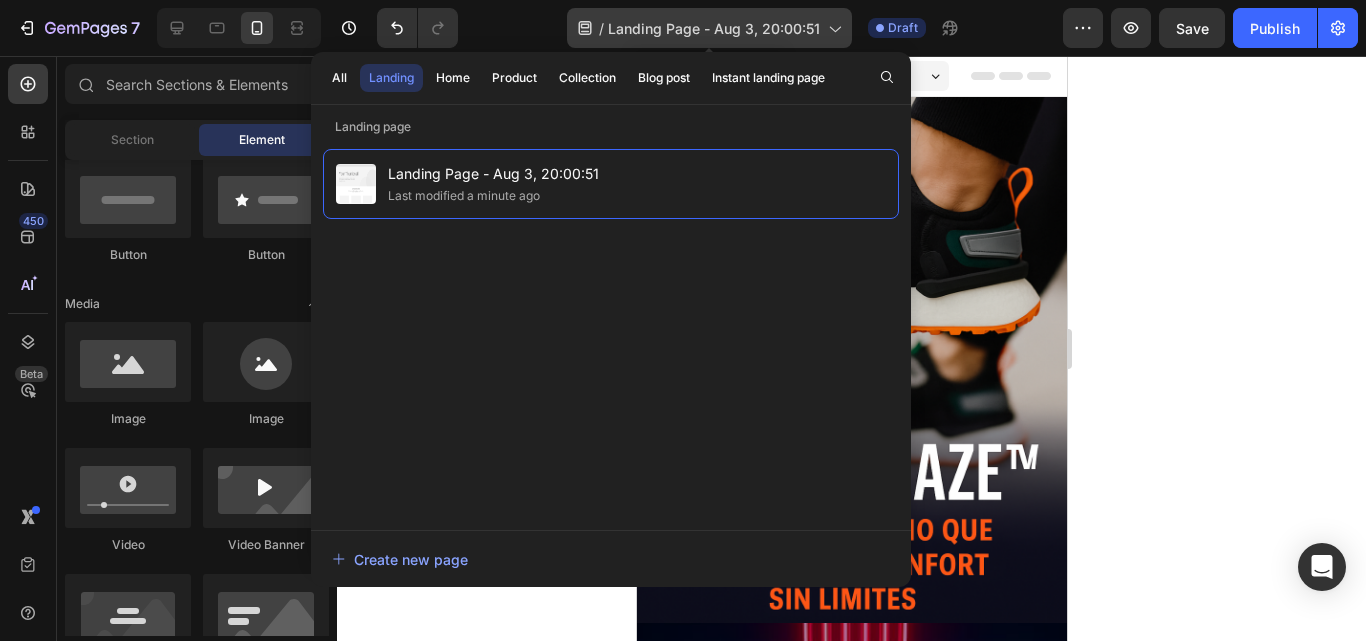 click on "Landing Page - Aug 3, 20:00:51" at bounding box center [714, 28] 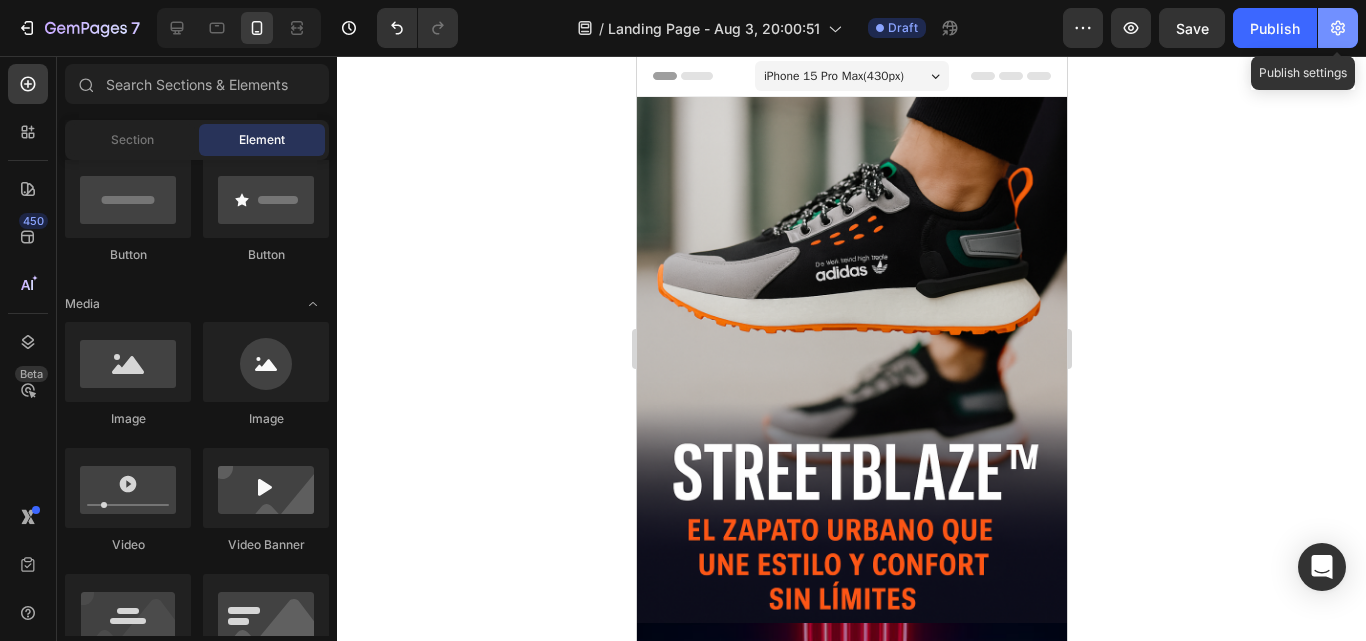 click 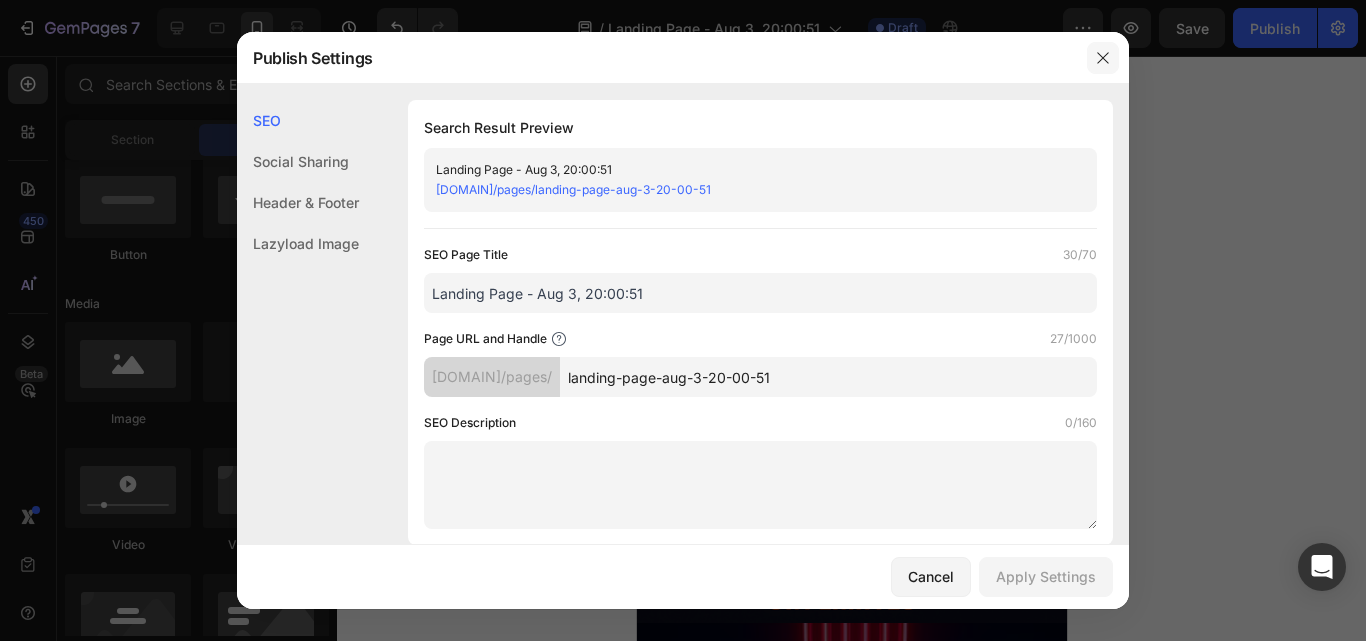 click at bounding box center (1103, 58) 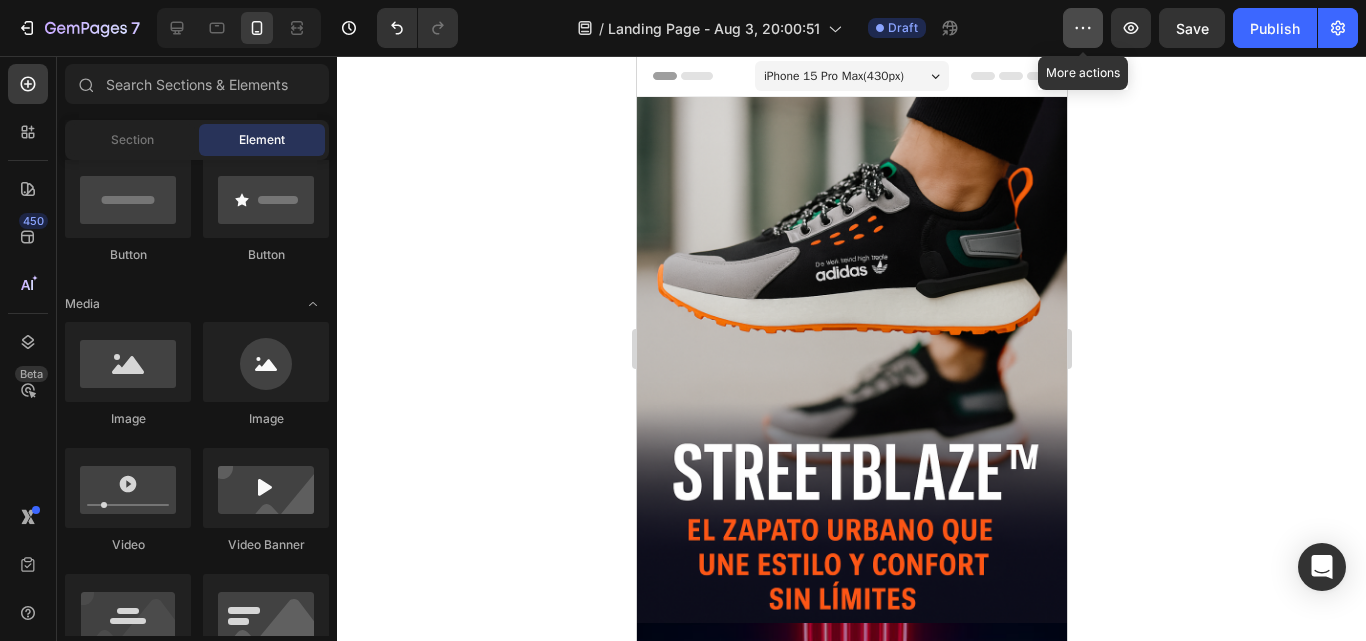 click 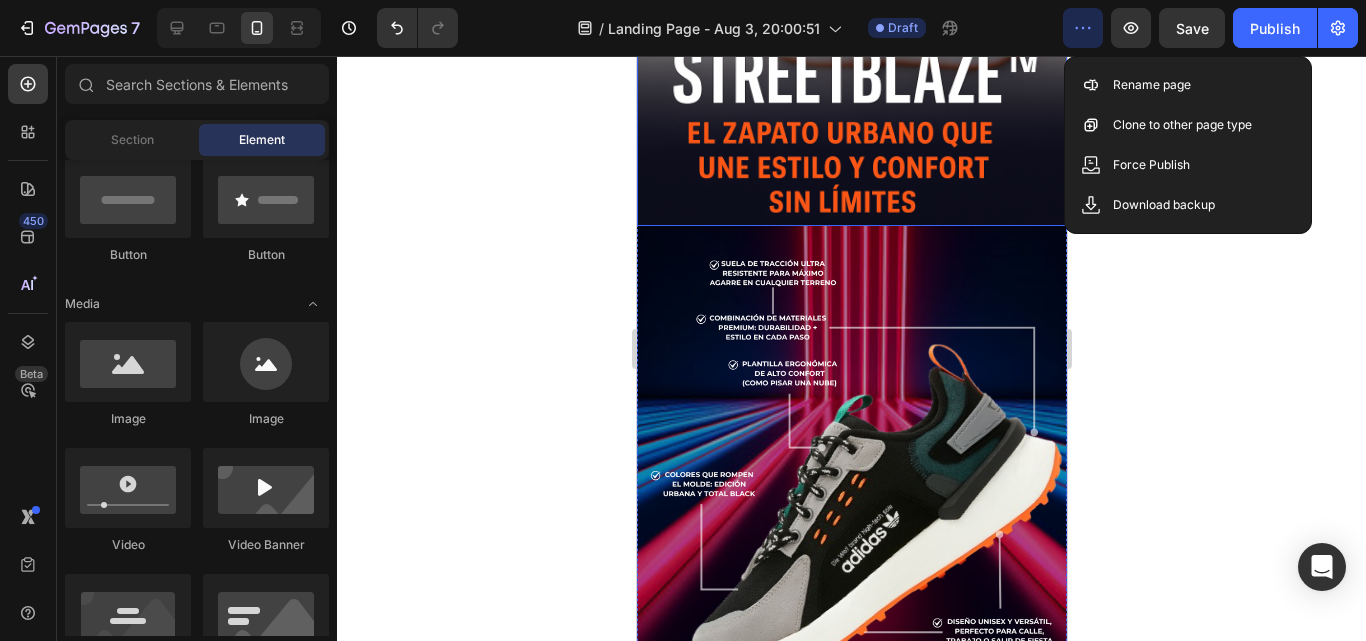 scroll, scrollTop: 595, scrollLeft: 0, axis: vertical 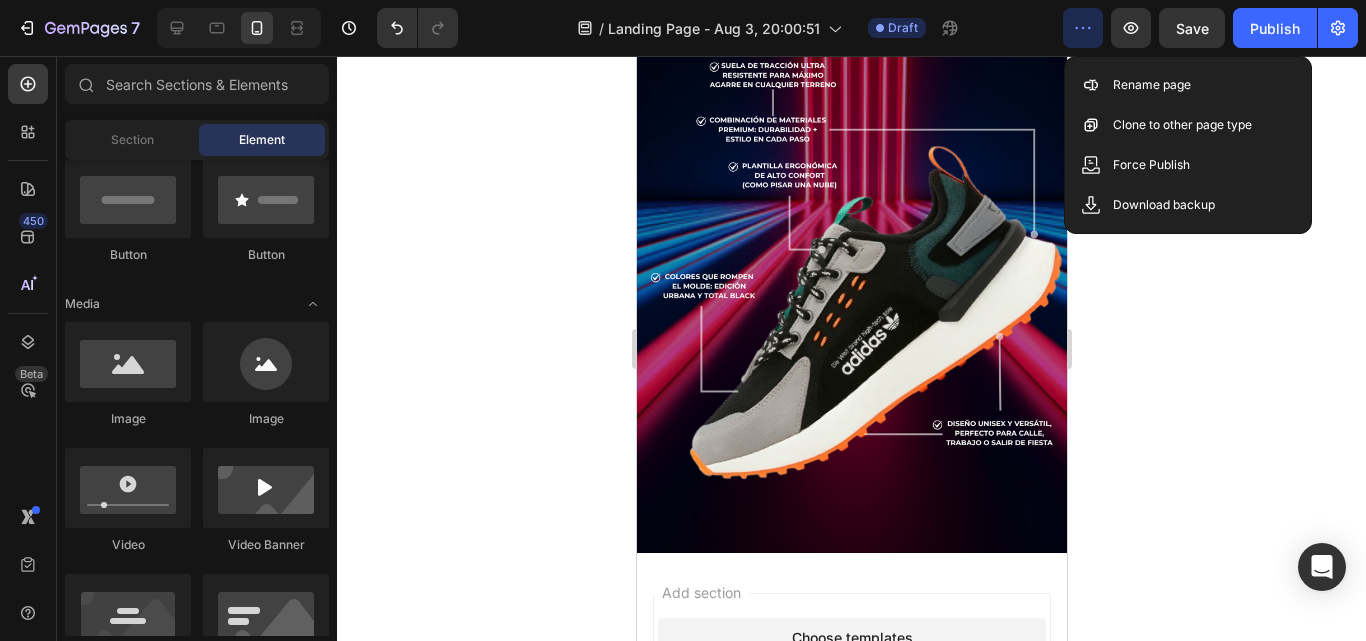 click 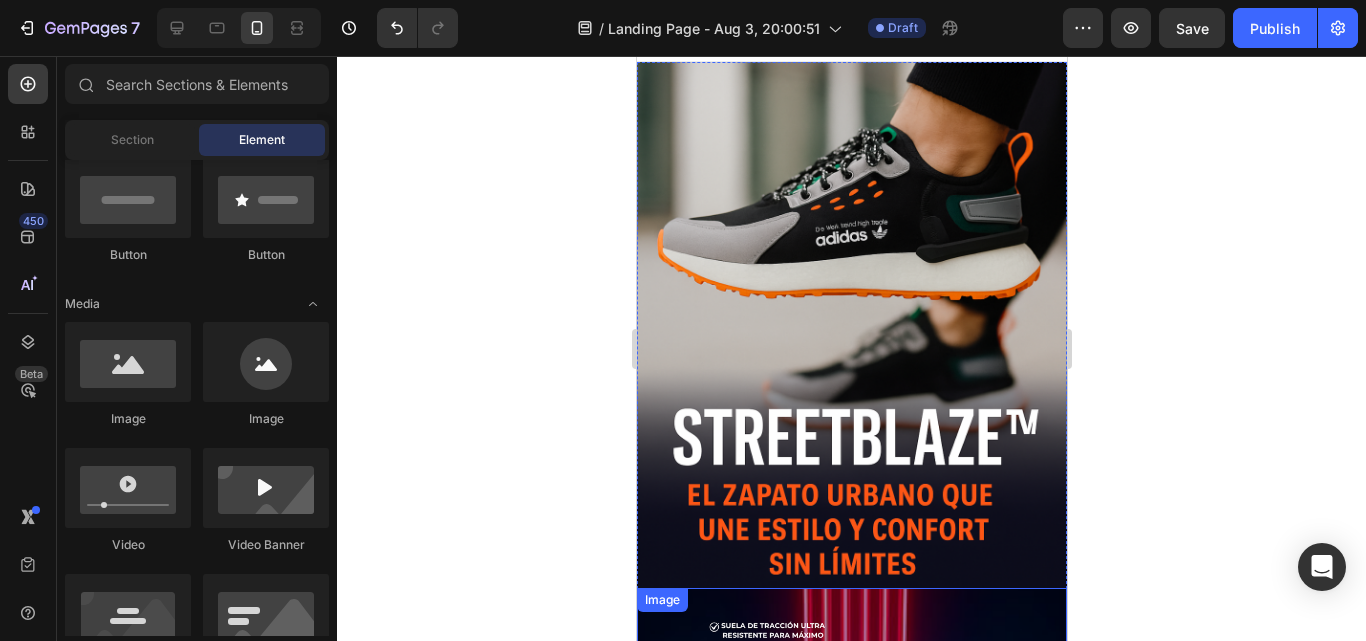 scroll, scrollTop: 0, scrollLeft: 0, axis: both 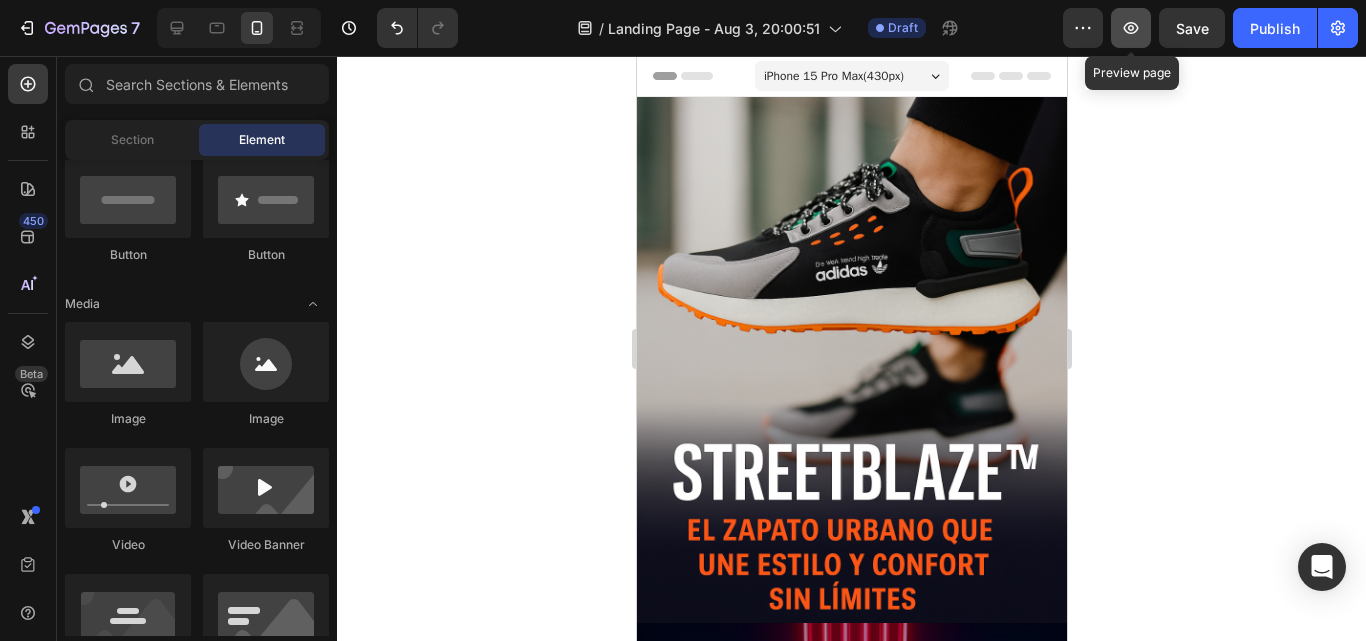 click 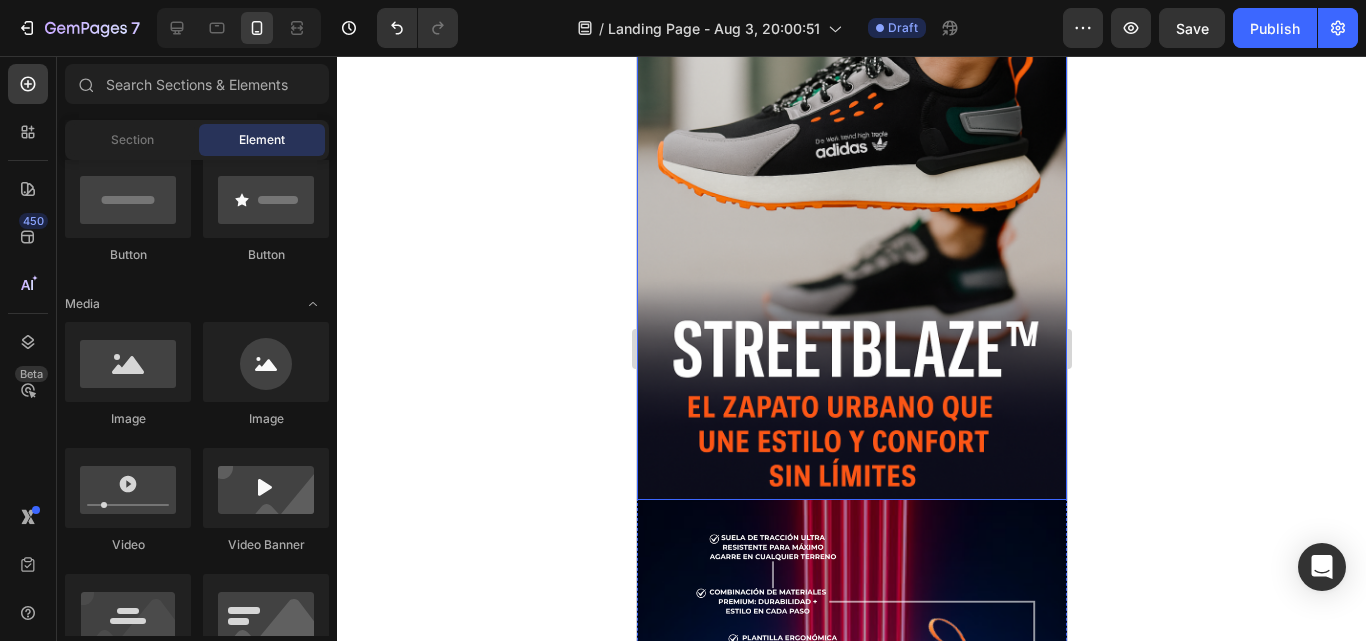 scroll, scrollTop: 0, scrollLeft: 0, axis: both 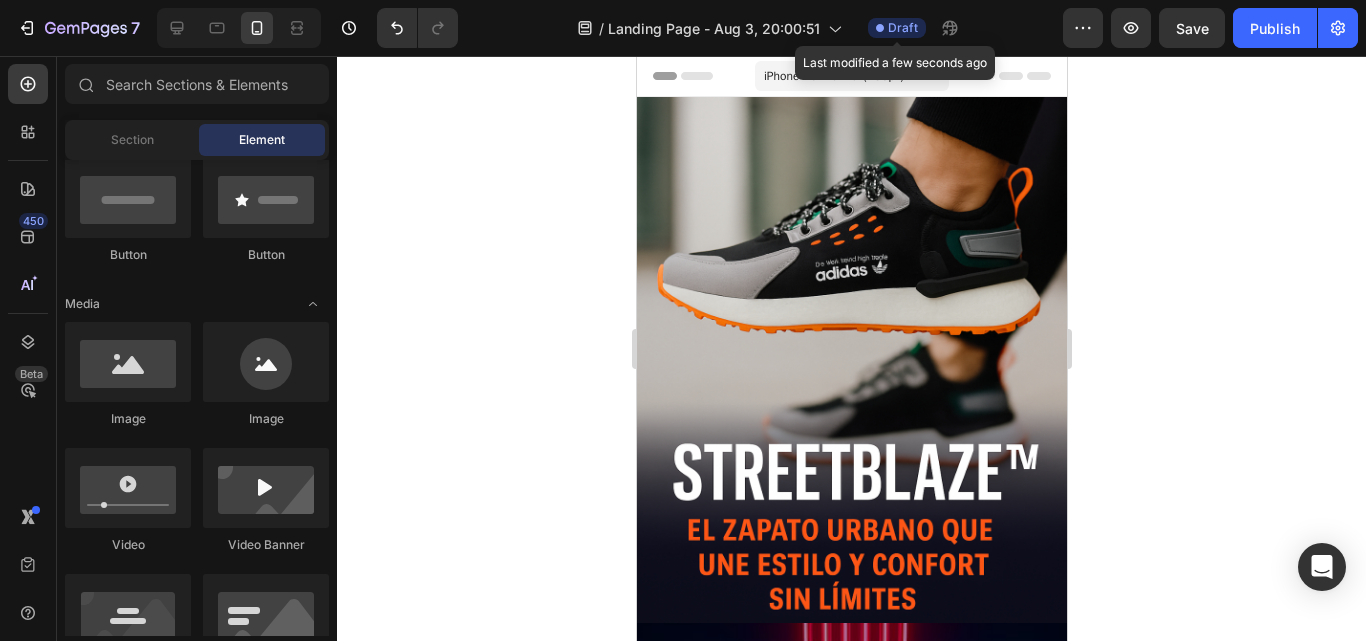 click on "Draft" 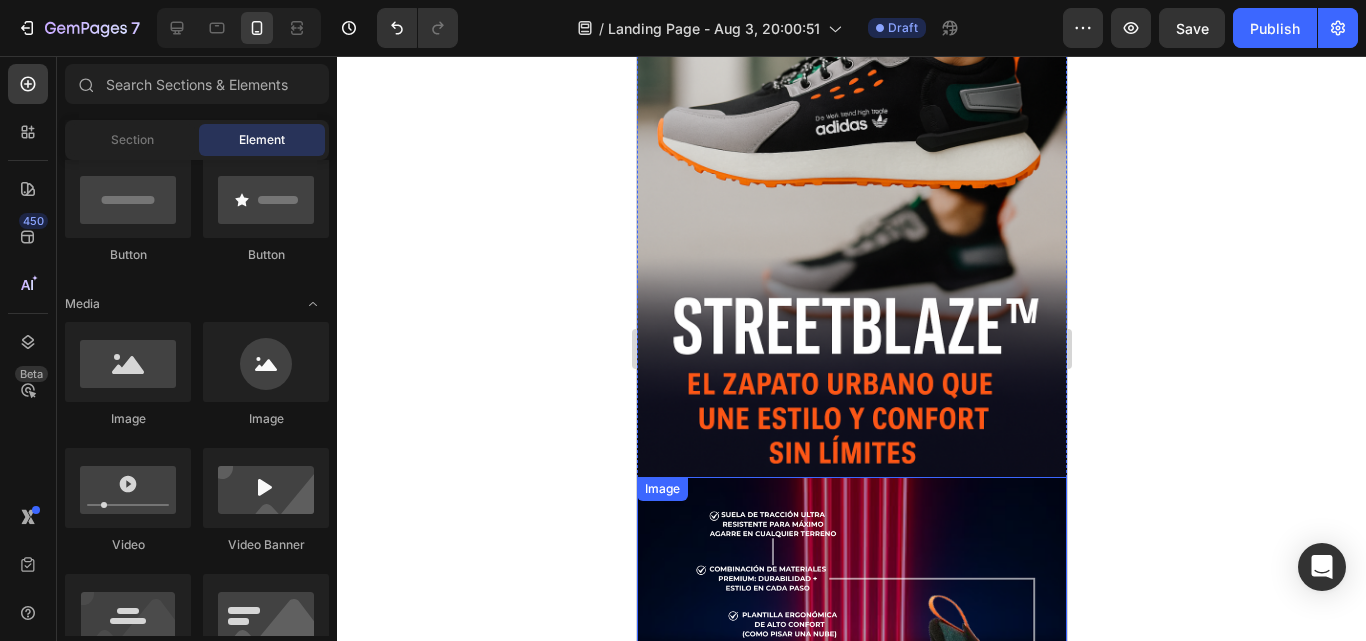 scroll, scrollTop: 100, scrollLeft: 0, axis: vertical 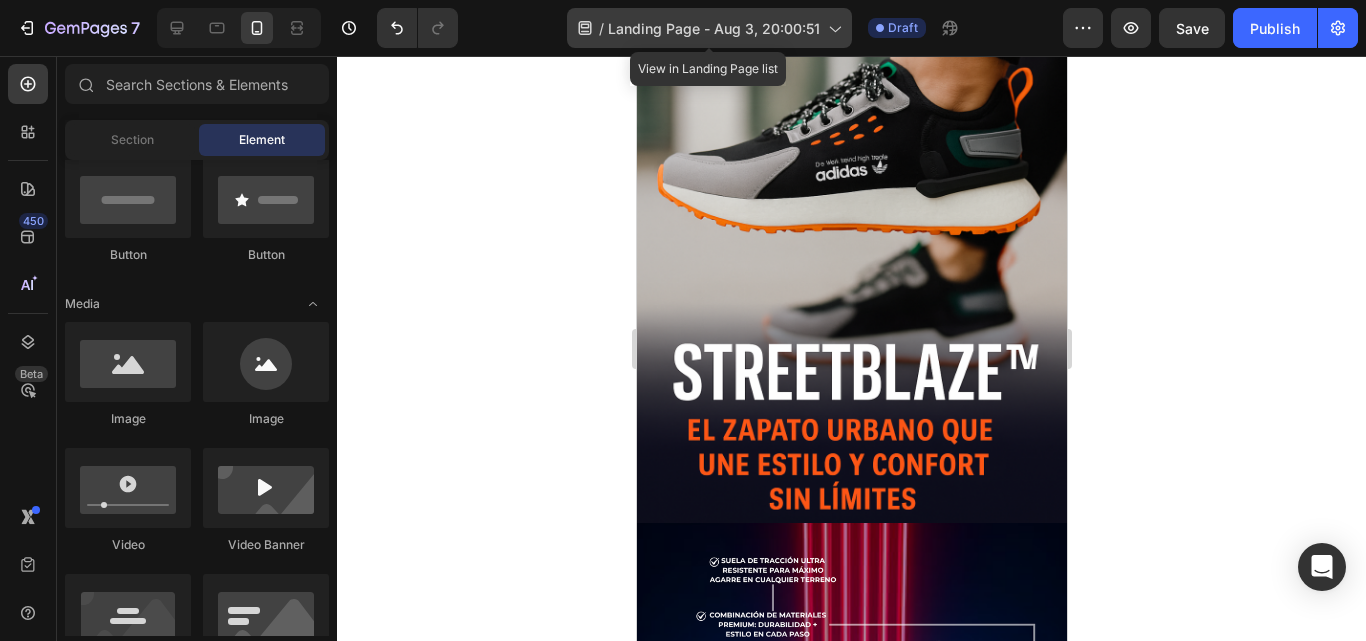 click on "Landing Page - Aug 3, 20:00:51" at bounding box center (714, 28) 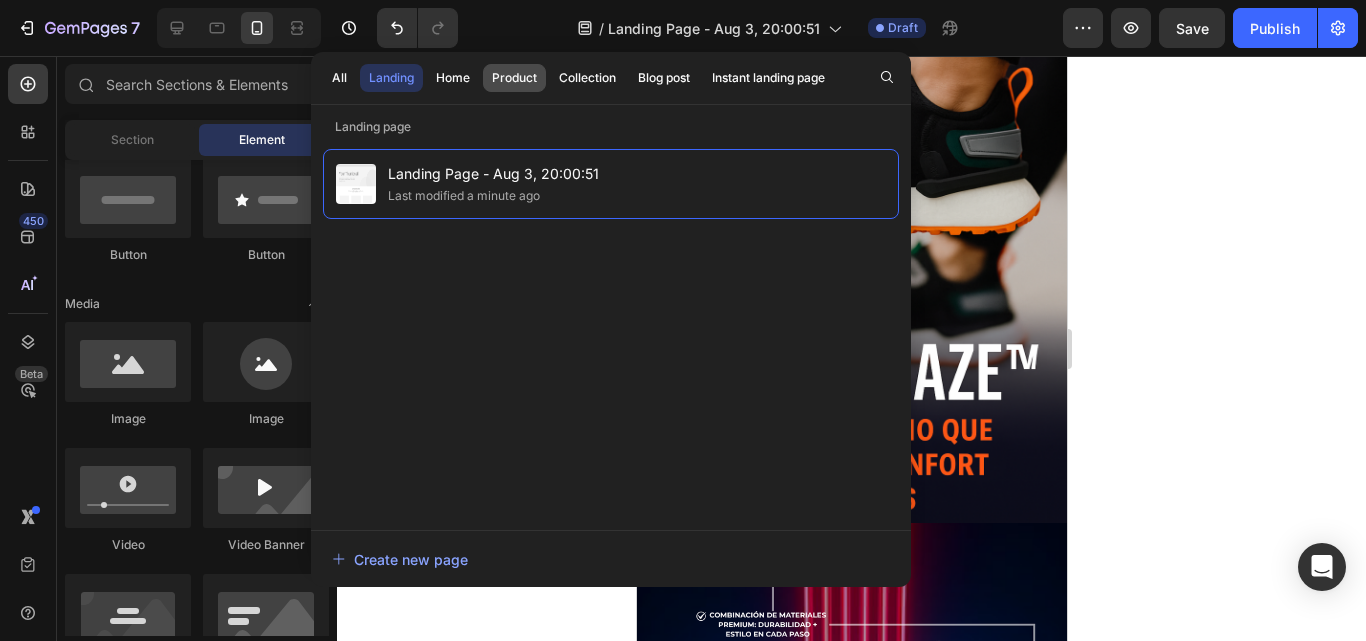click on "Product" at bounding box center (514, 78) 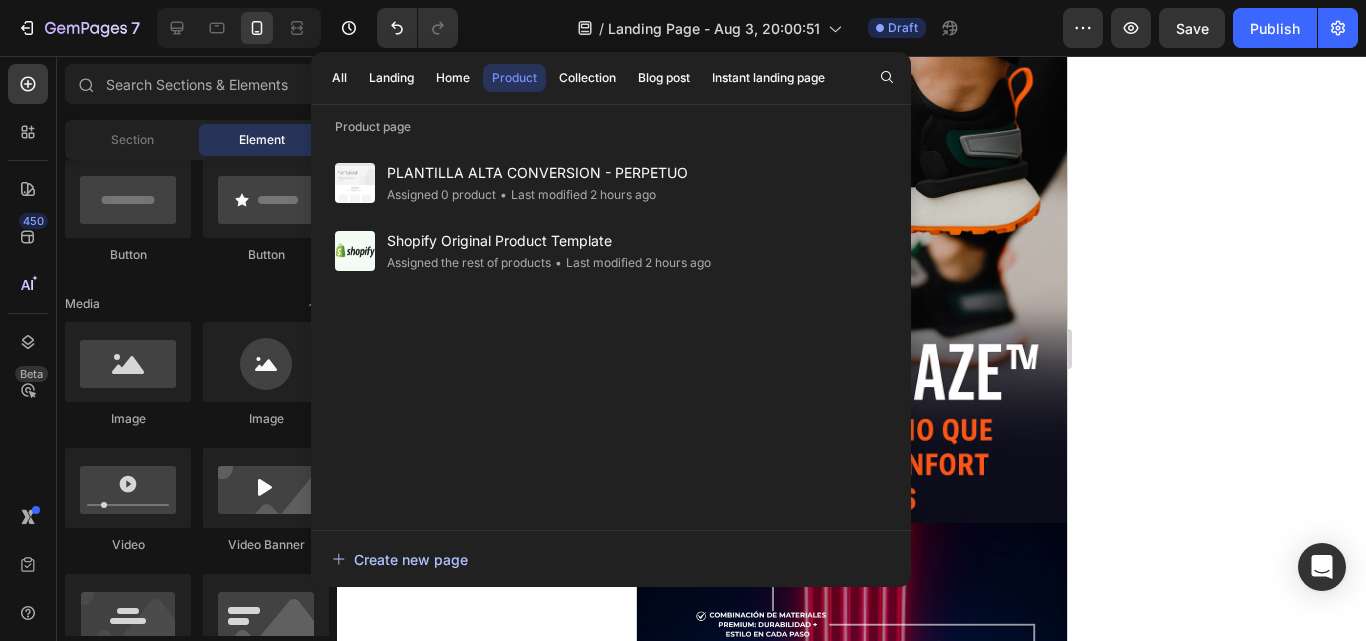click on "Create new page" at bounding box center (400, 559) 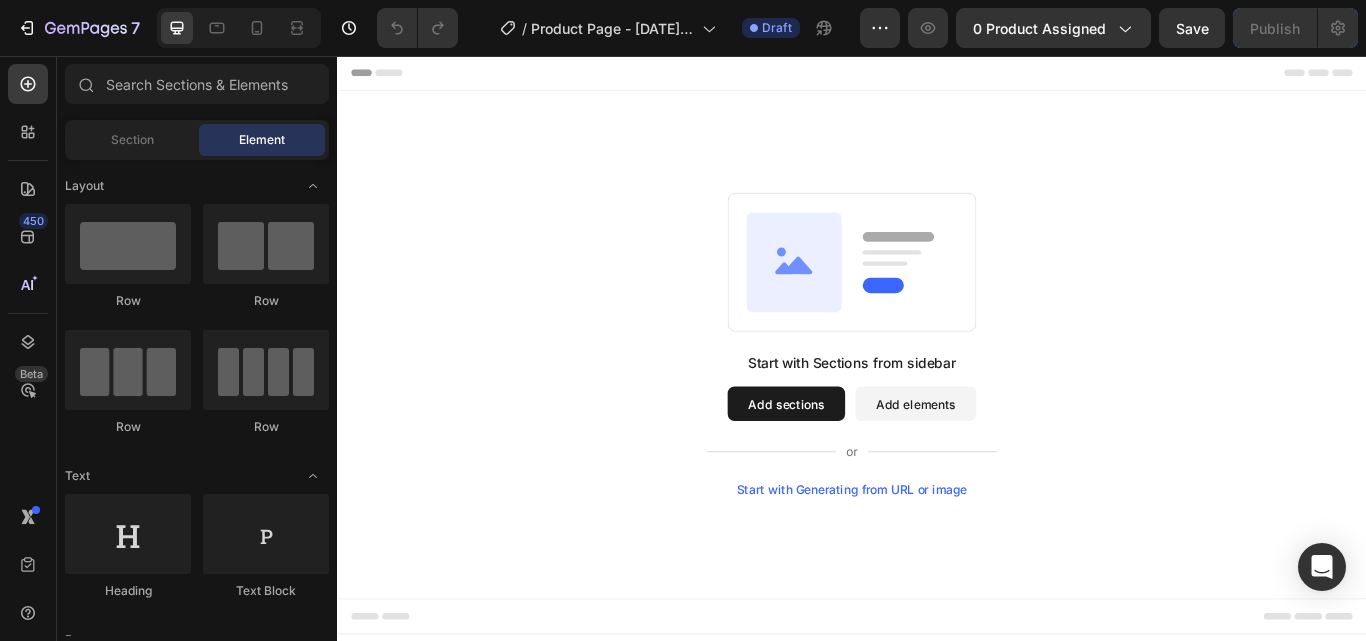scroll, scrollTop: 0, scrollLeft: 0, axis: both 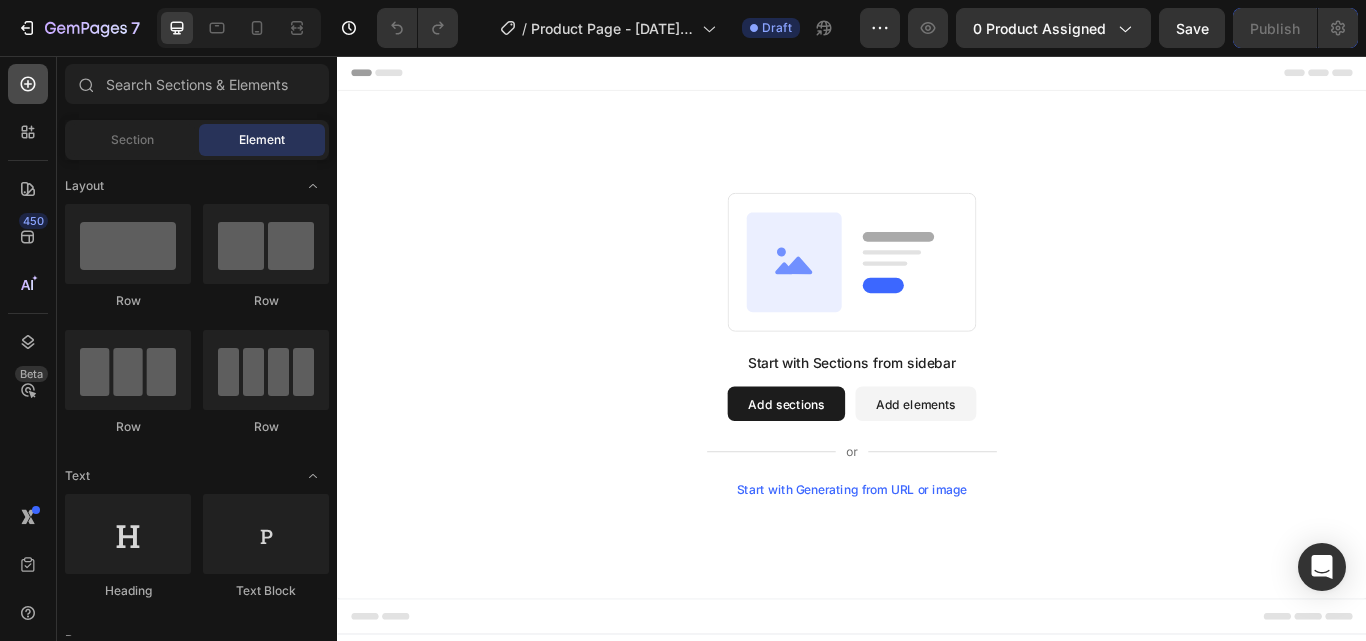 click 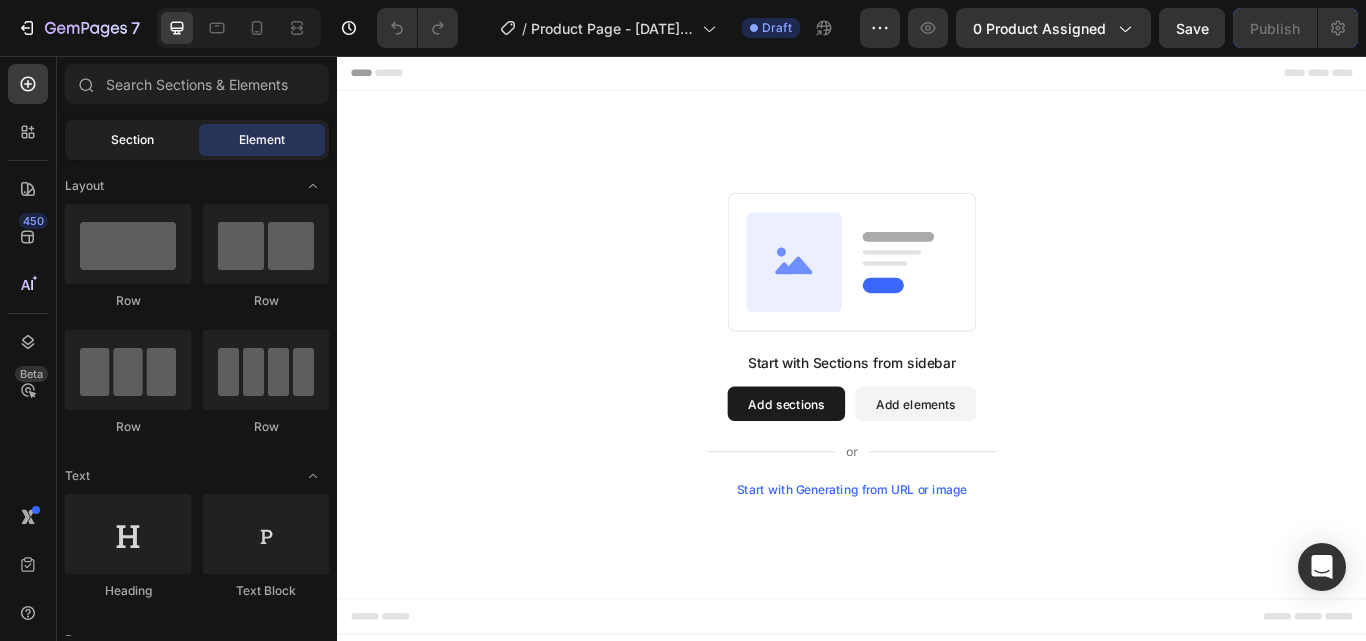 click on "Section" 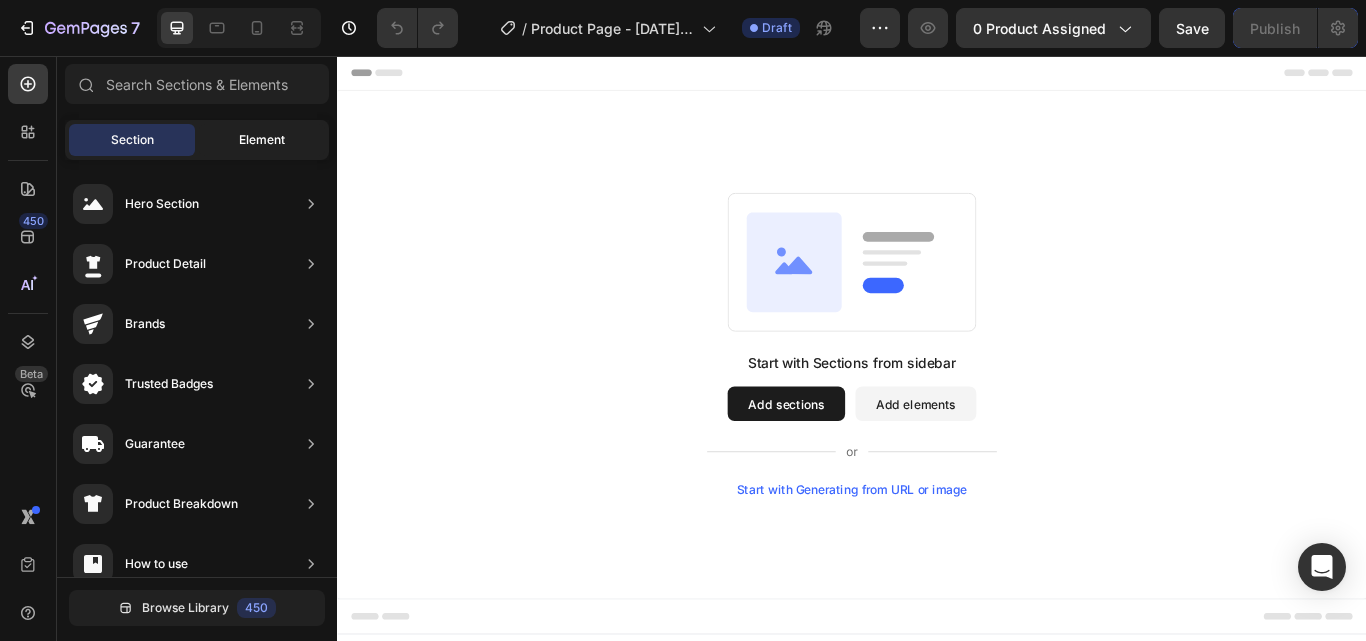 click on "Element" 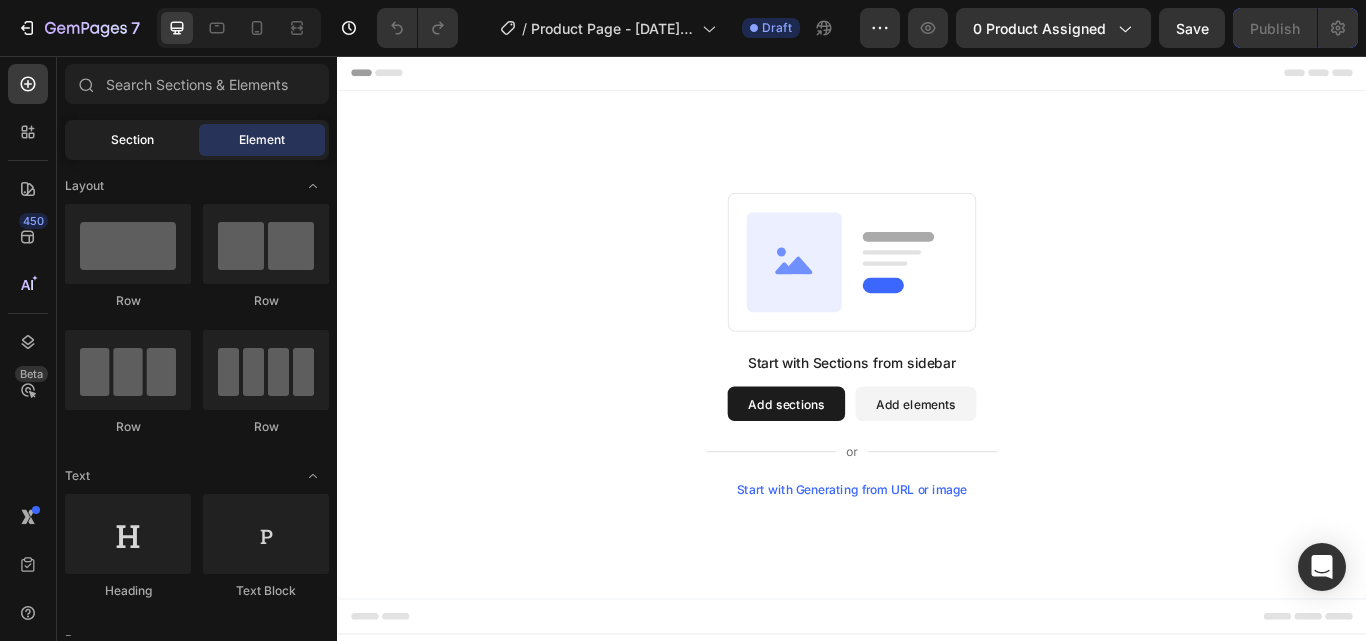 click on "Section" 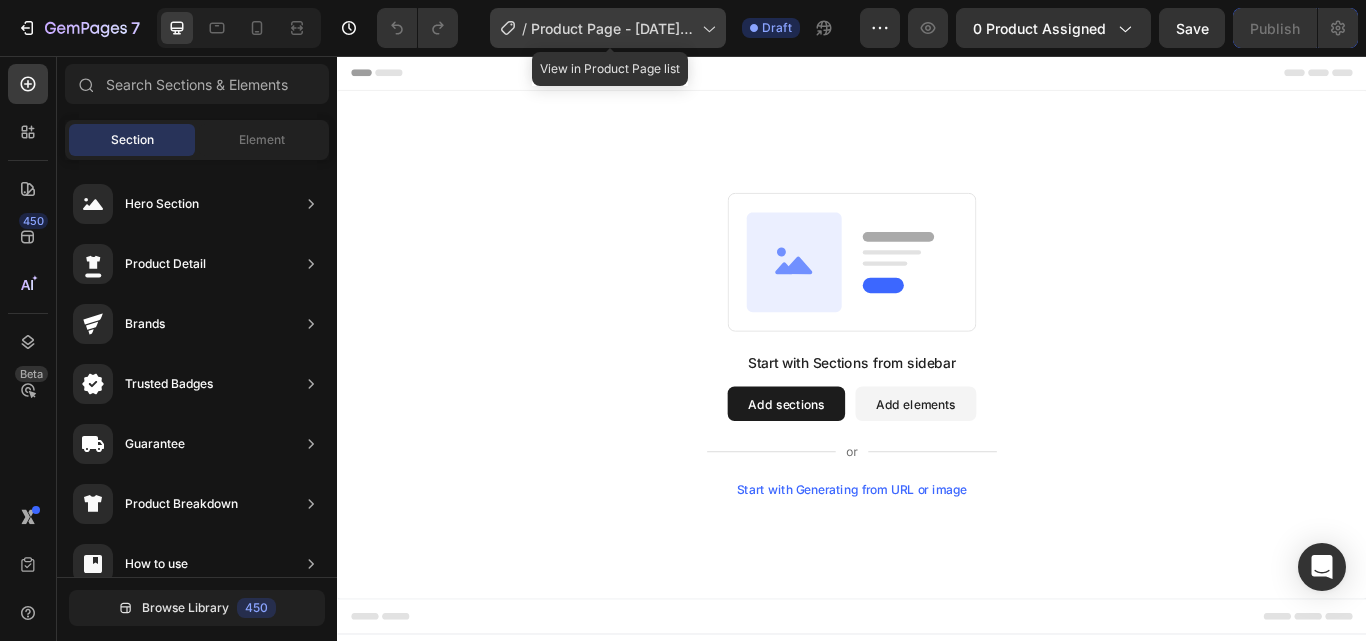 click on "Product Page - [DATE] [TIME]" at bounding box center (612, 28) 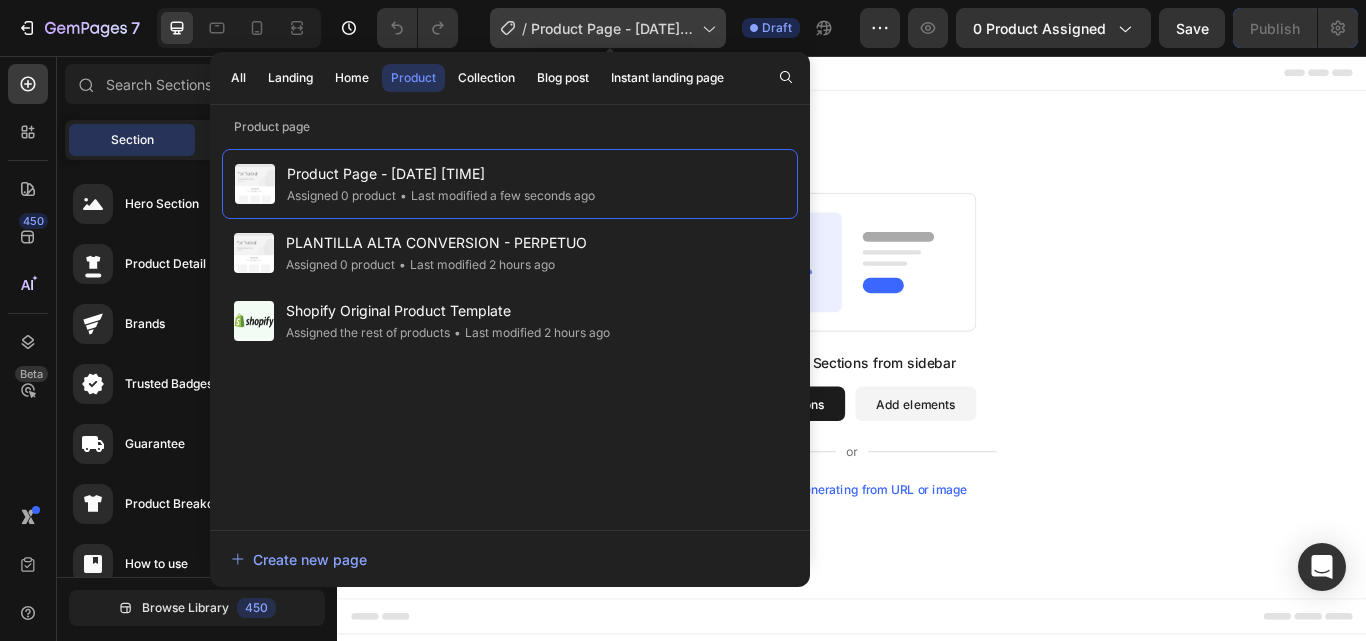 click 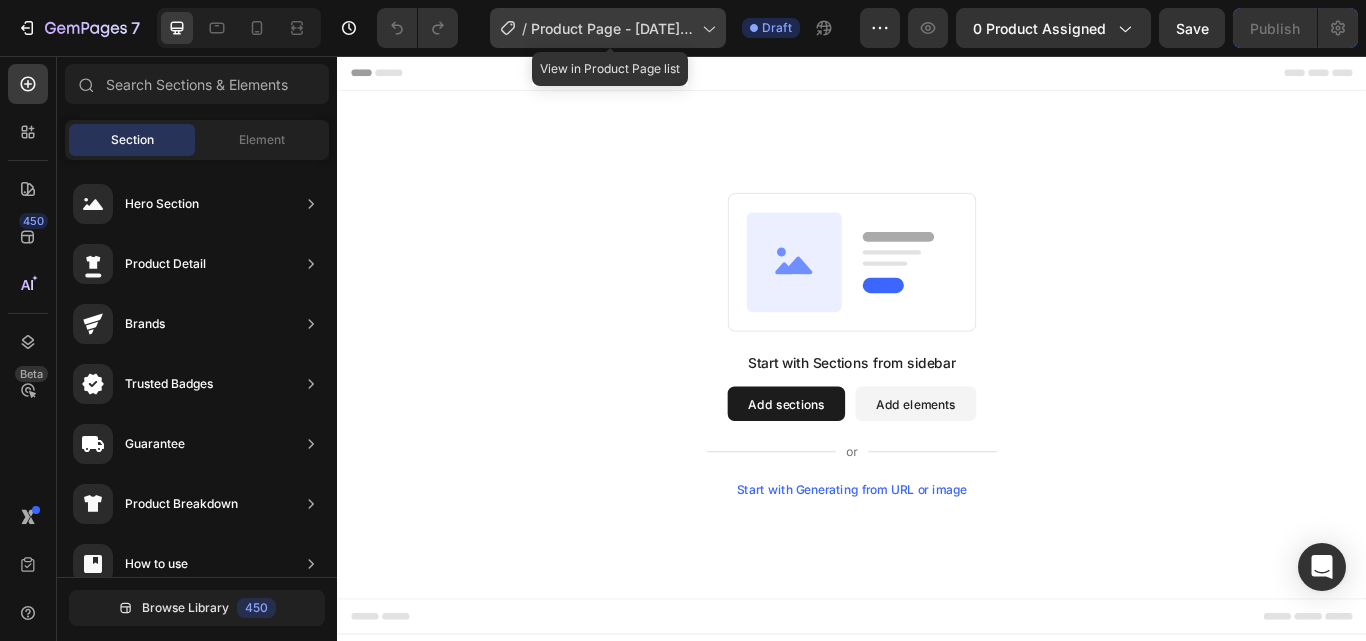 click 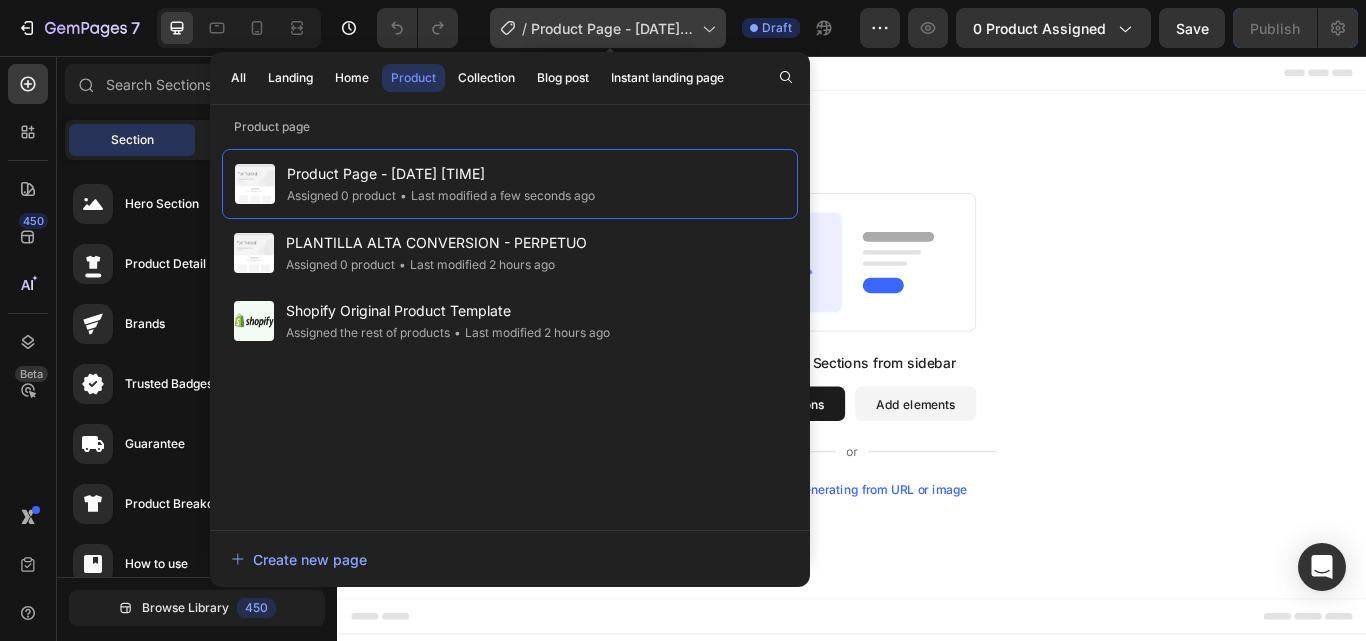 click 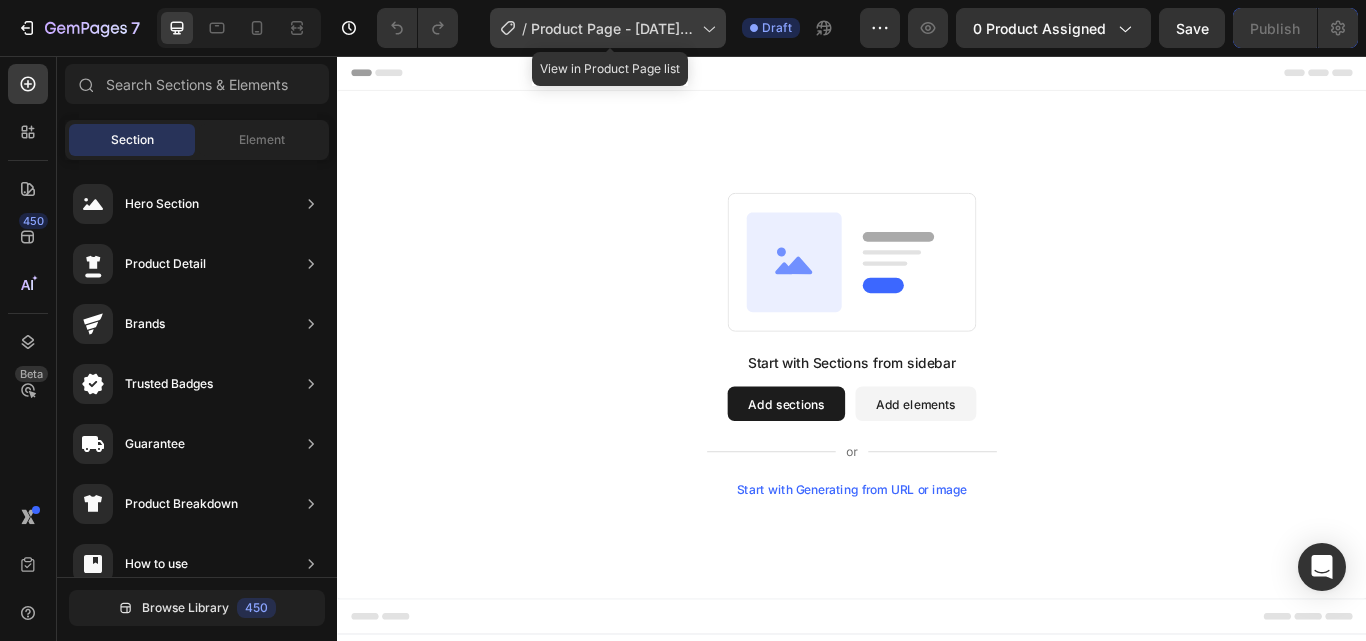 click on "Product Page - [DATE] [TIME]" at bounding box center [612, 28] 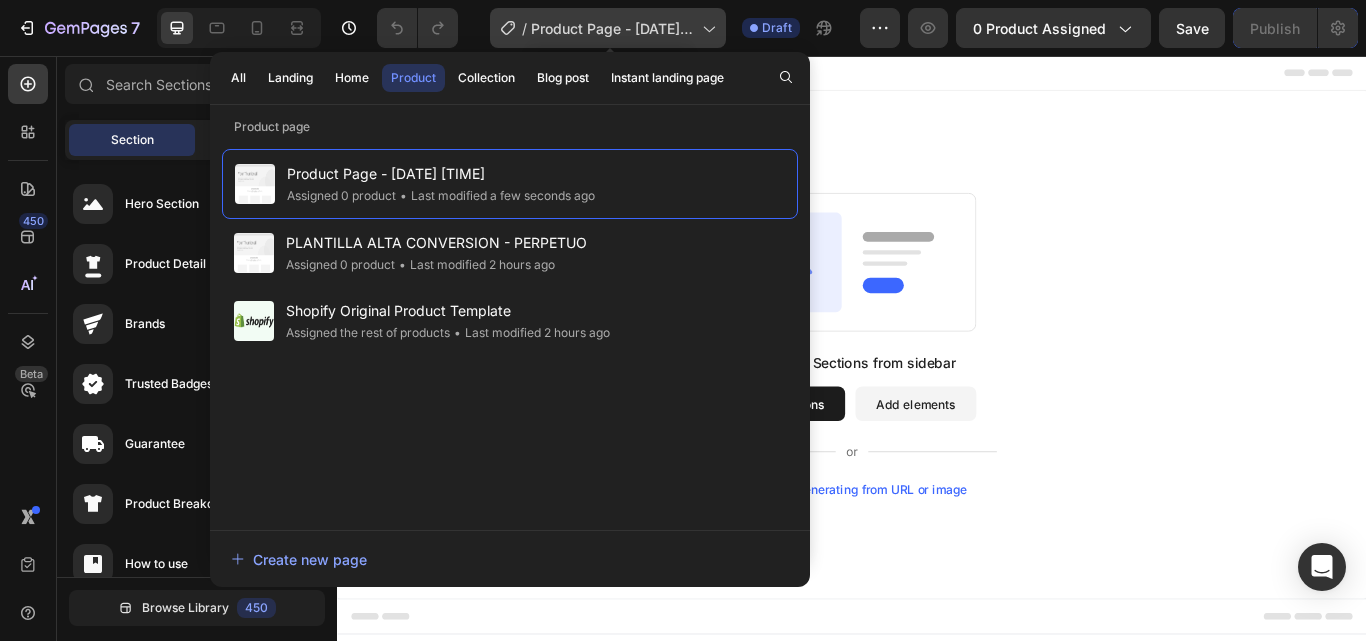 click on "Product Page - [DATE] [TIME]" at bounding box center (612, 28) 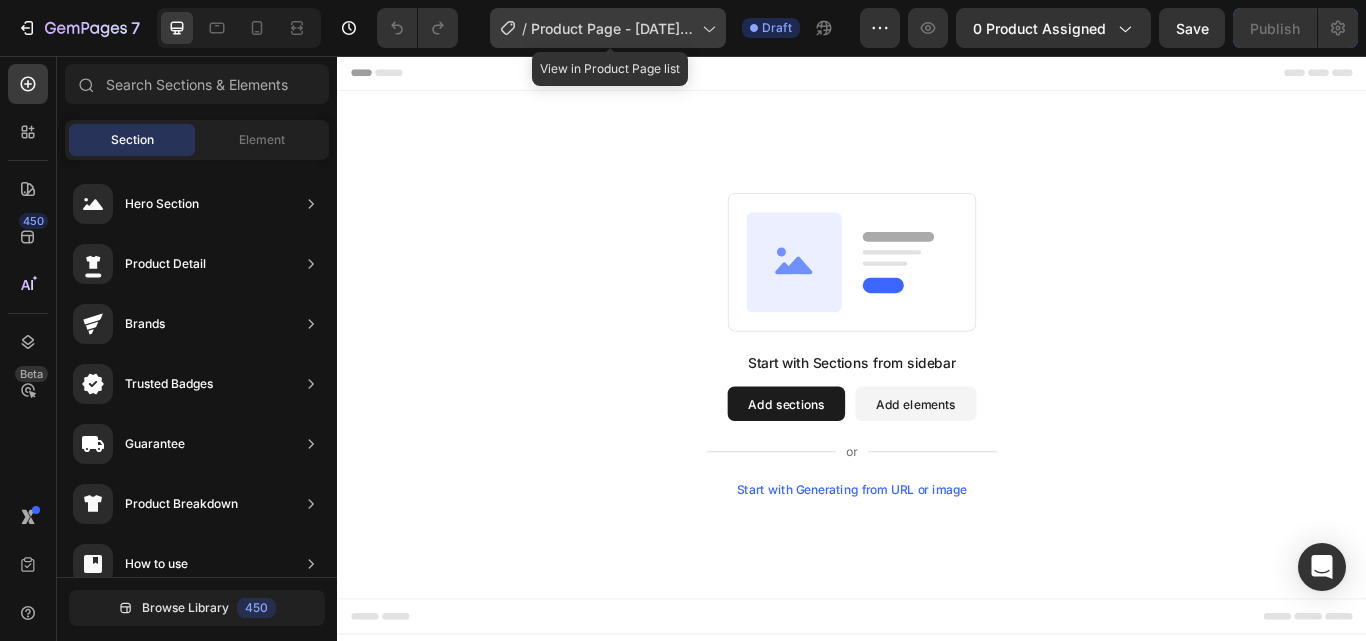 click on "Product Page - [DATE] [TIME]" at bounding box center (612, 28) 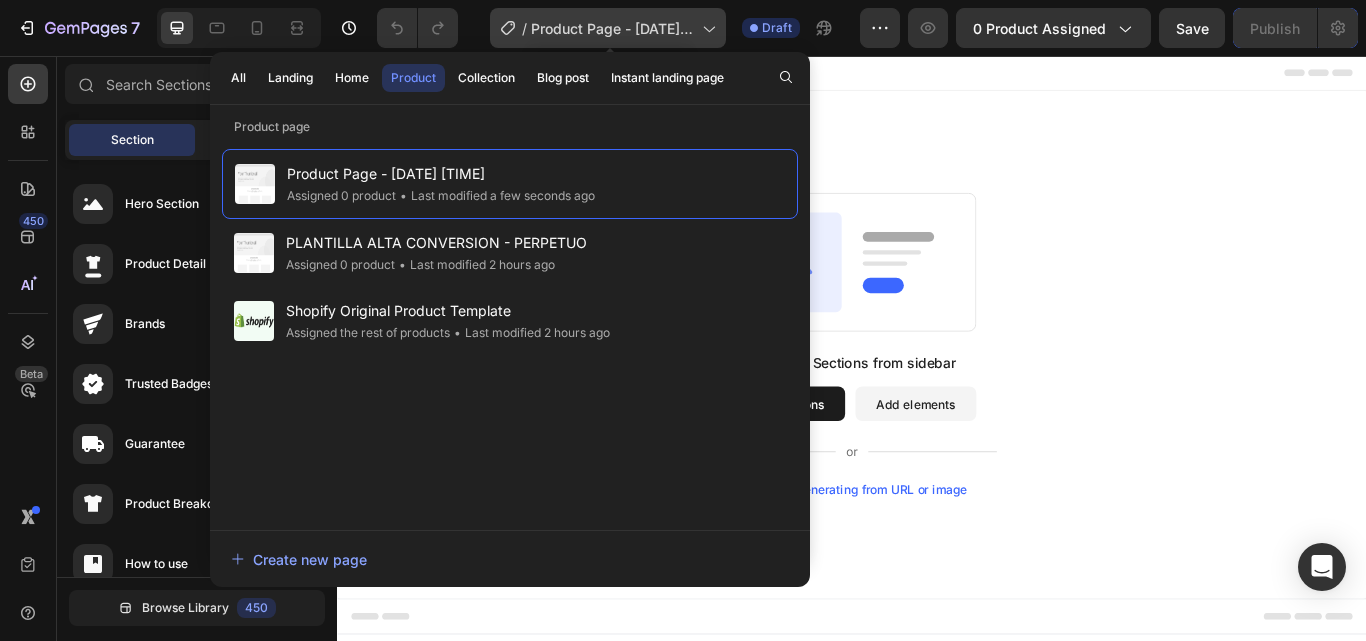 click 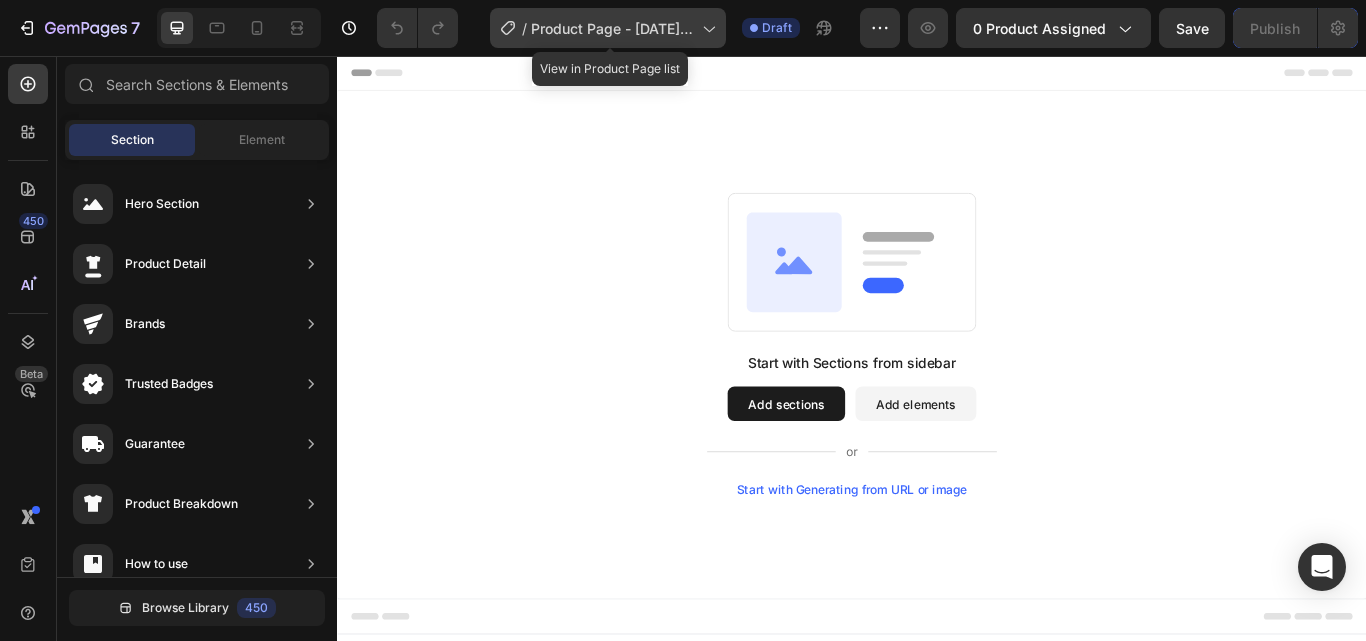click on "Product Page - [DATE] [TIME]" at bounding box center (612, 28) 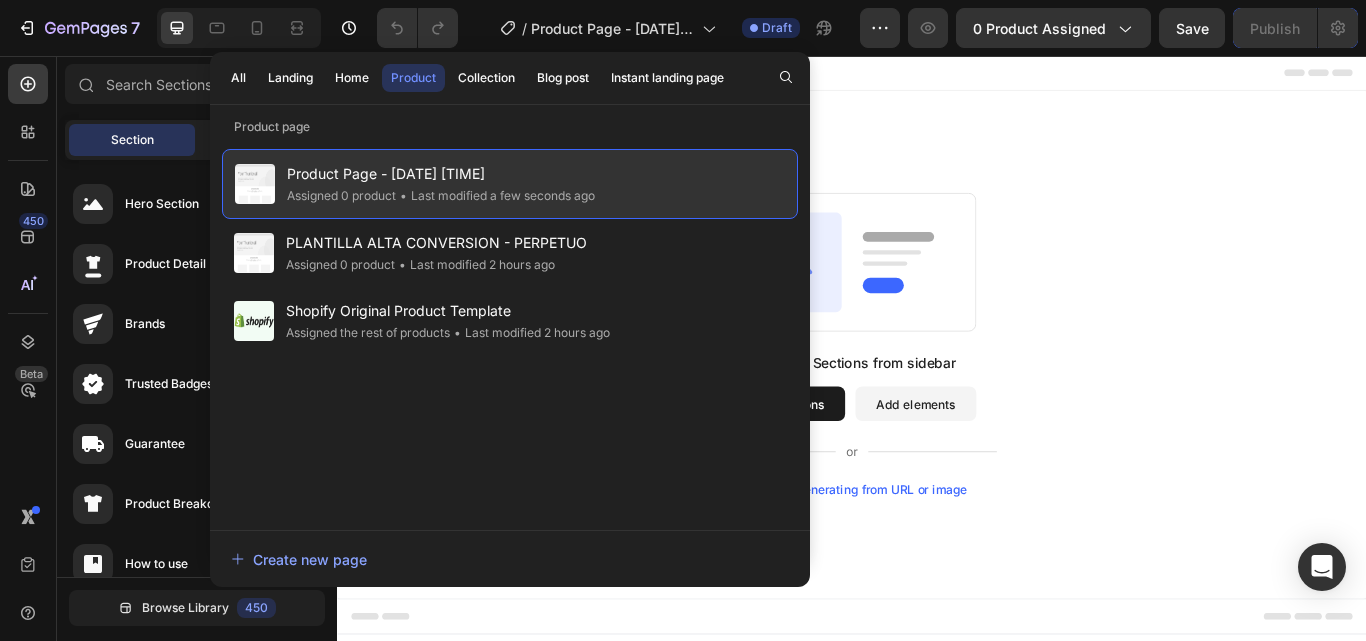 click on "Product Page - [DATE] [TIME]" at bounding box center (441, 174) 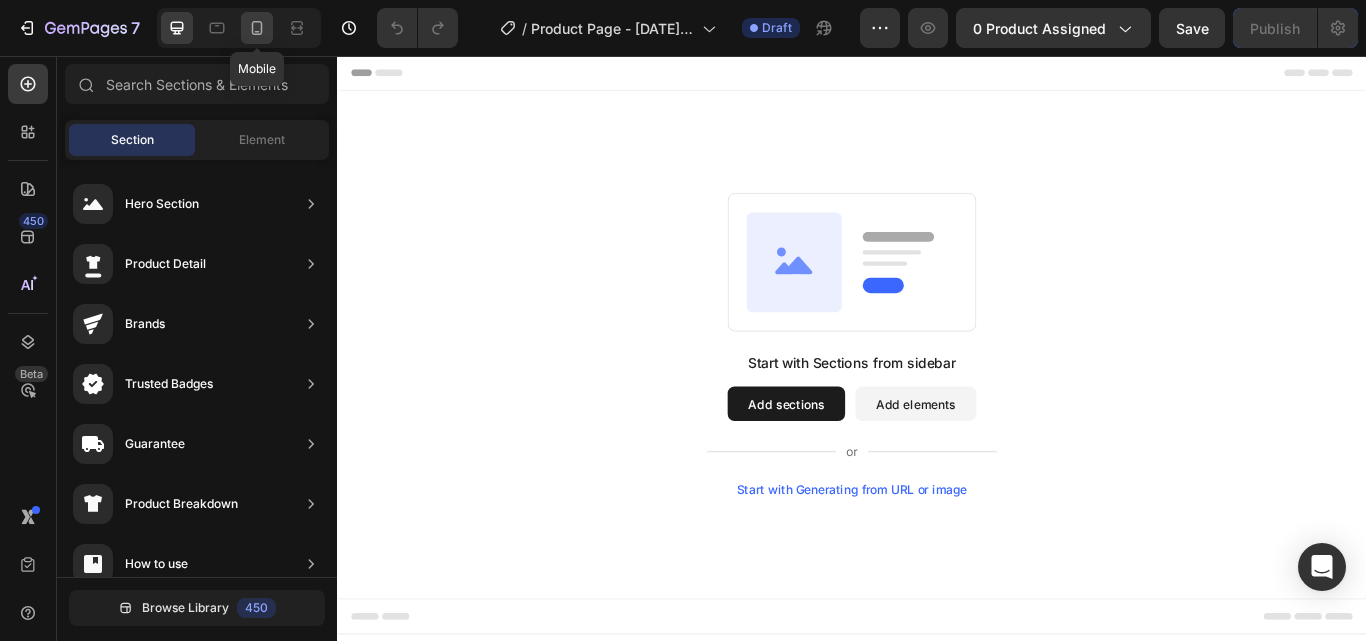 click 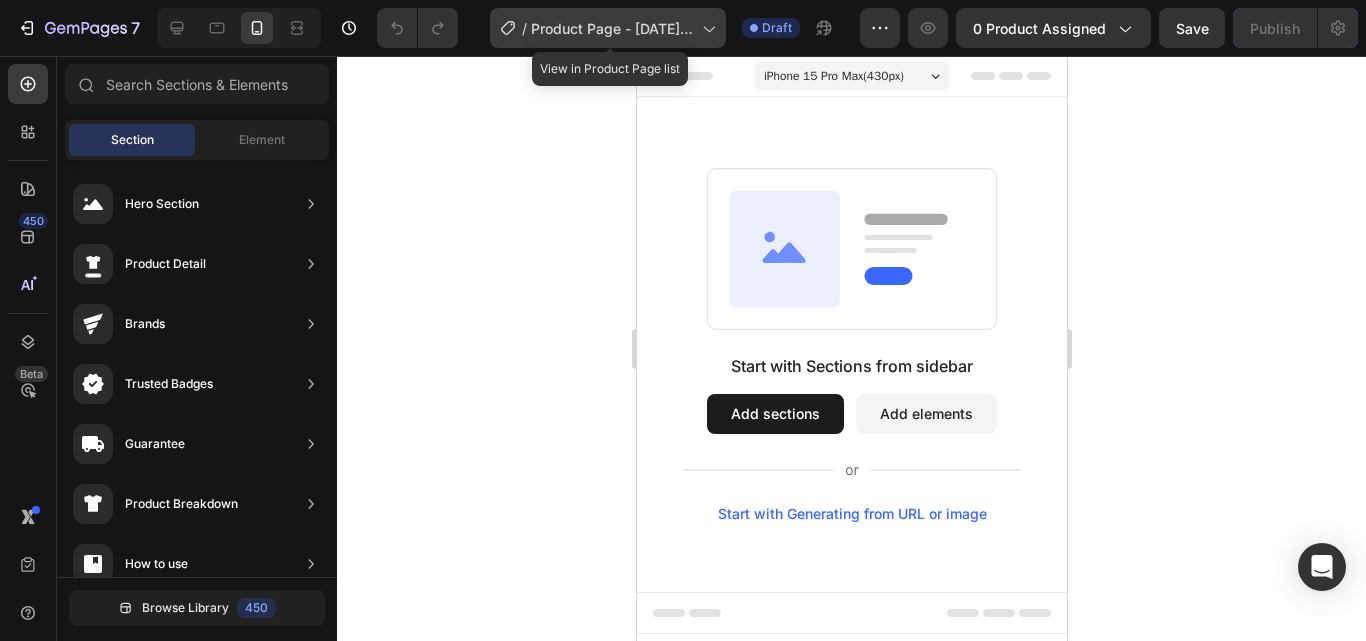 click on "Product Page - [DATE] [TIME]" at bounding box center [612, 28] 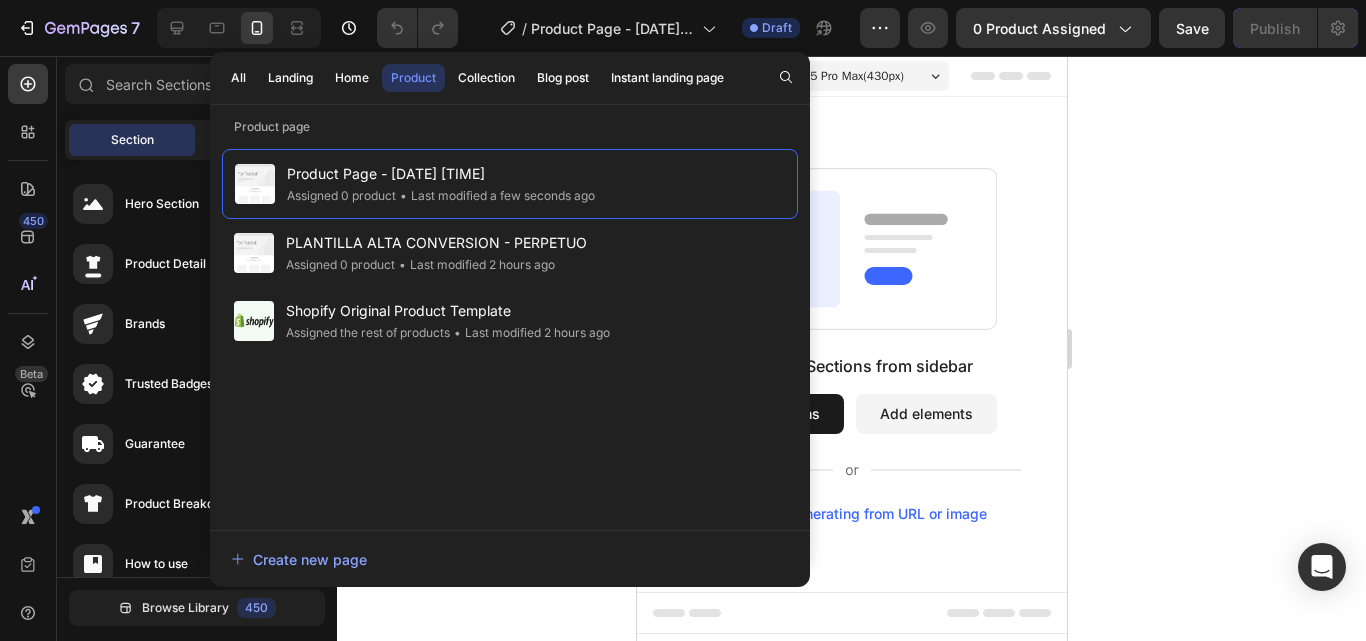 click 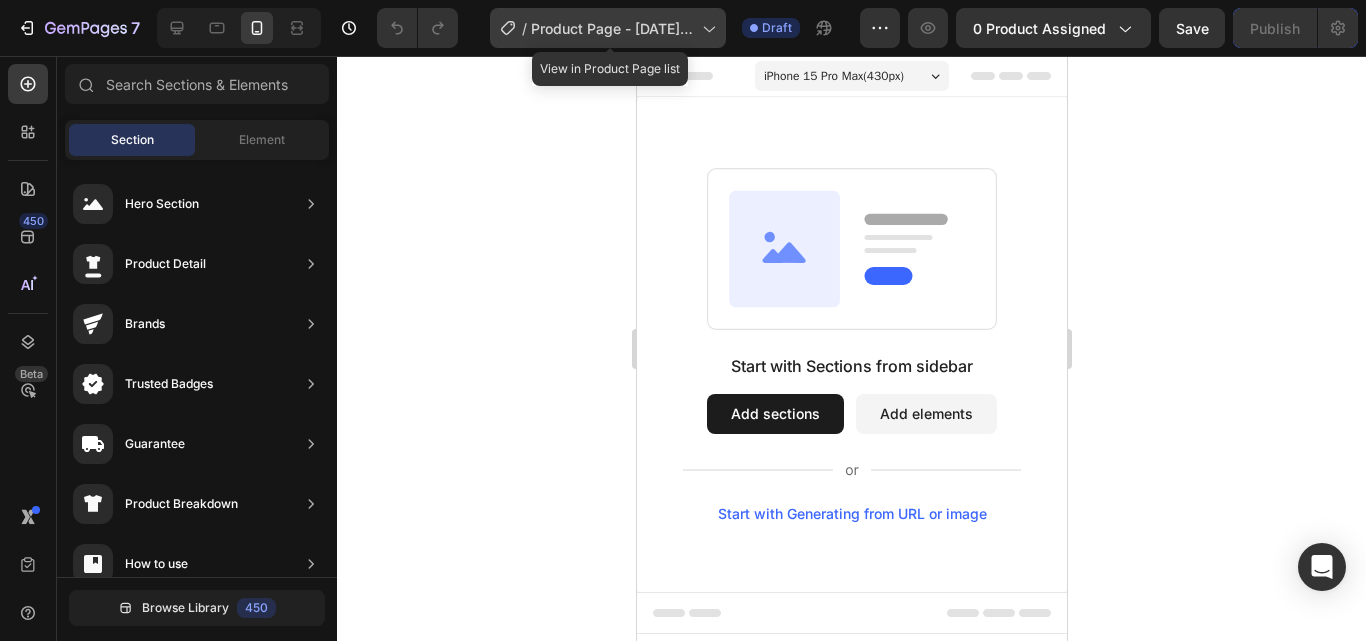 click on "Product Page - [DATE] [TIME]" at bounding box center (612, 28) 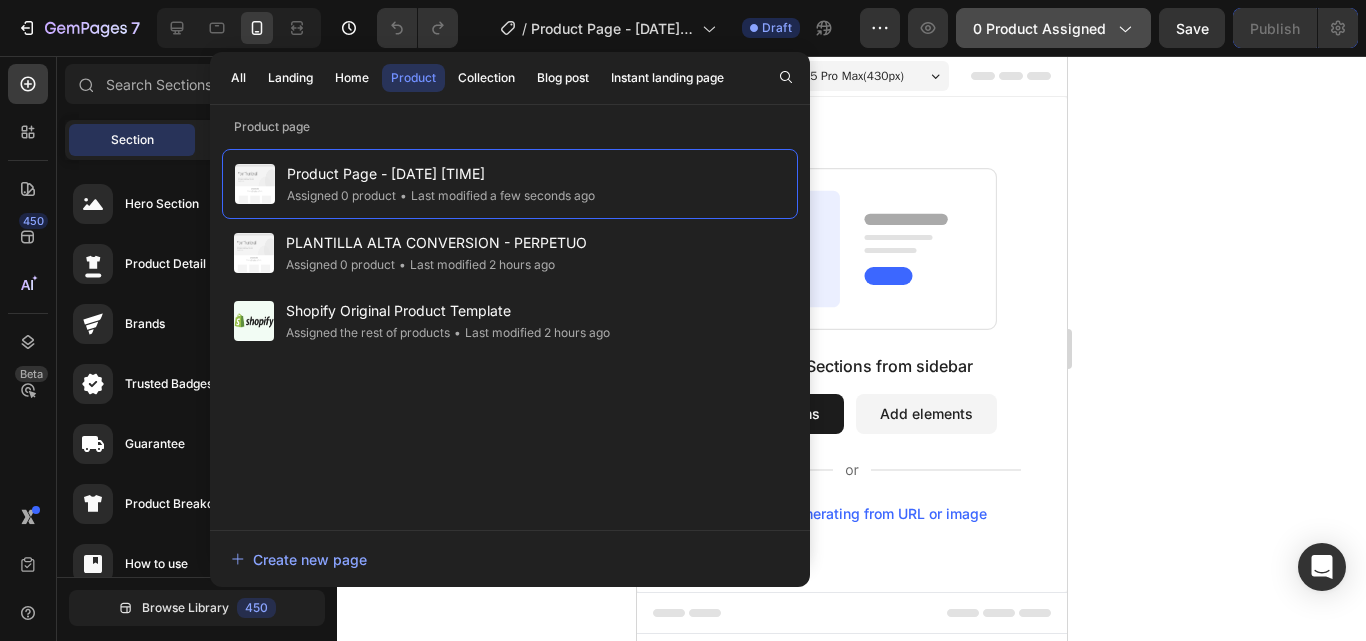click on "0 product assigned" 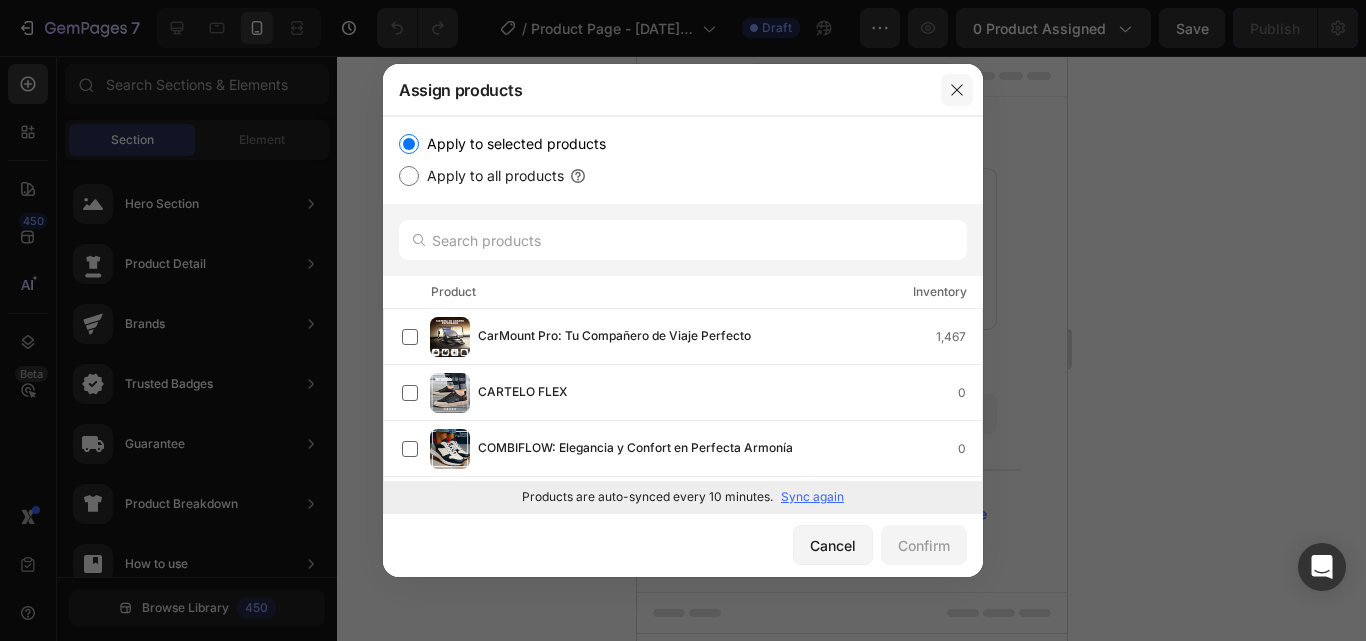 click 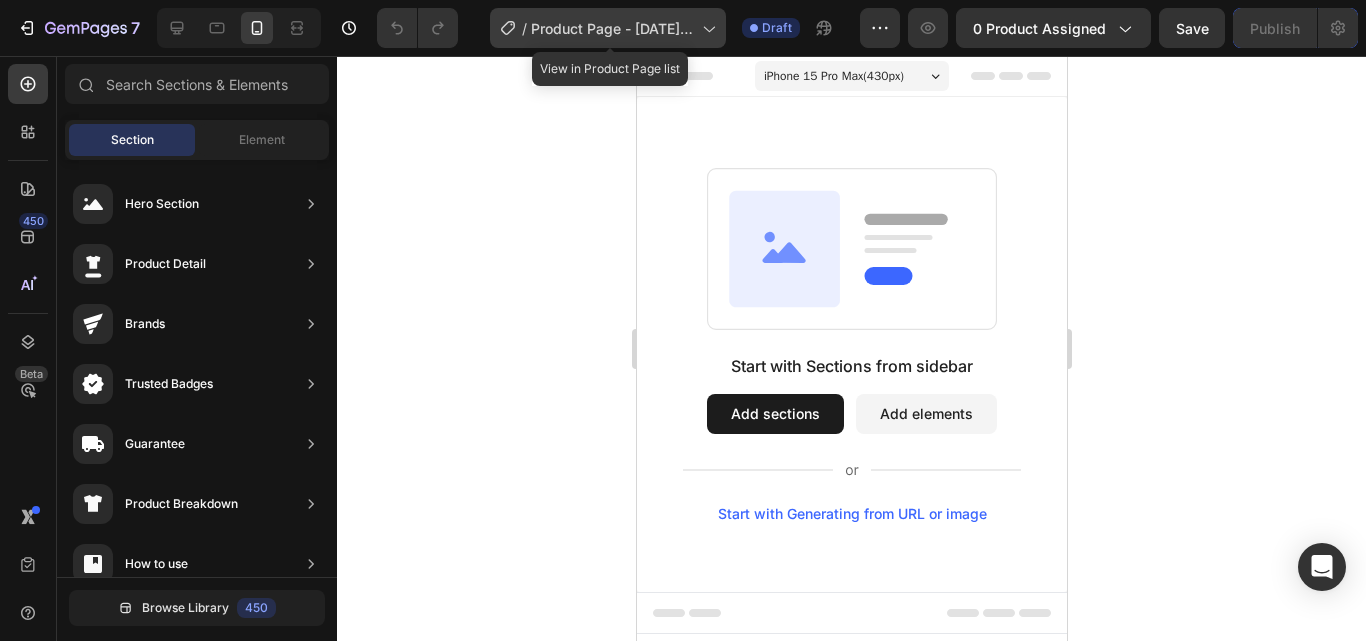 click on "Product Page - [DATE] [TIME]" at bounding box center (612, 28) 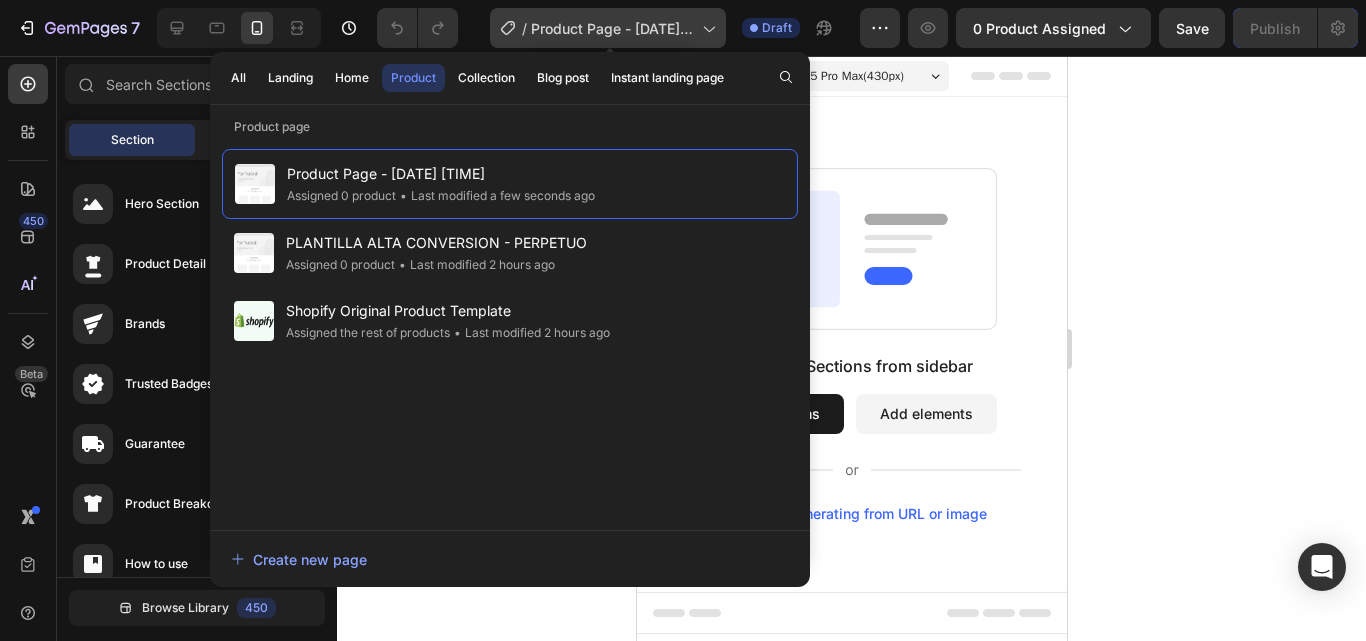 click 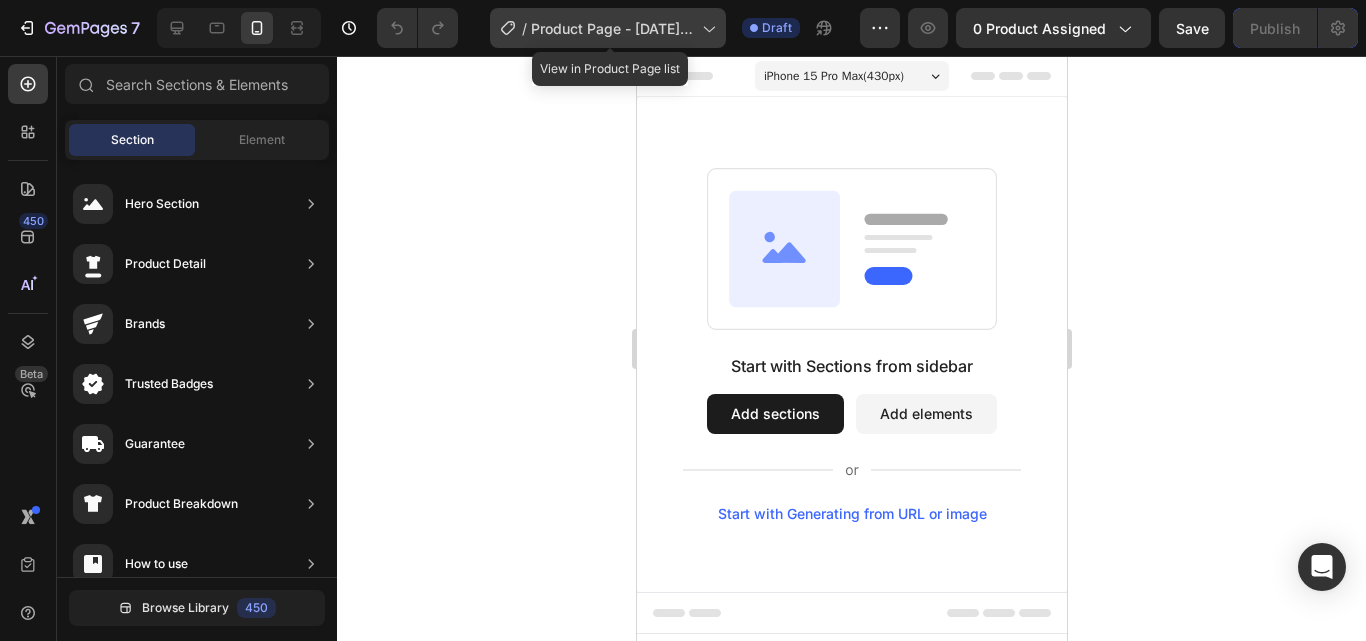 click 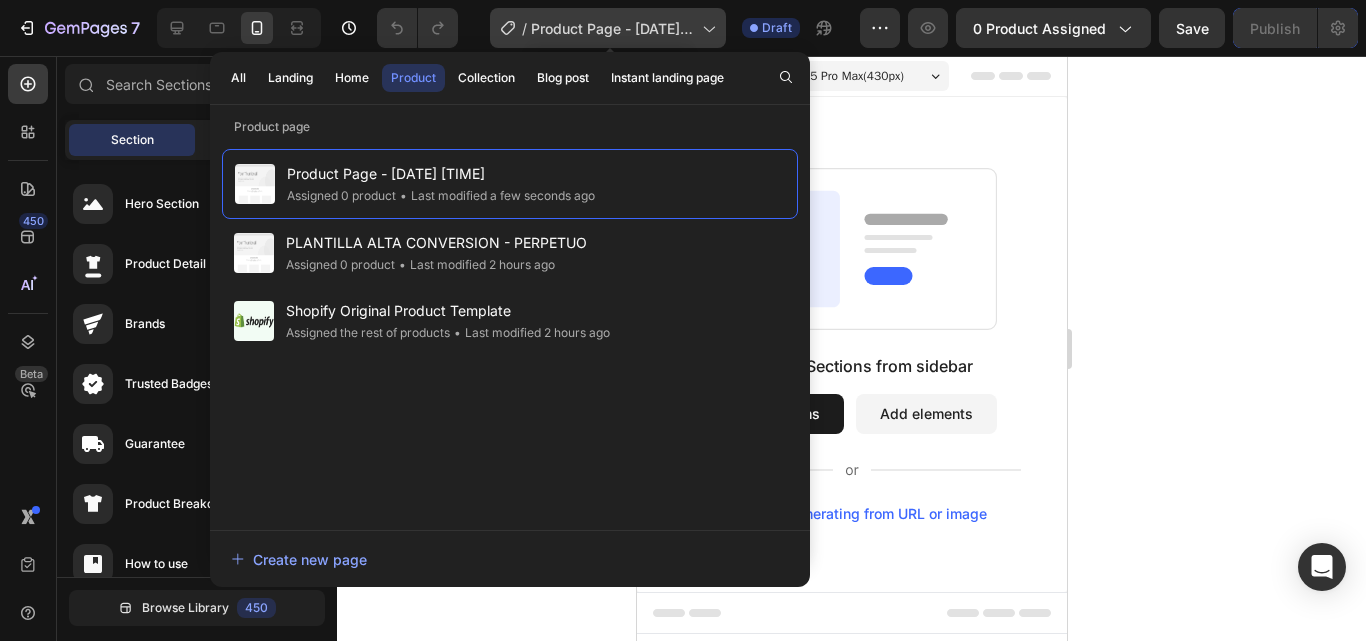 drag, startPoint x: 554, startPoint y: 31, endPoint x: 533, endPoint y: 33, distance: 21.095022 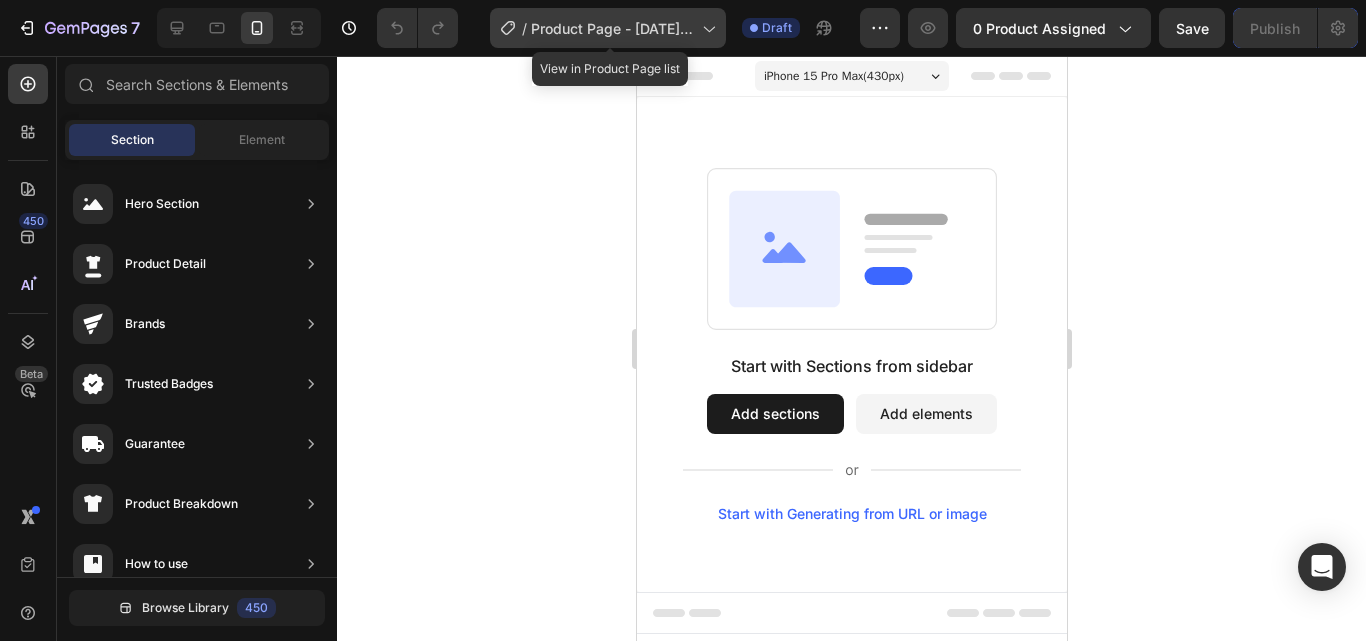 click on "Product Page - [DATE] [TIME]" at bounding box center [612, 28] 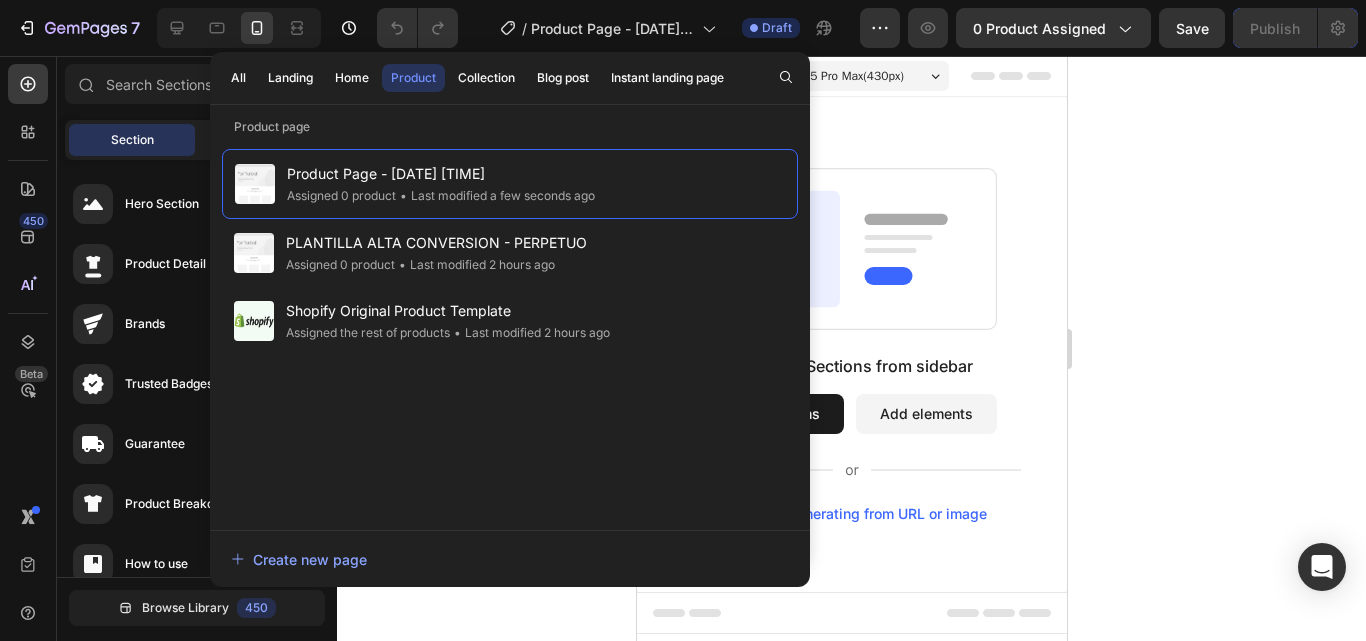 drag, startPoint x: 1117, startPoint y: 223, endPoint x: 910, endPoint y: 112, distance: 234.88295 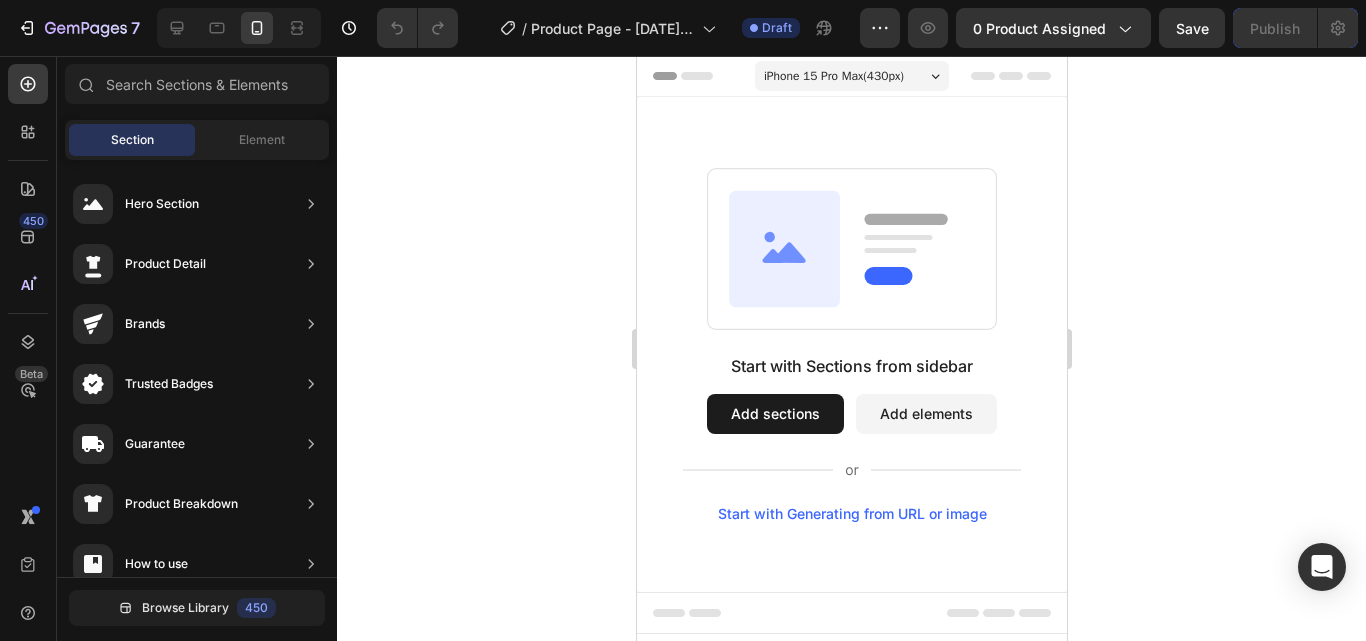click on "iPhone 15 Pro Max  ( 430 px)" at bounding box center (833, 76) 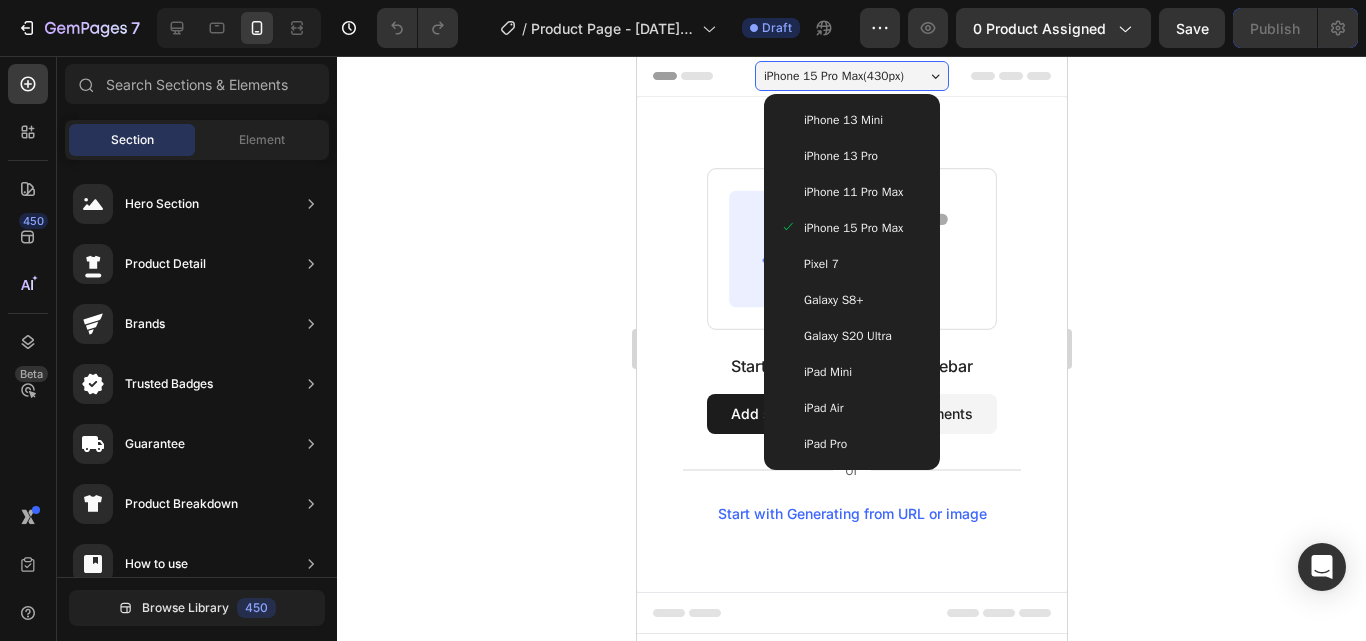 click on "iPhone 15 Pro Max  ( 430 px)" at bounding box center [833, 76] 